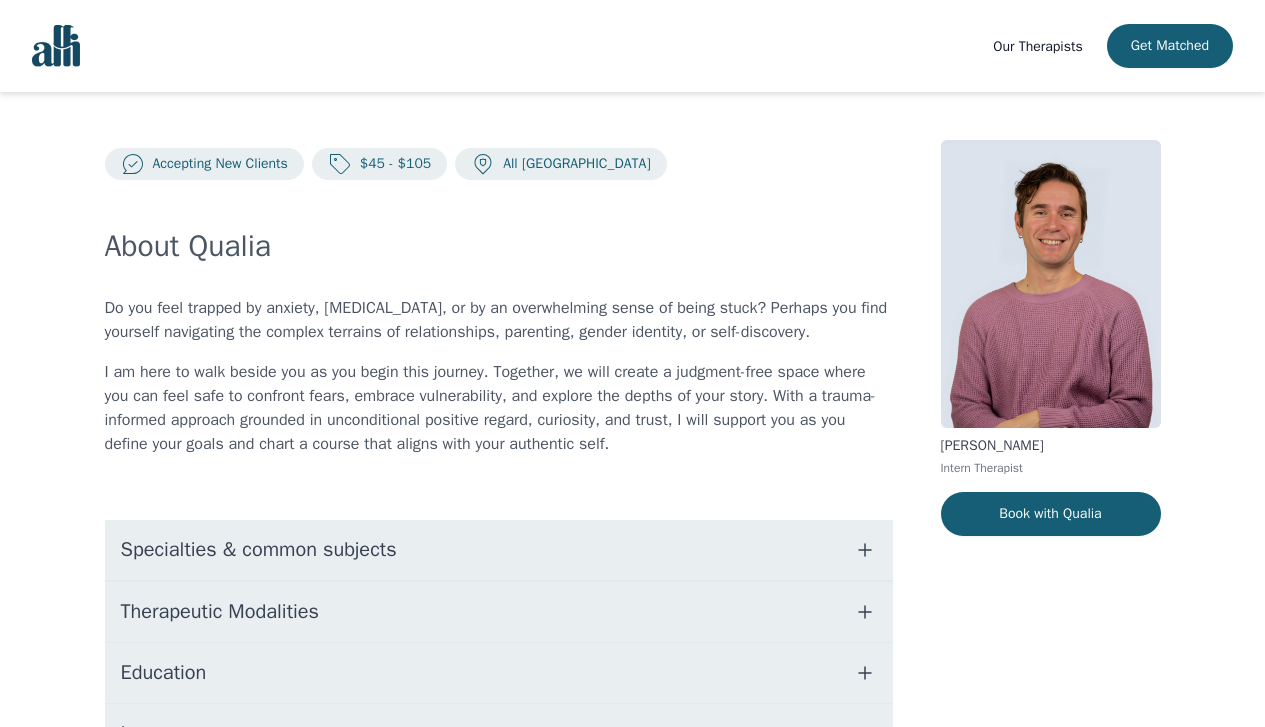 scroll, scrollTop: 0, scrollLeft: 0, axis: both 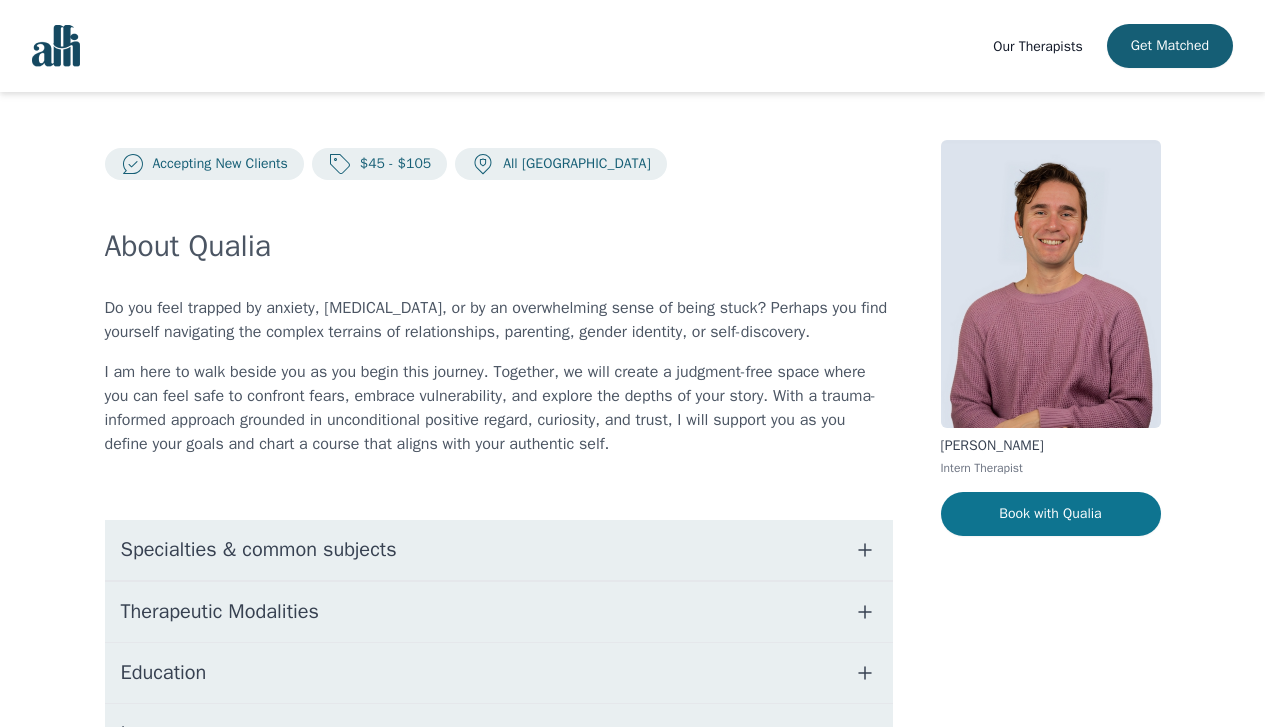 click on "Book with Qualia" at bounding box center [1051, 514] 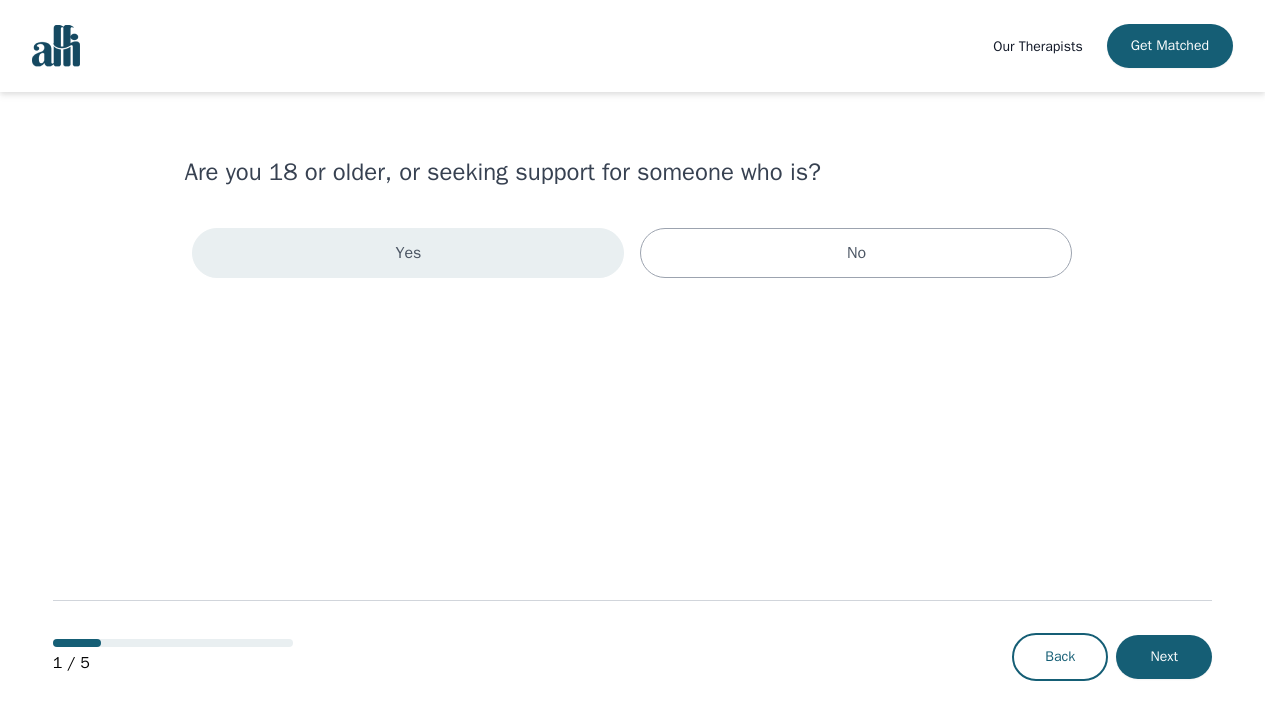 click on "Yes" at bounding box center (408, 253) 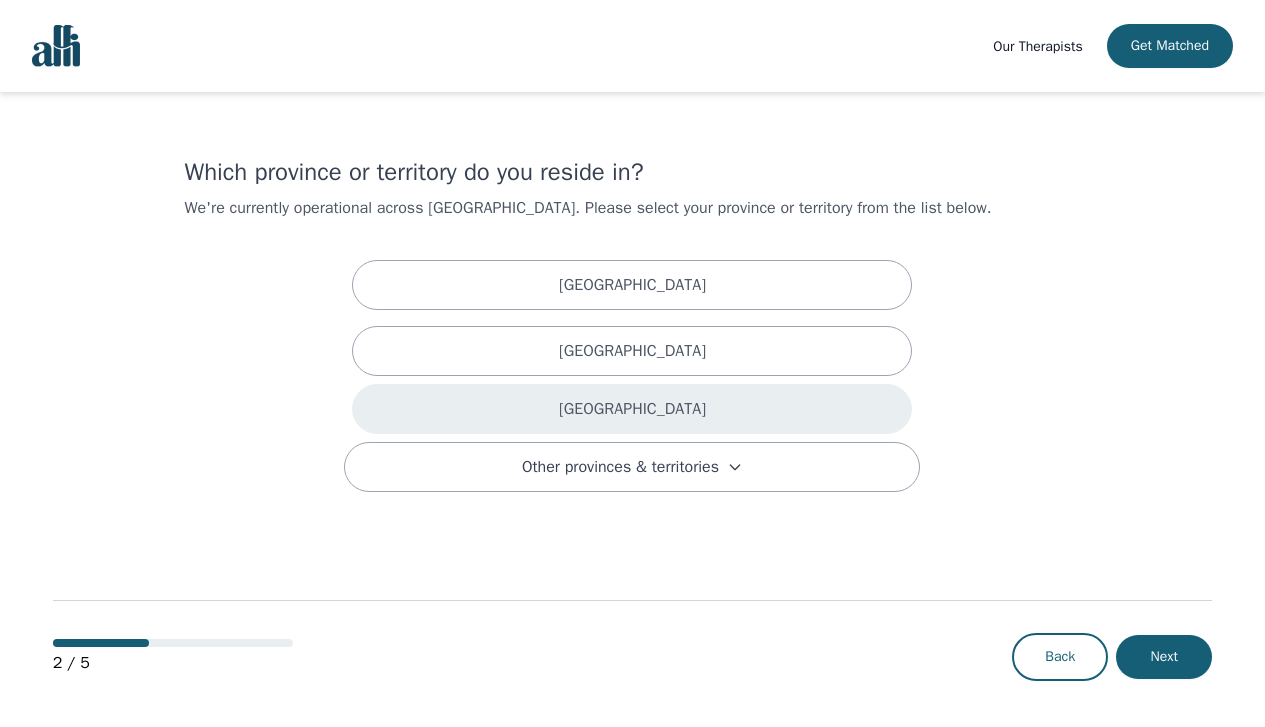 click on "[GEOGRAPHIC_DATA]" at bounding box center (632, 409) 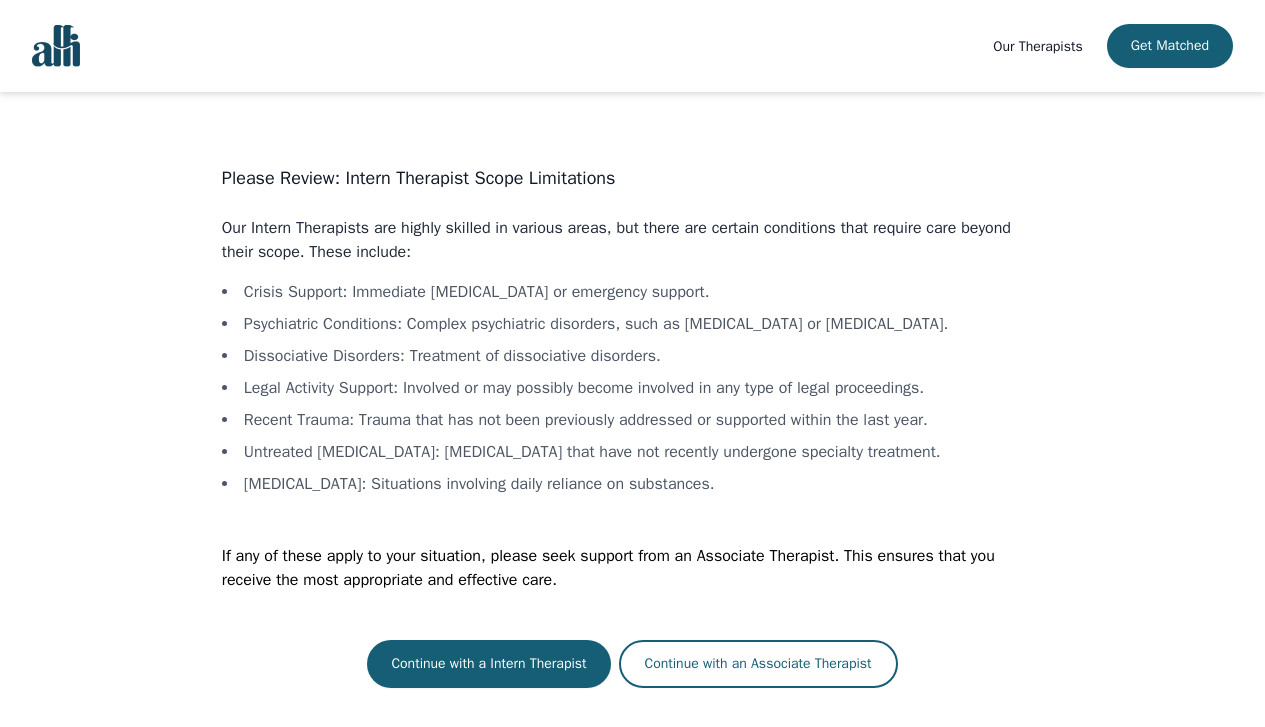 scroll, scrollTop: 2, scrollLeft: 0, axis: vertical 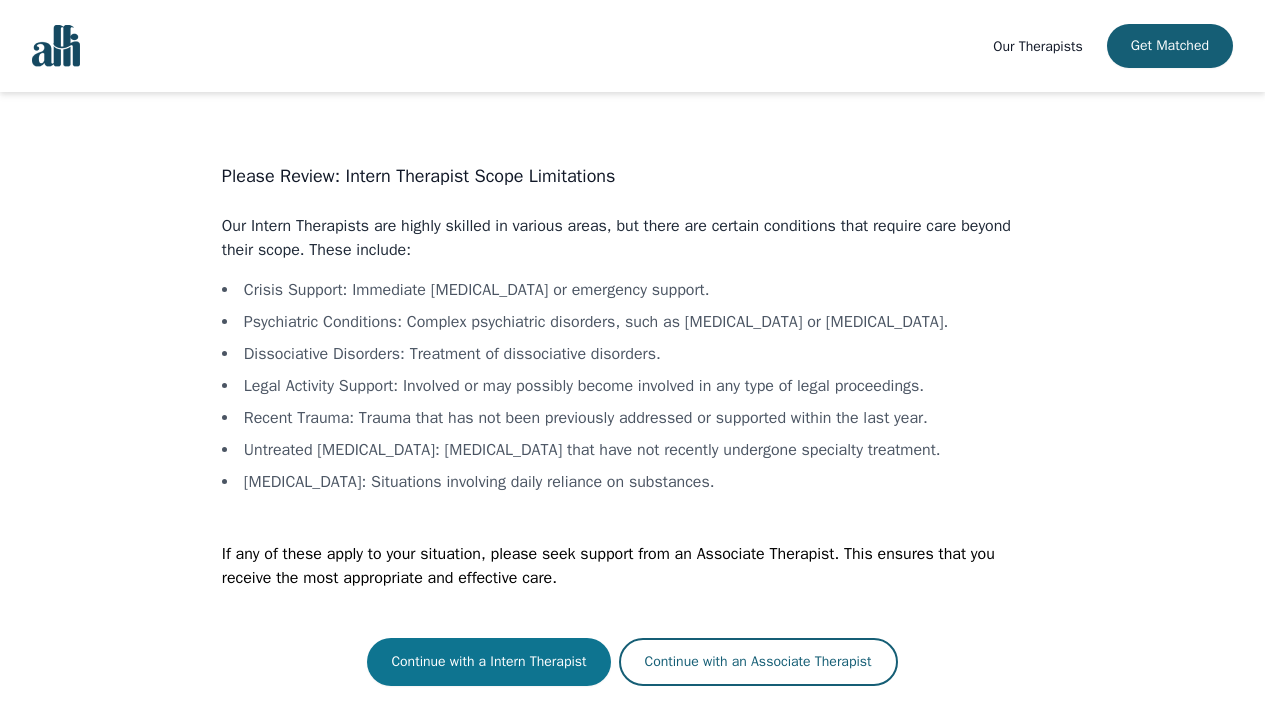 click on "Continue with a Intern Therapist" at bounding box center (488, 662) 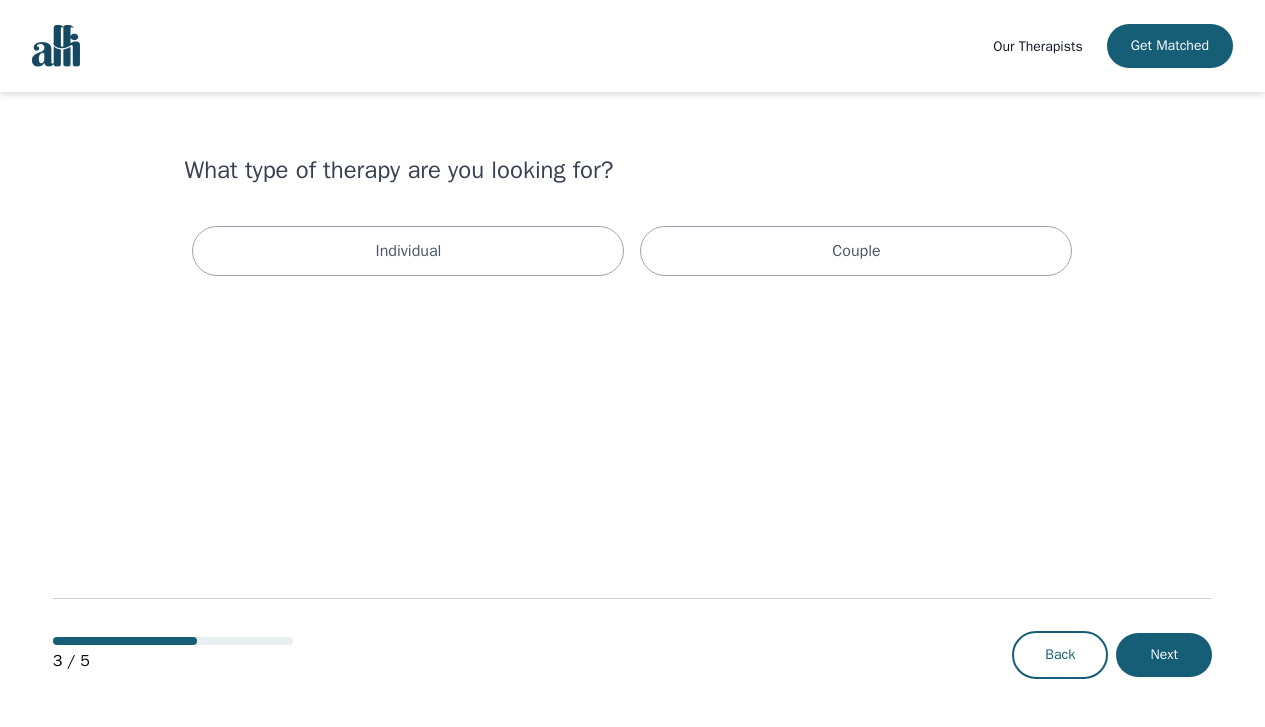scroll, scrollTop: 0, scrollLeft: 0, axis: both 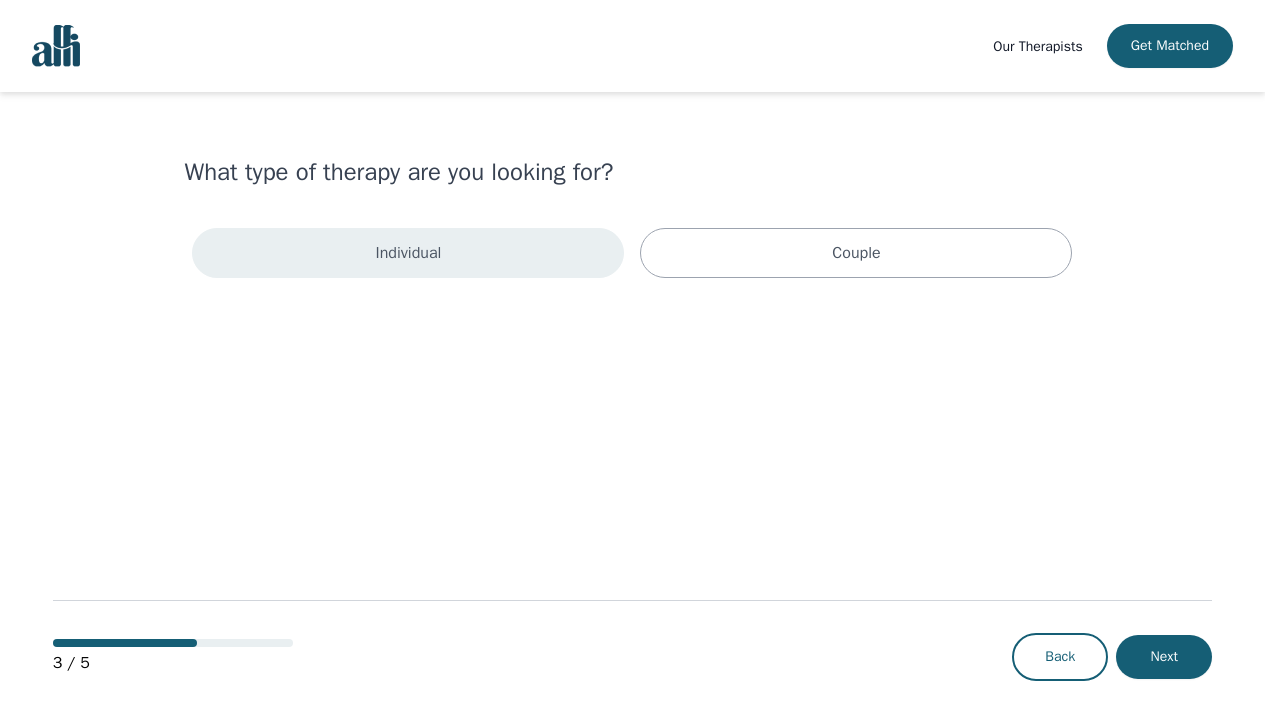 click on "Individual" at bounding box center (409, 253) 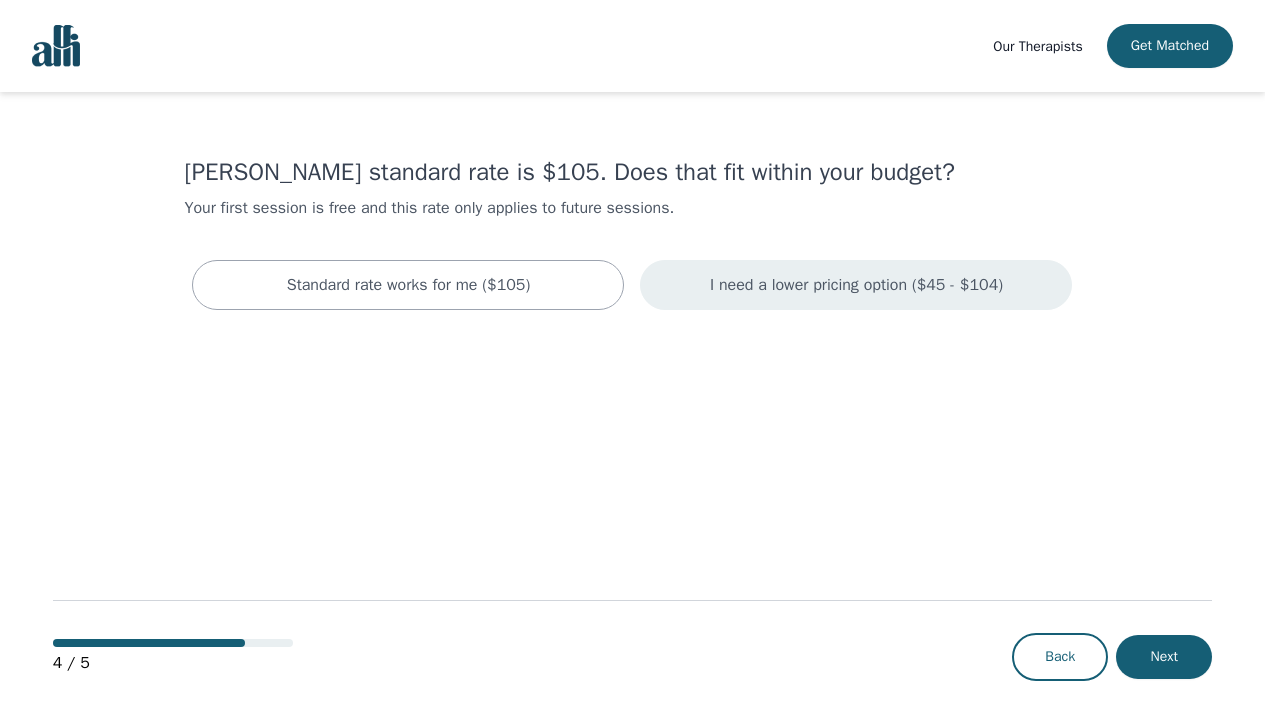 click on "I need a lower pricing option ($45 - $104)" at bounding box center [856, 285] 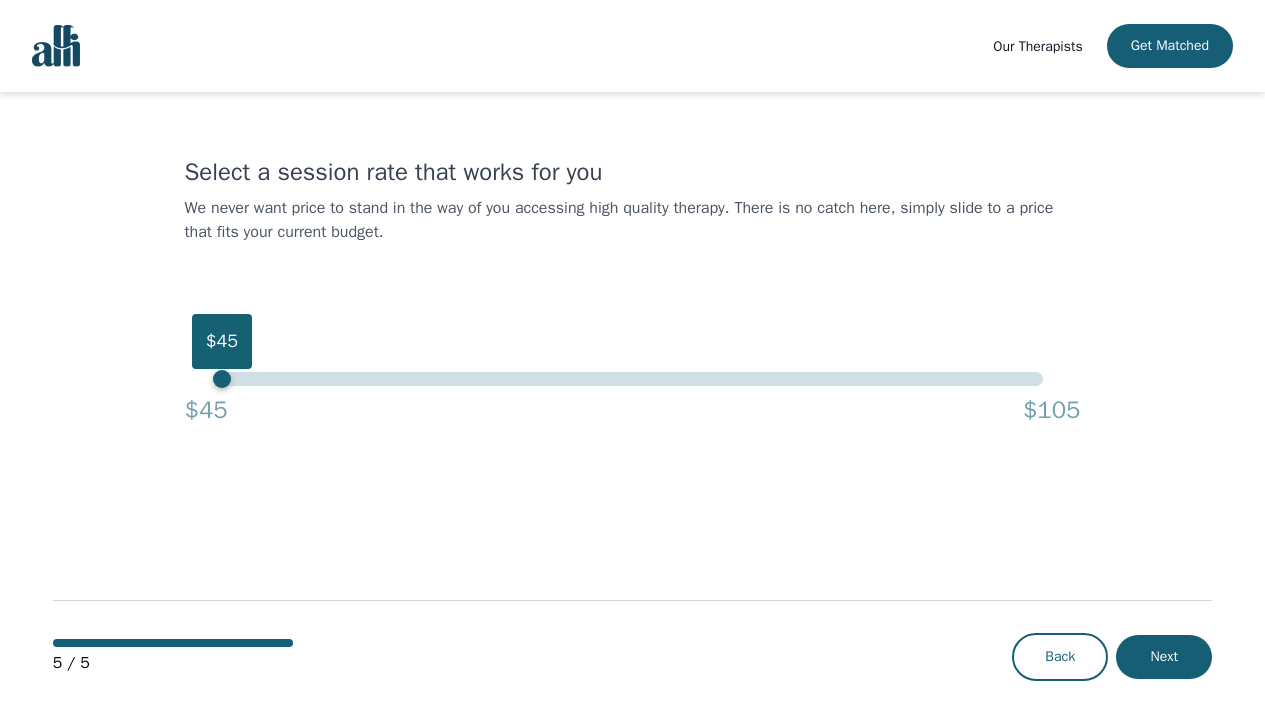 drag, startPoint x: 1045, startPoint y: 383, endPoint x: 8, endPoint y: 404, distance: 1037.2126 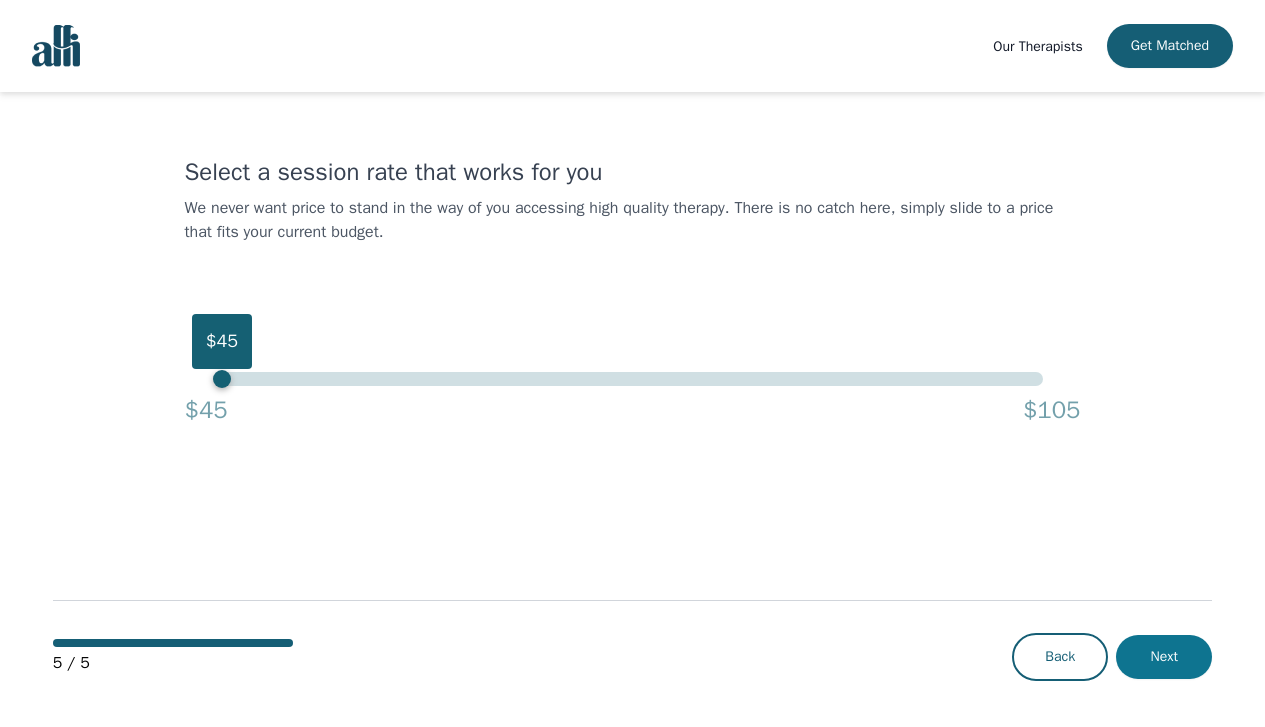 click on "Next" at bounding box center [1164, 657] 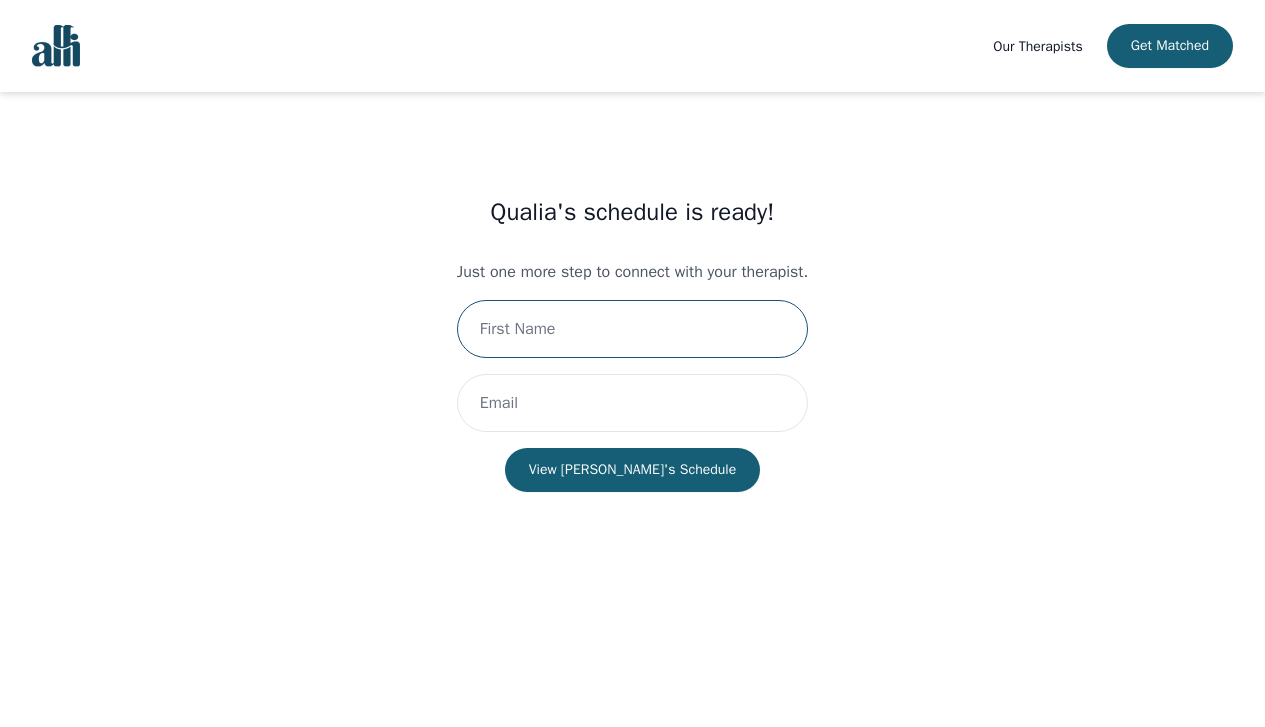 click at bounding box center [632, 329] 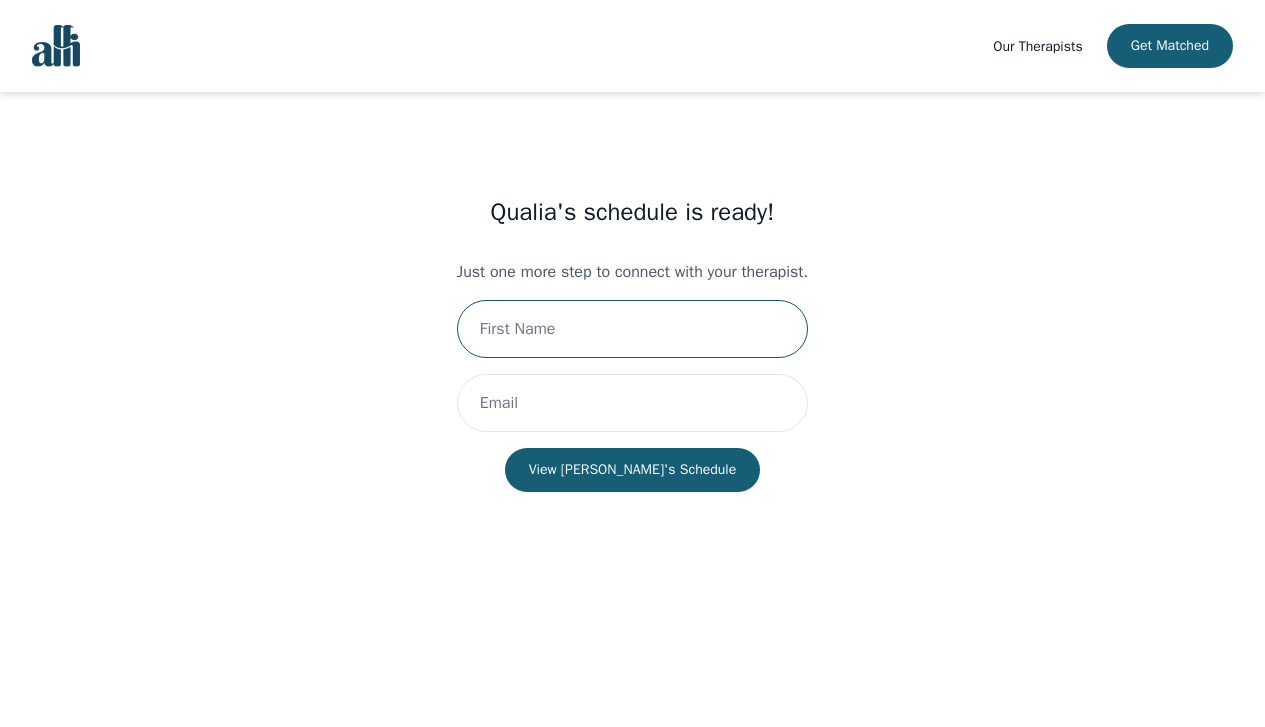 type on "[PERSON_NAME]" 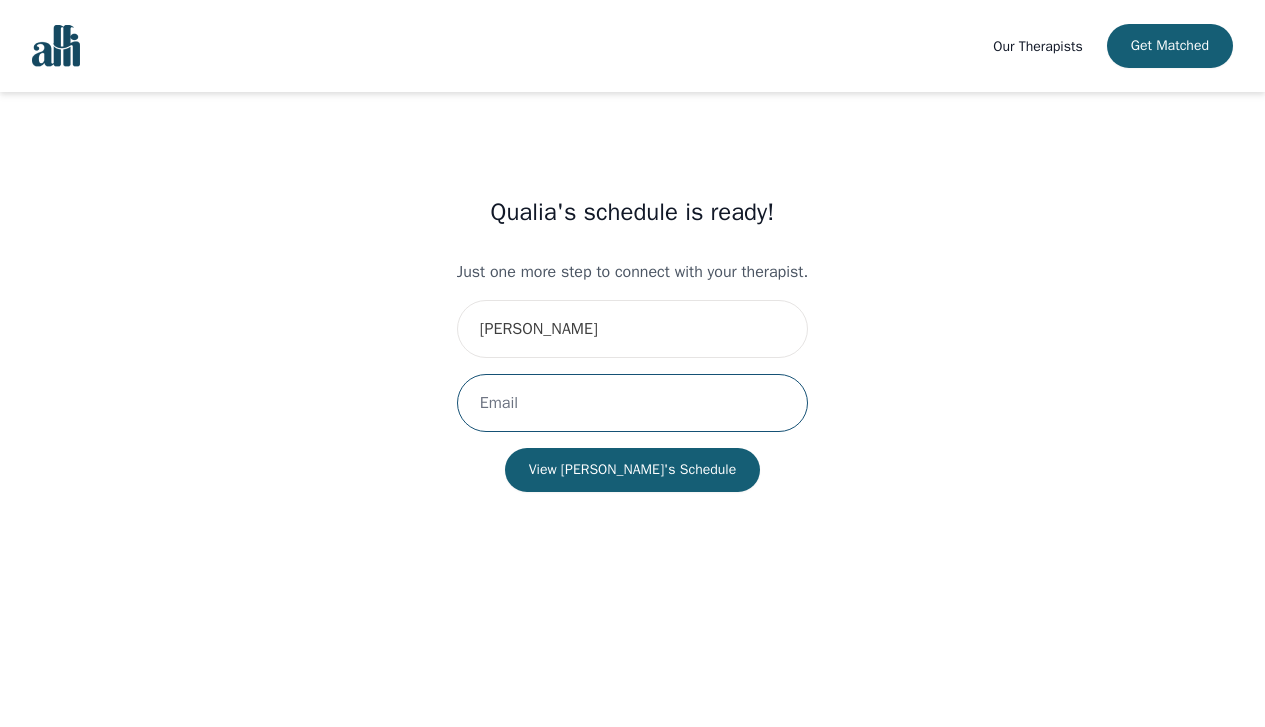 click at bounding box center (632, 403) 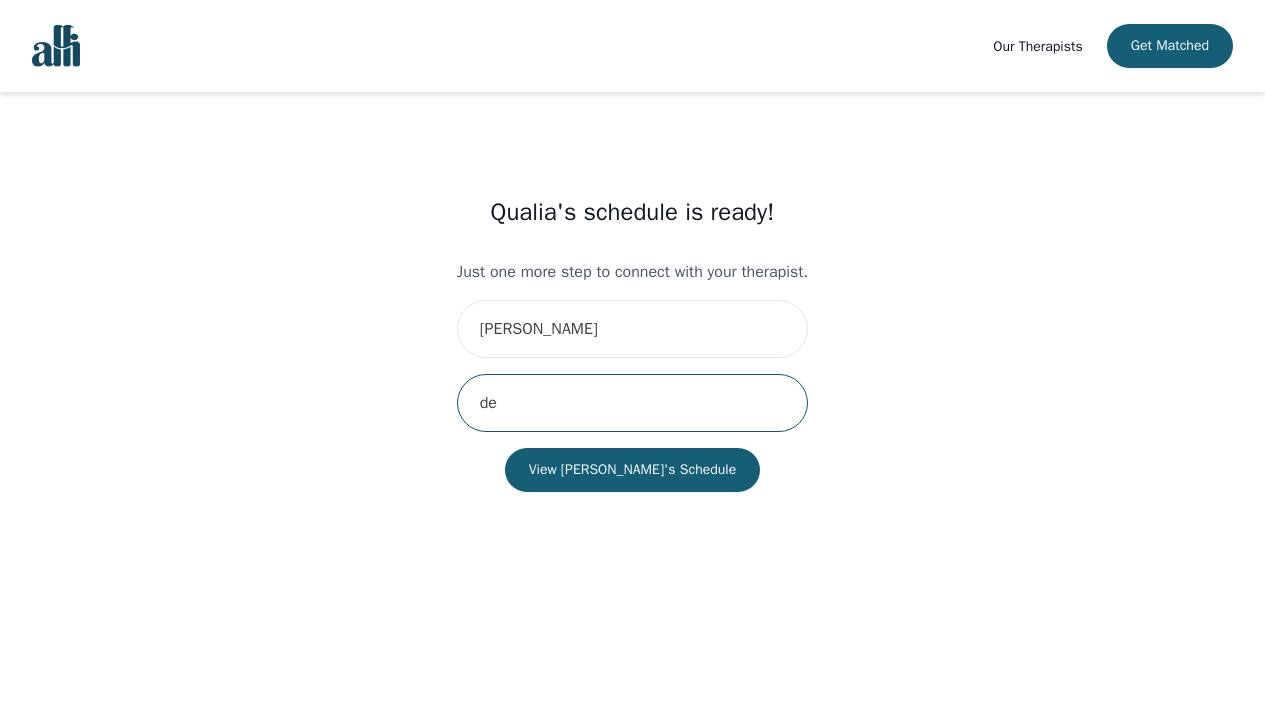 type on "[EMAIL_ADDRESS][DOMAIN_NAME]" 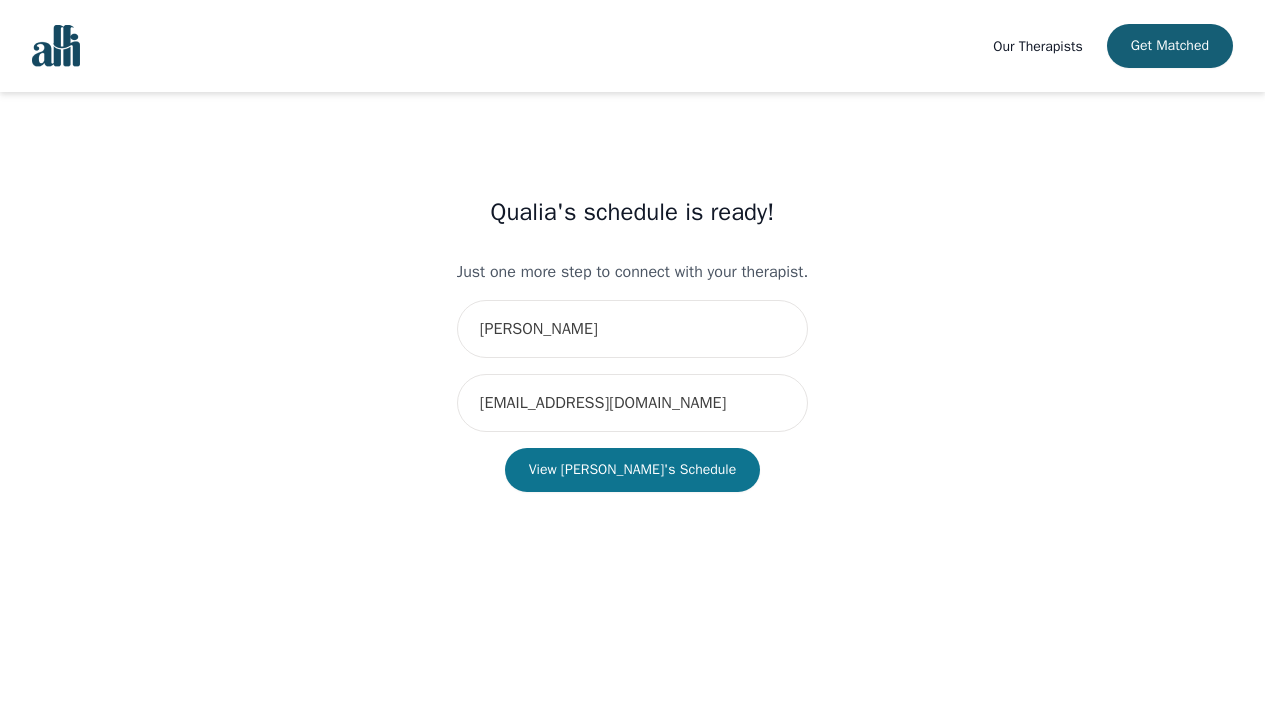 click on "View [PERSON_NAME]'s Schedule" at bounding box center [633, 470] 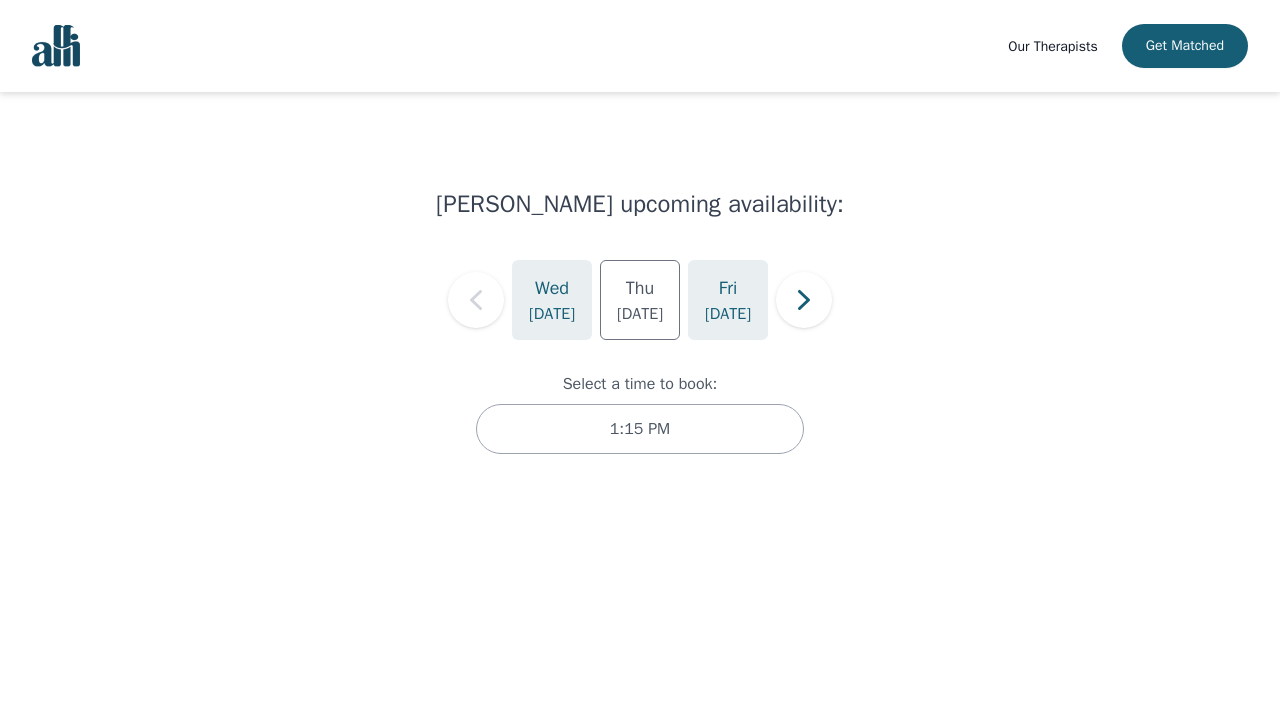 click on "[DATE]" at bounding box center (728, 314) 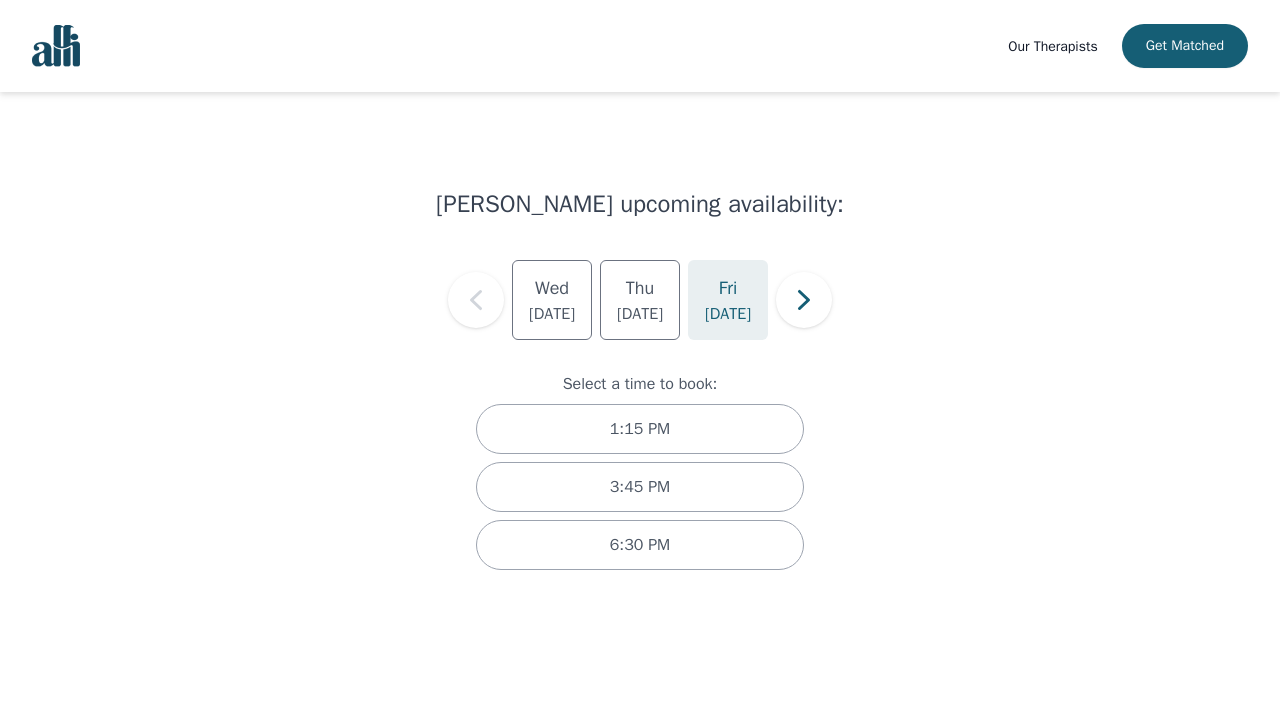 click on "Select a time to book:" at bounding box center (640, 384) 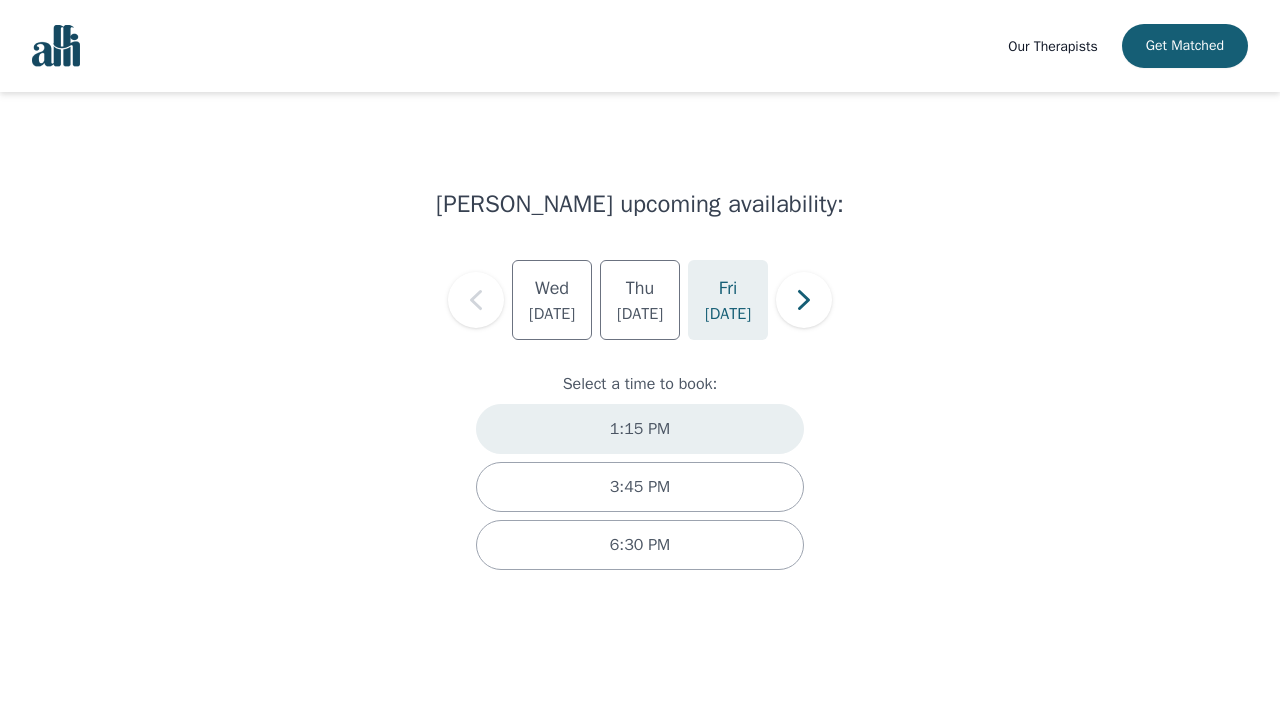 click on "1:15 PM" at bounding box center [640, 429] 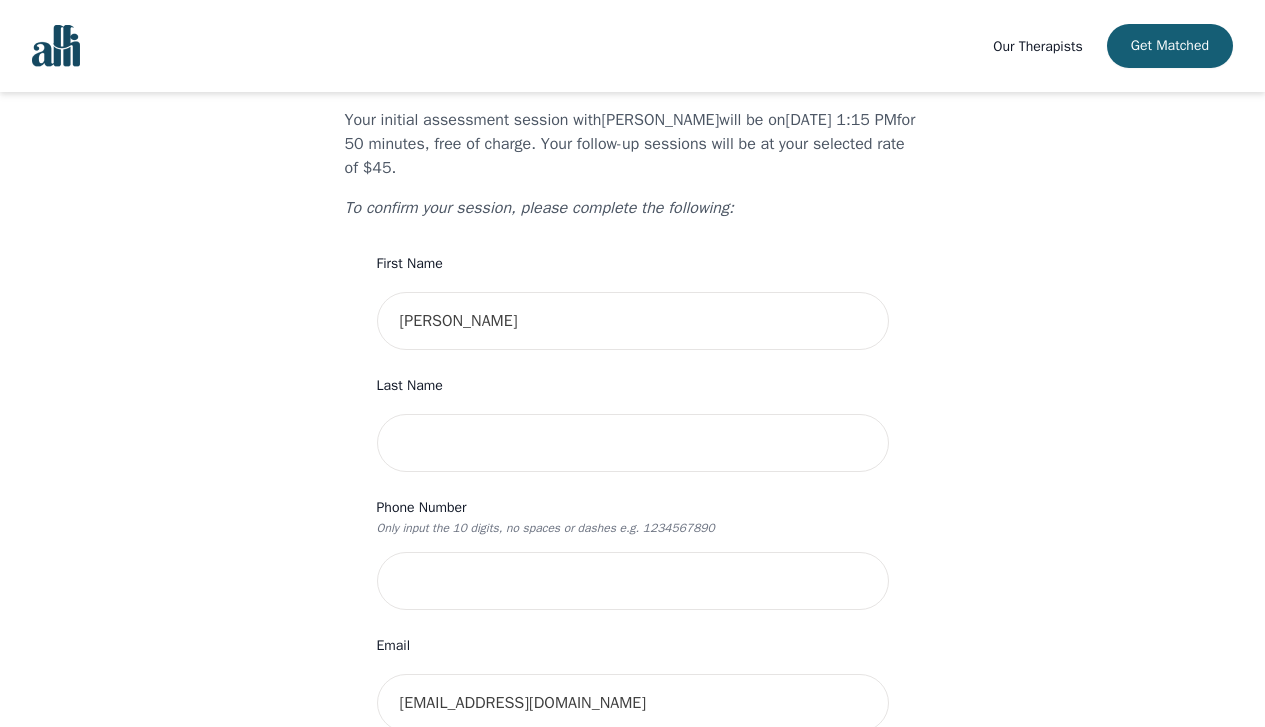 scroll, scrollTop: 100, scrollLeft: 0, axis: vertical 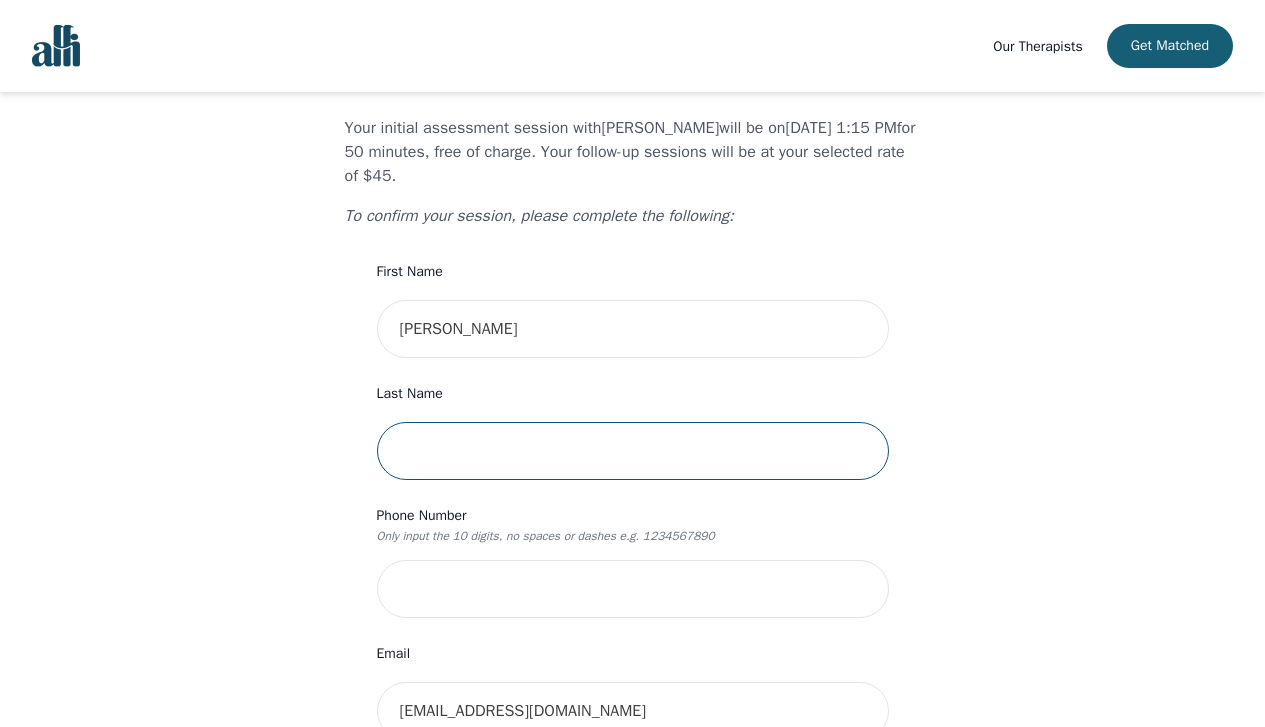 click at bounding box center [633, 451] 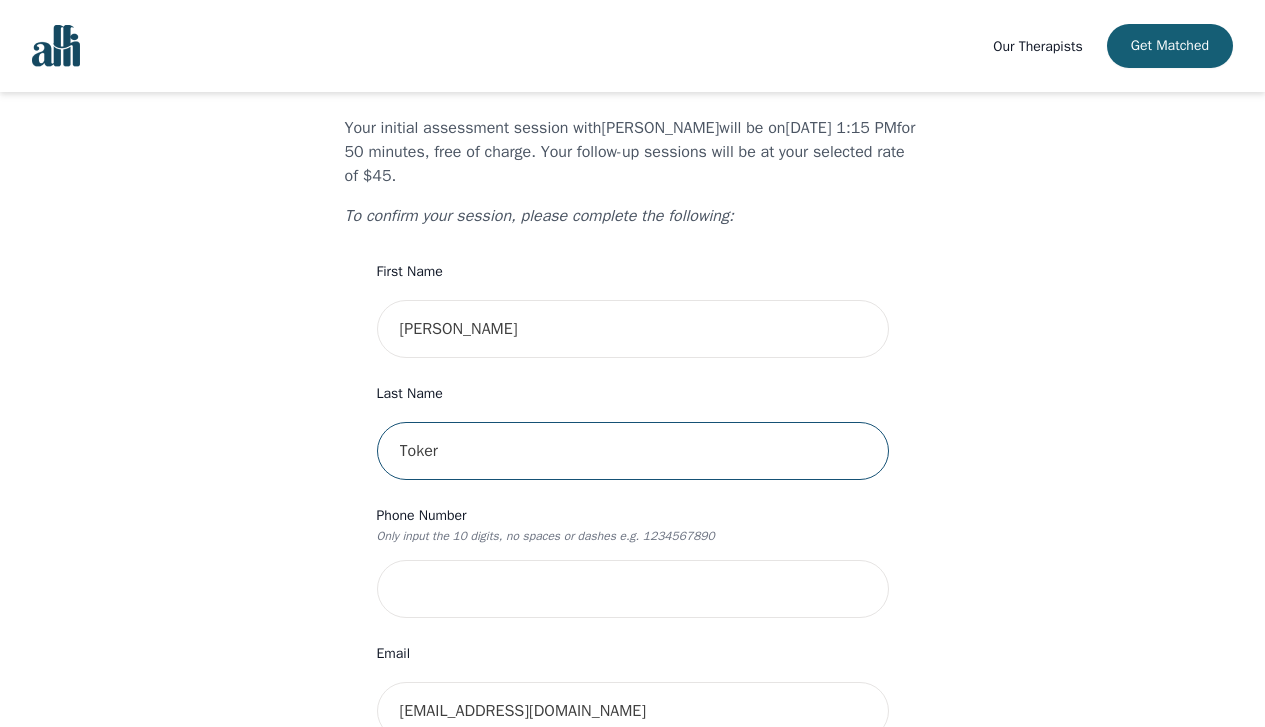 type on "Toker" 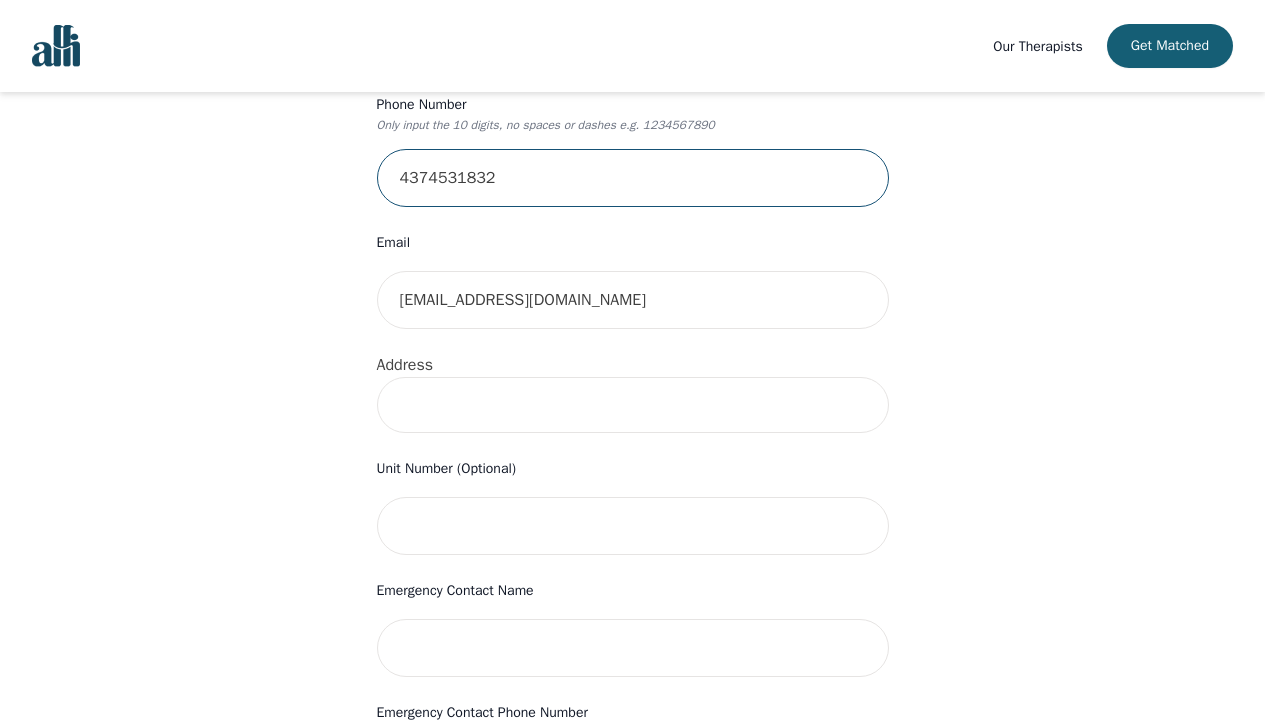 scroll, scrollTop: 515, scrollLeft: 0, axis: vertical 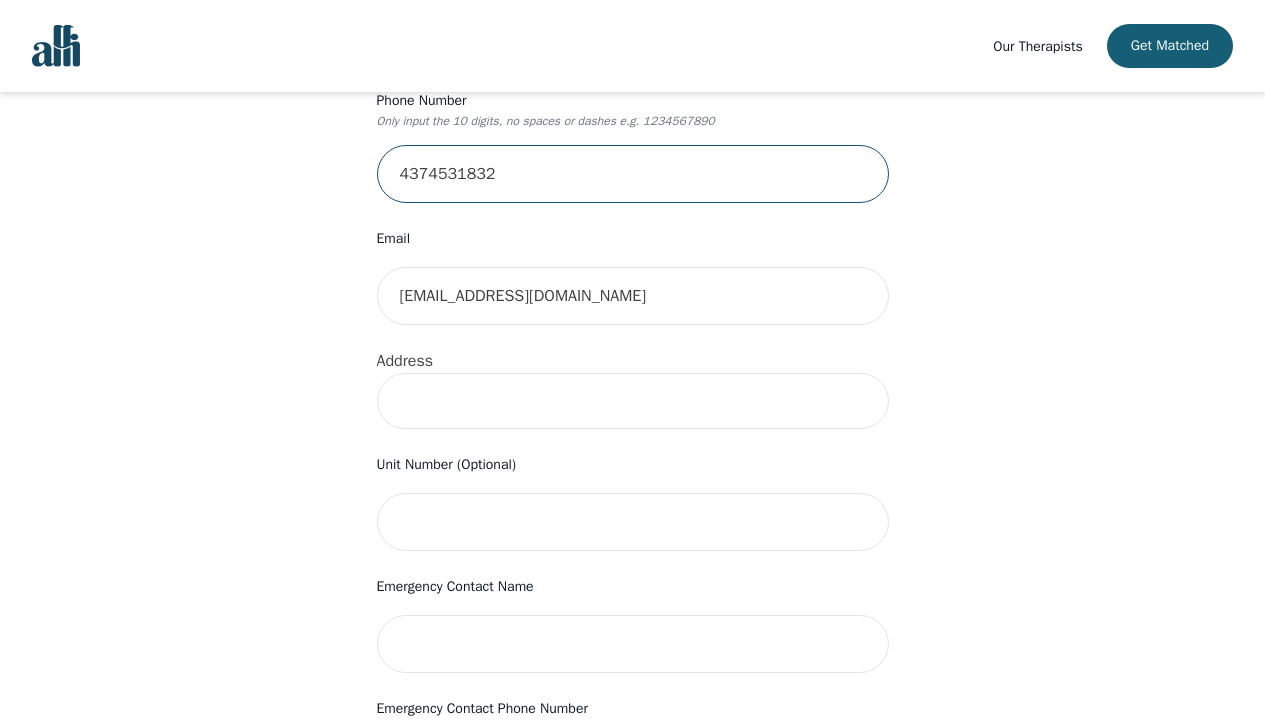 type on "4374531832" 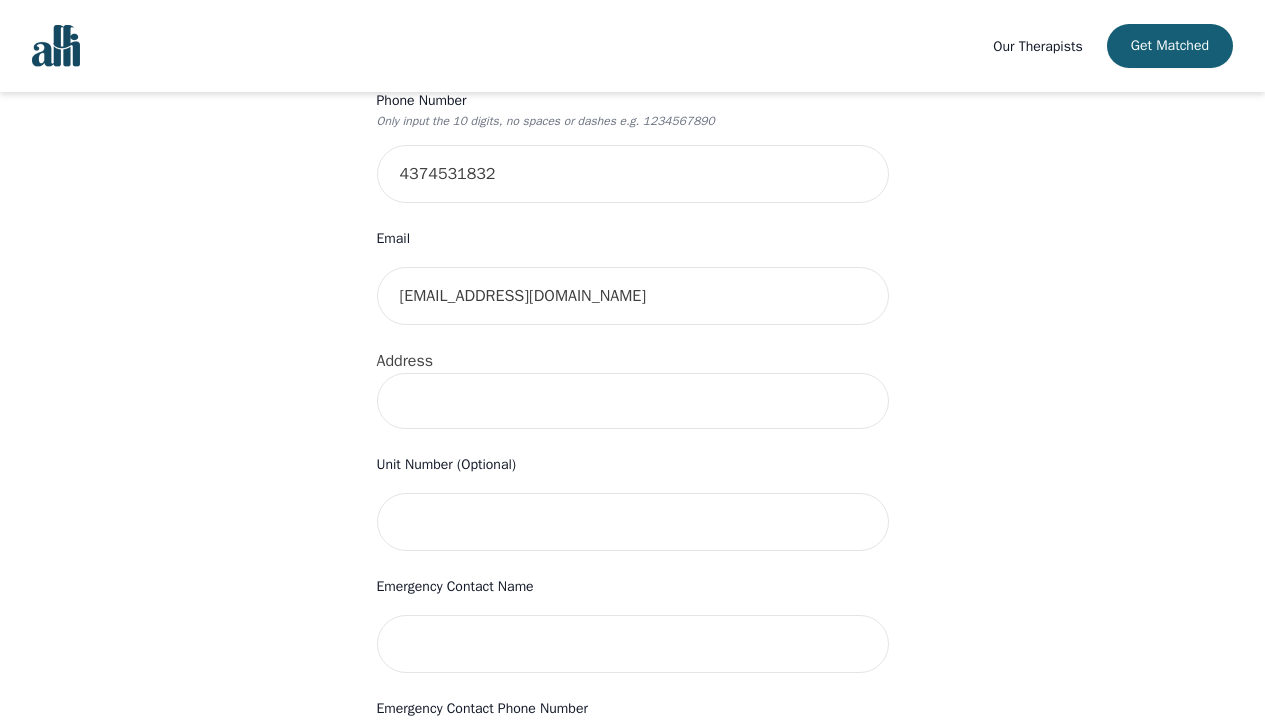 click at bounding box center (633, 401) 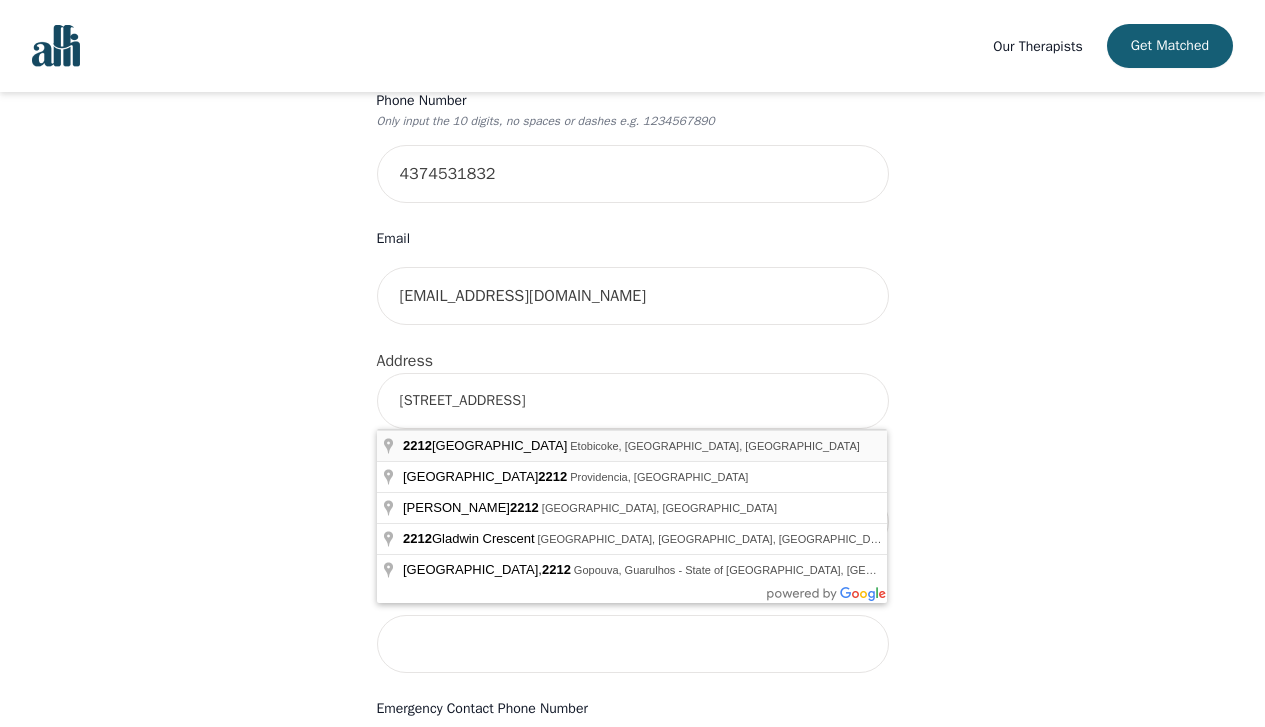 type on "[STREET_ADDRESS]" 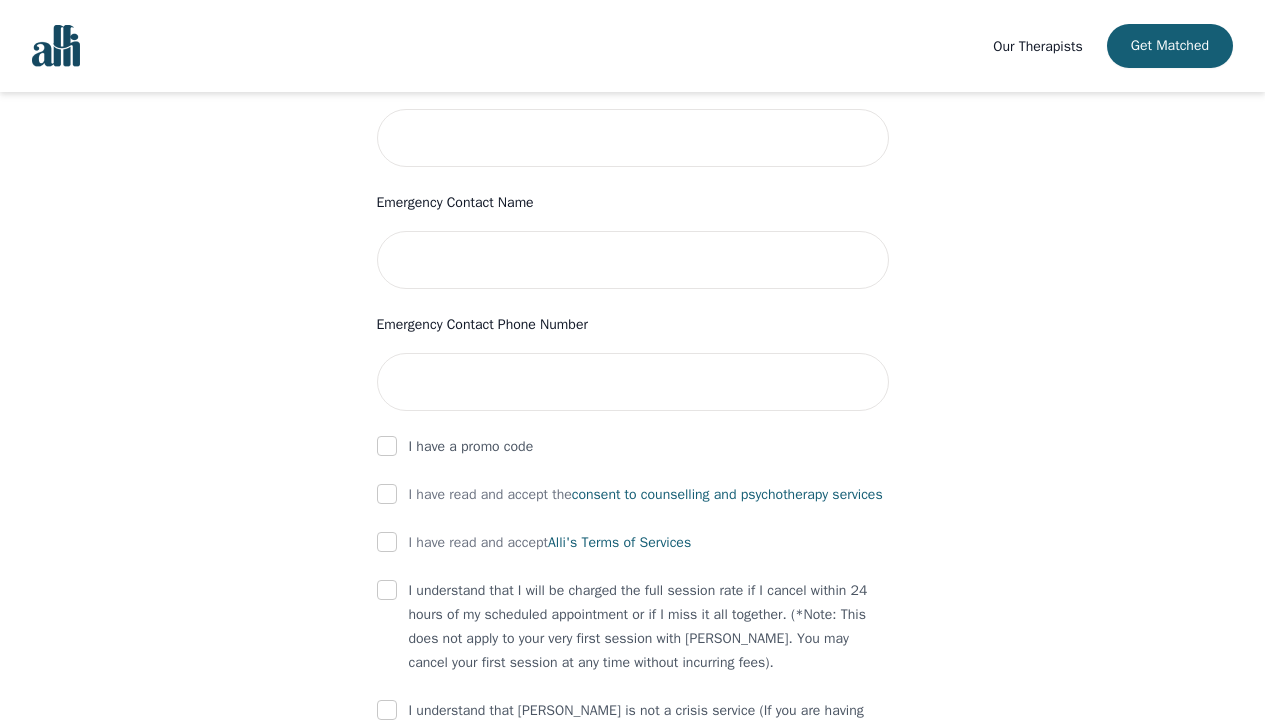 scroll, scrollTop: 902, scrollLeft: 0, axis: vertical 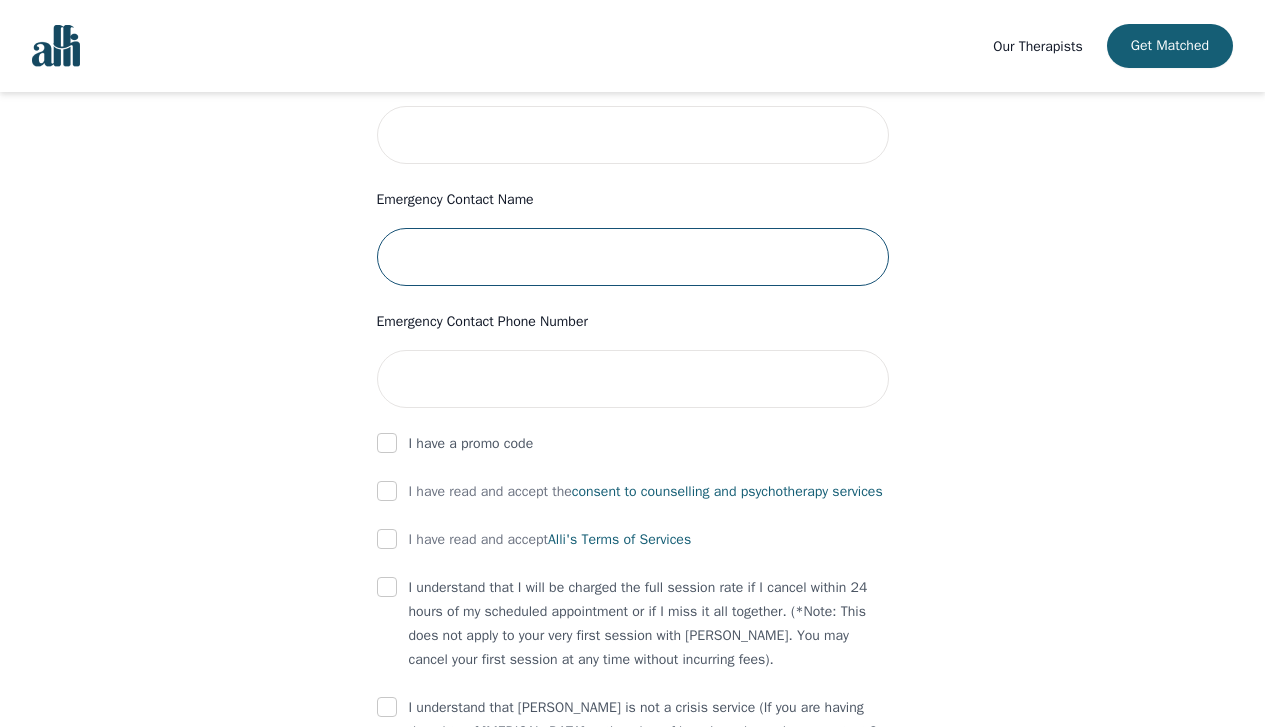 click at bounding box center (633, 257) 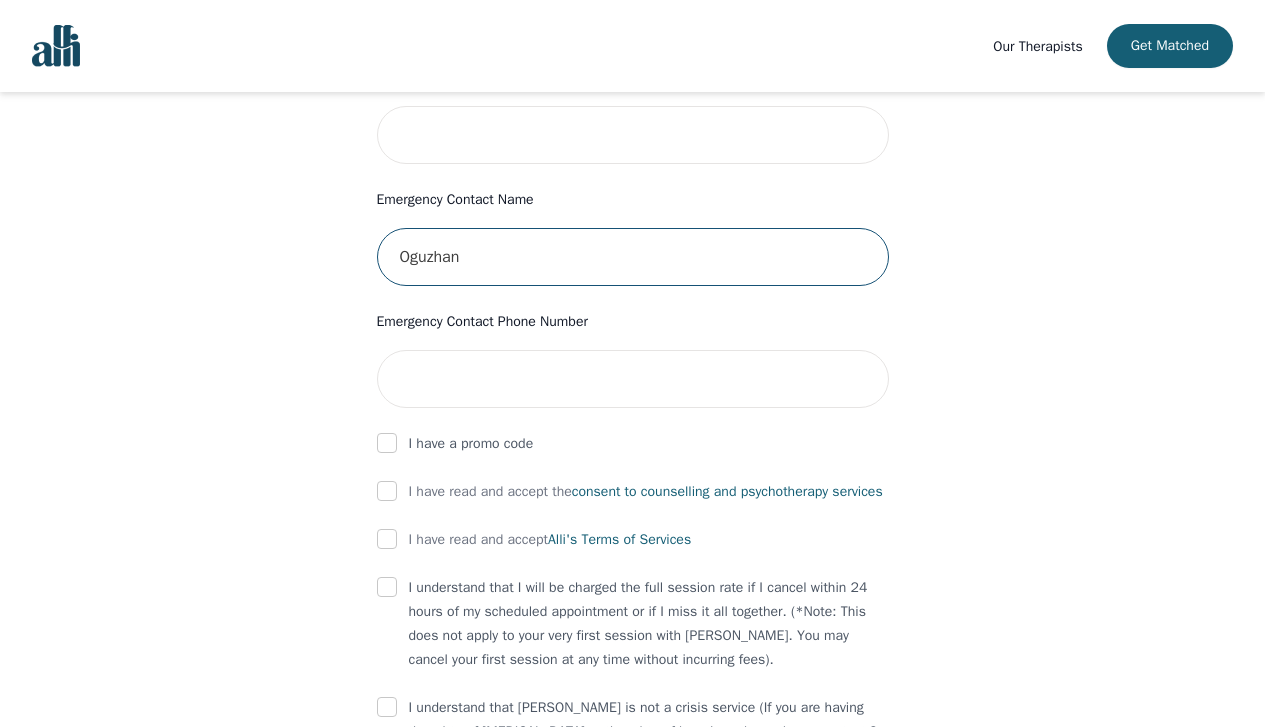 type on "Oguzhan" 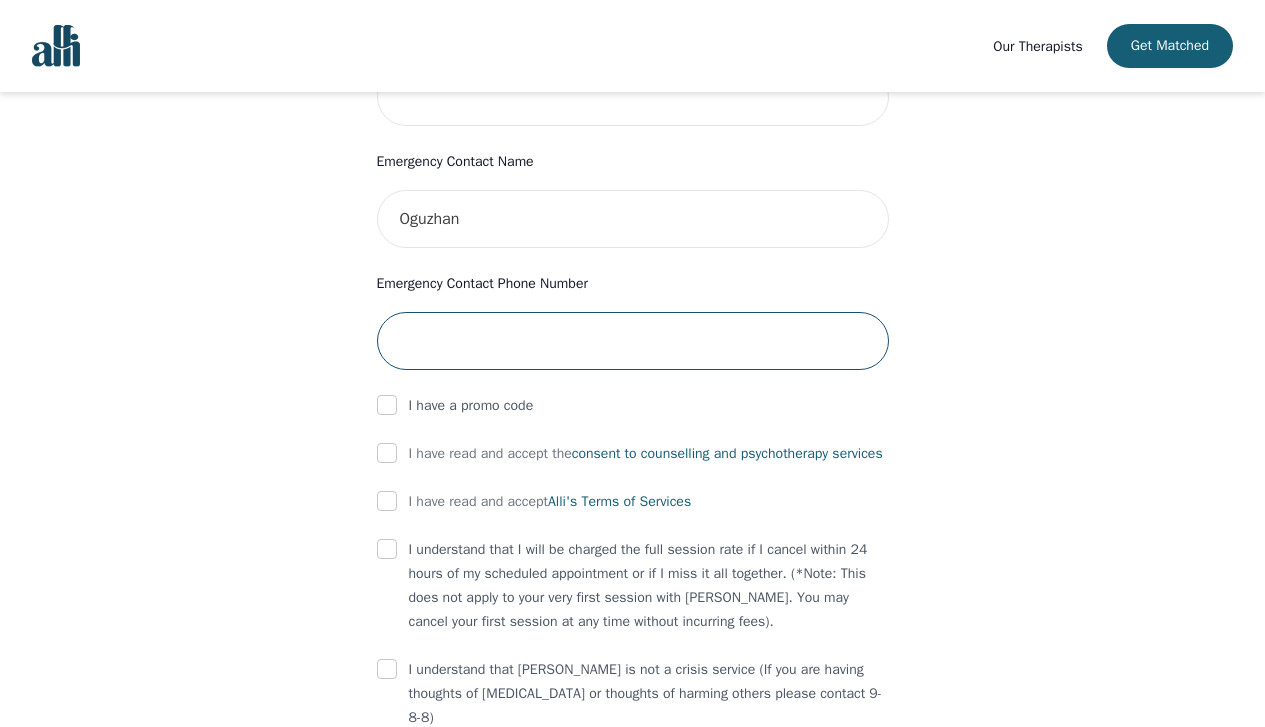 scroll, scrollTop: 942, scrollLeft: 0, axis: vertical 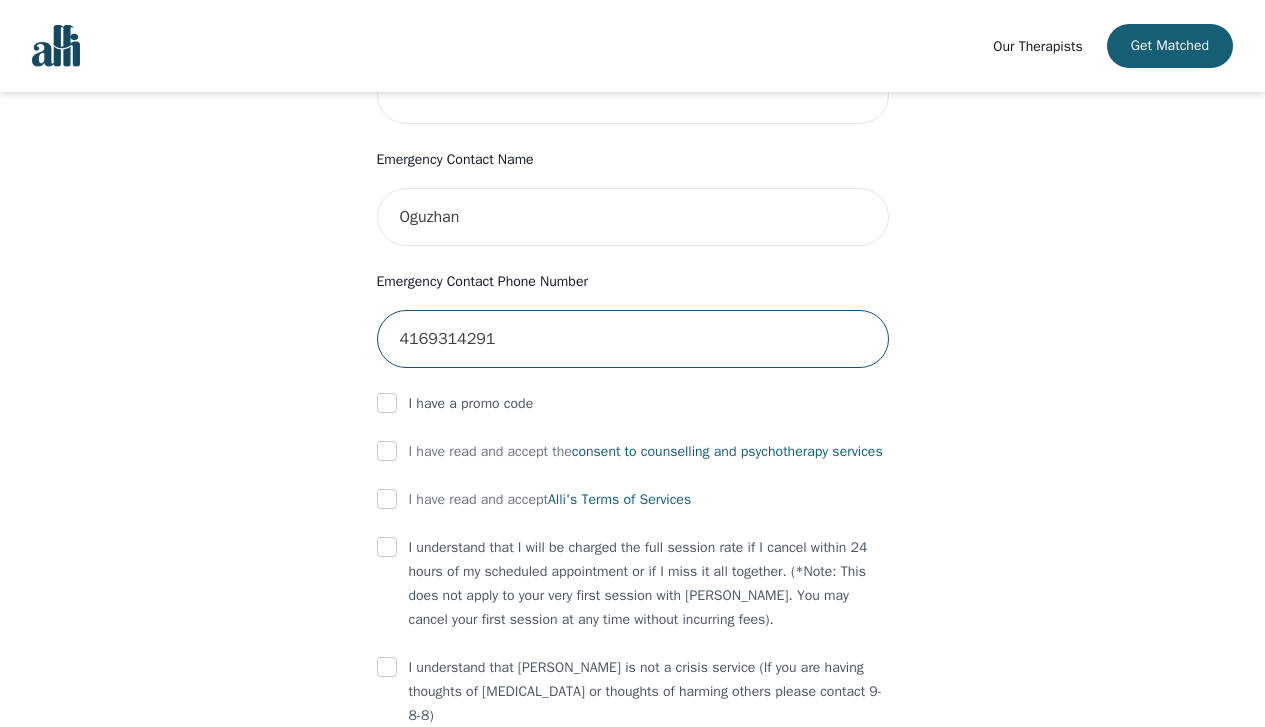 type on "4169314291" 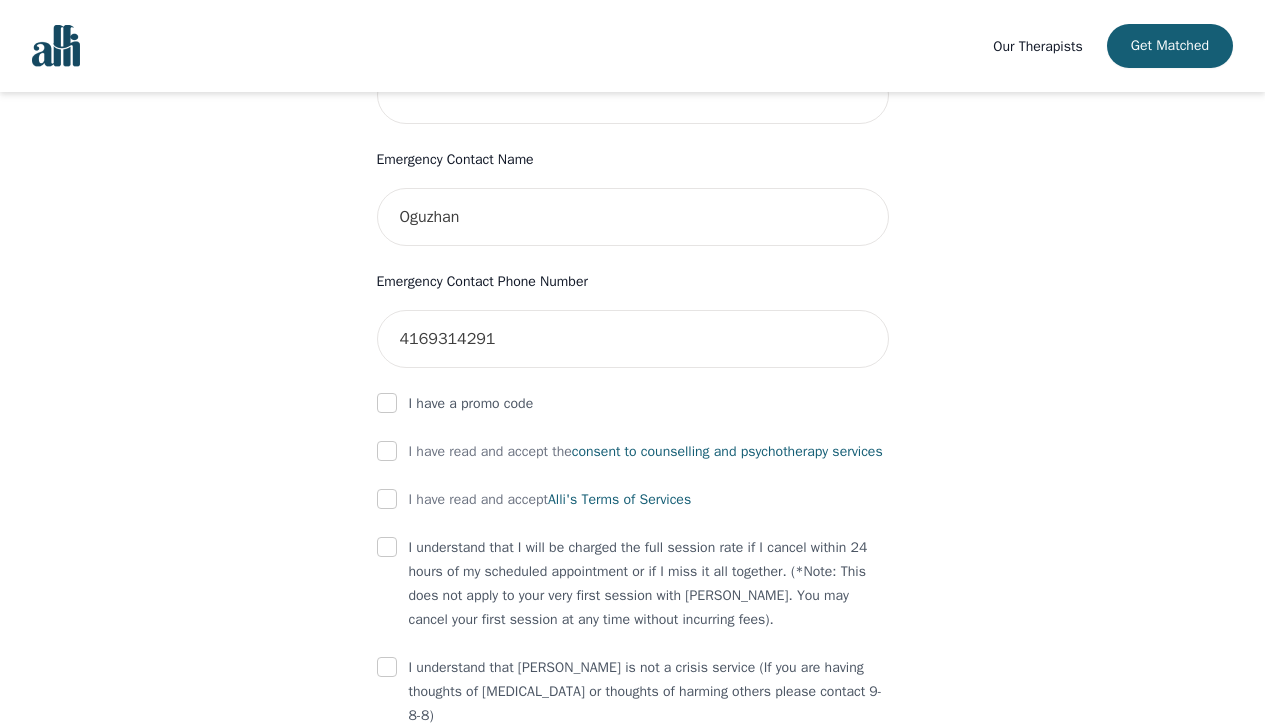 click on "Your therapy journey is about to begin! Your initial assessment session with   [PERSON_NAME]  will be on  [DATE] 1:15 PM  for 50 minutes , free of charge. Your follow-up sessions will be at your selected rate of $45. To confirm your session, please complete the following: First Name [PERSON_NAME] Last Name Toker Phone Number Only input the 10 digits, no spaces or dashes e.g. 1234567890 4374531832 Email [EMAIL_ADDRESS][DOMAIN_NAME] Address [STREET_ADDRESS] Unit Number (Optional) Emergency Contact Name Oguzhan Emergency Contact Phone Number [PHONE_NUMBER] I have a promo code I have read and accept the  consent to counselling and [MEDICAL_DATA] services I have read and accept  [PERSON_NAME]'s Terms of Services I understand that I will be charged the full session rate if I cancel within 24 hours of my scheduled appointment or if I miss it all together. (*Note: This does not apply to your very first session with [PERSON_NAME]. You may cancel your first session at any time without incurring fees). Submit" at bounding box center [633, 5] 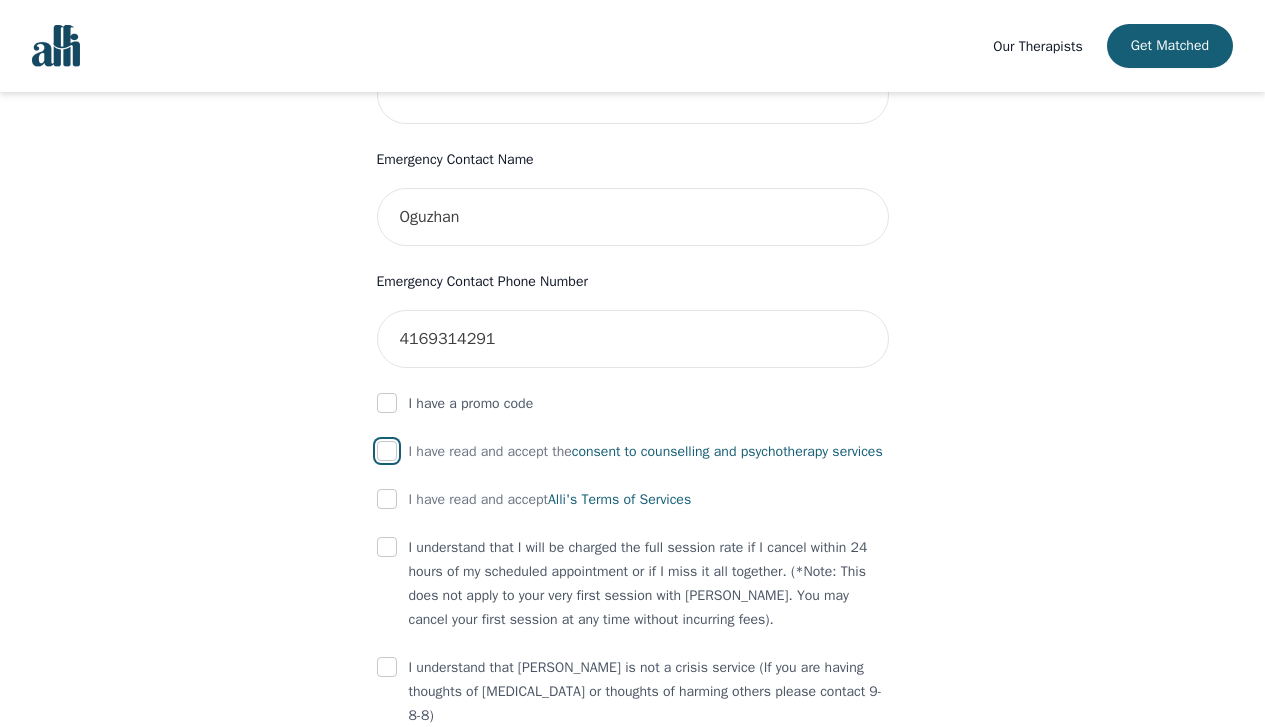 click at bounding box center (387, 451) 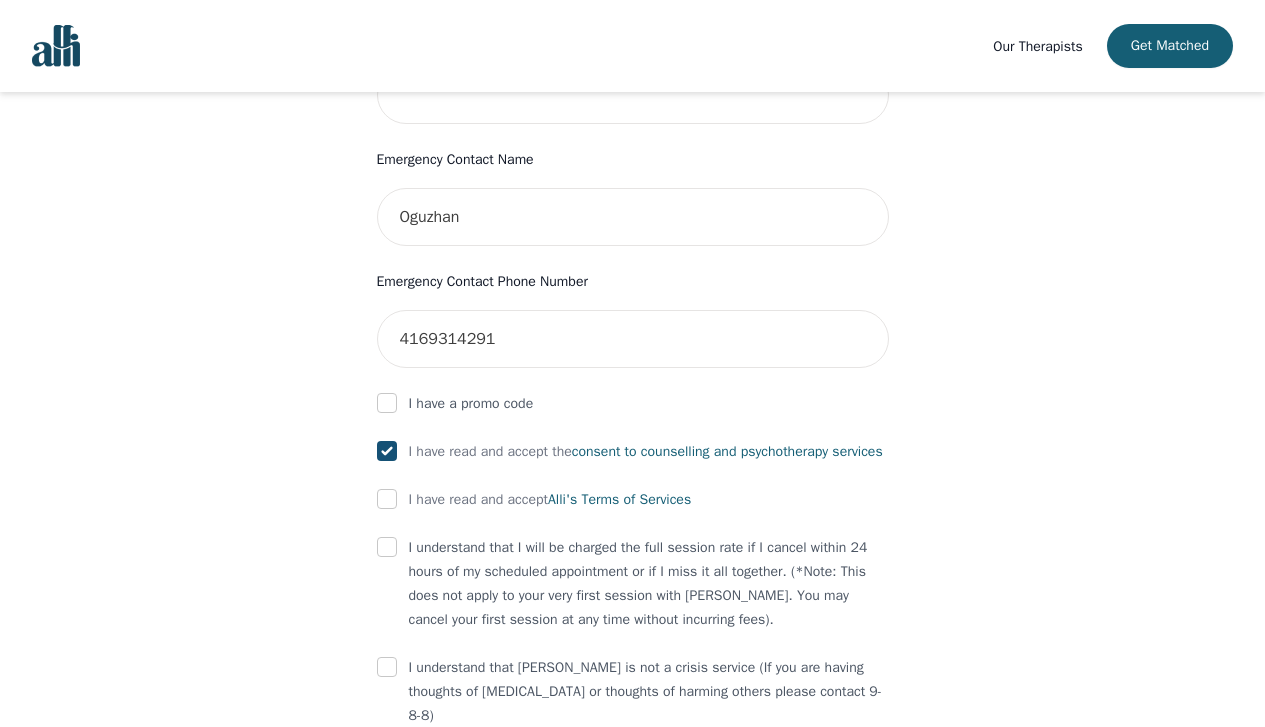 checkbox on "true" 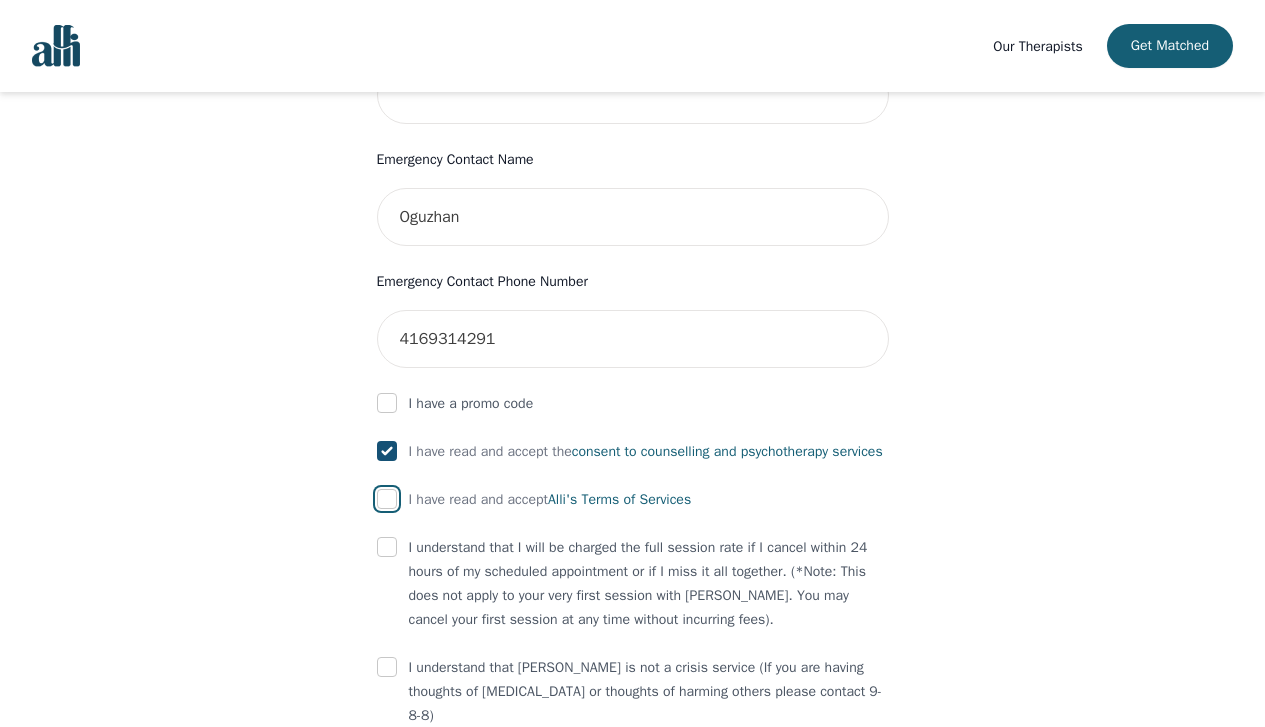 click at bounding box center [387, 499] 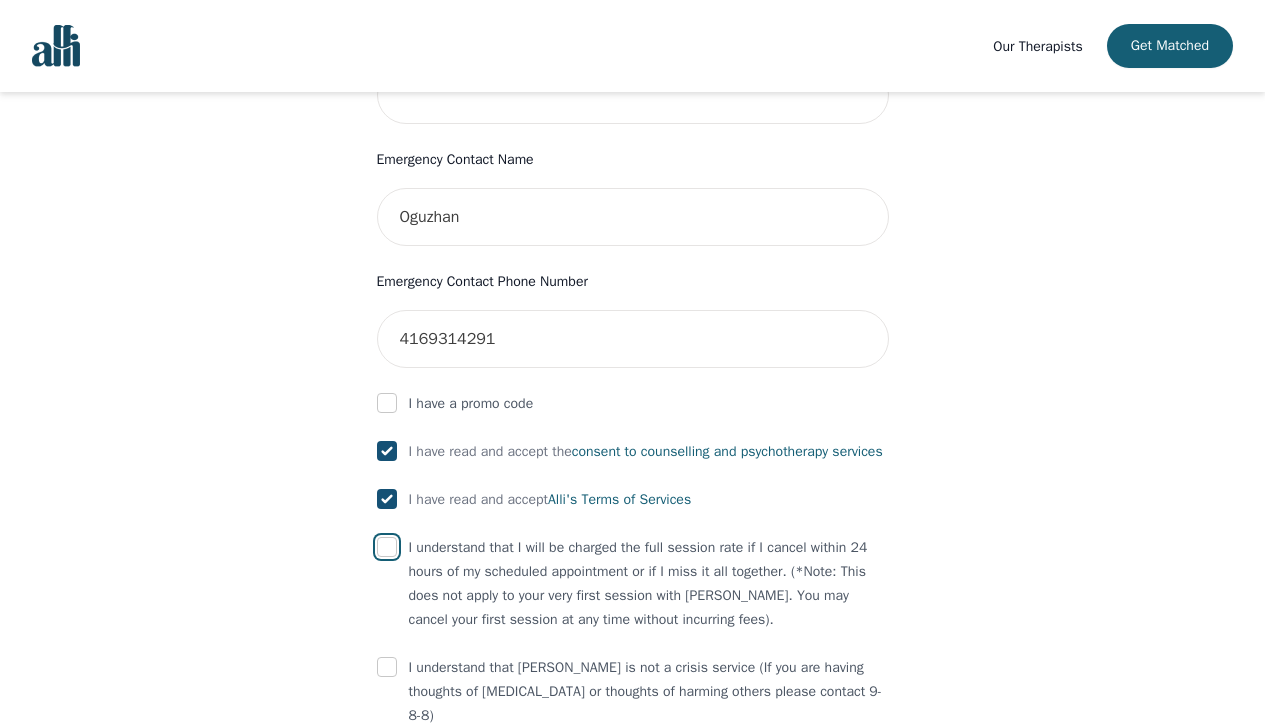 click at bounding box center (387, 547) 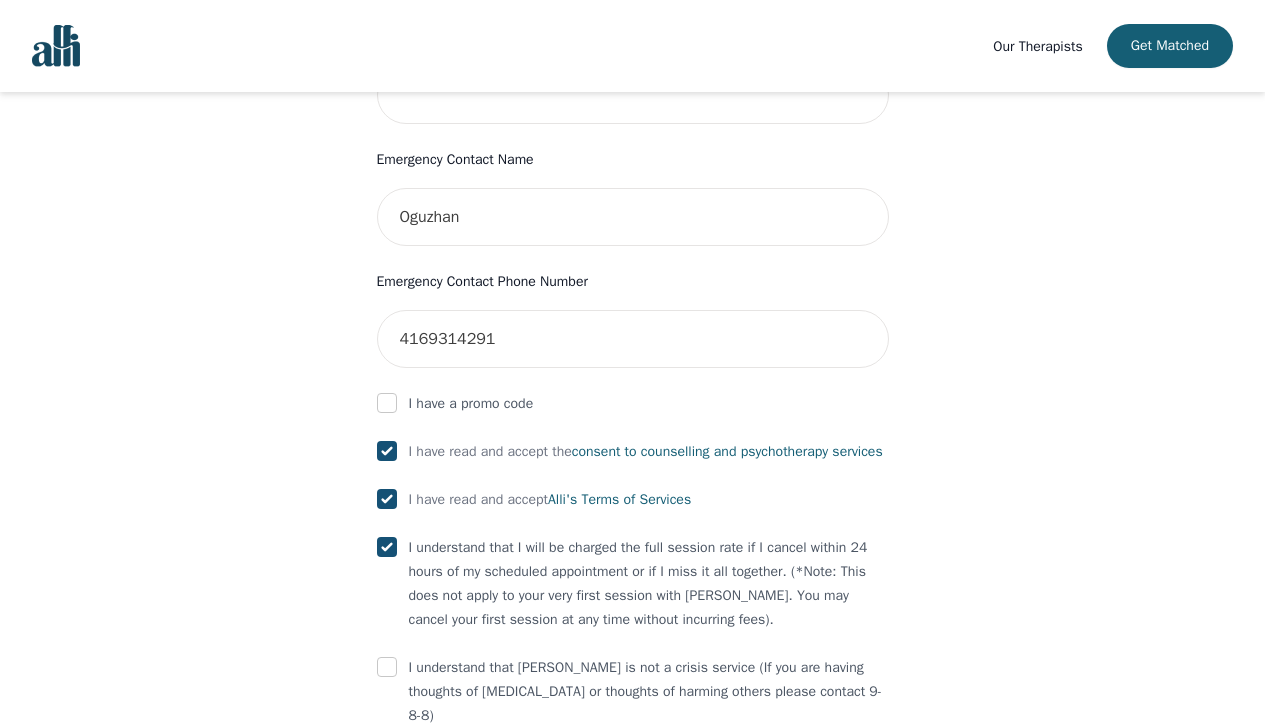 scroll, scrollTop: 1067, scrollLeft: 0, axis: vertical 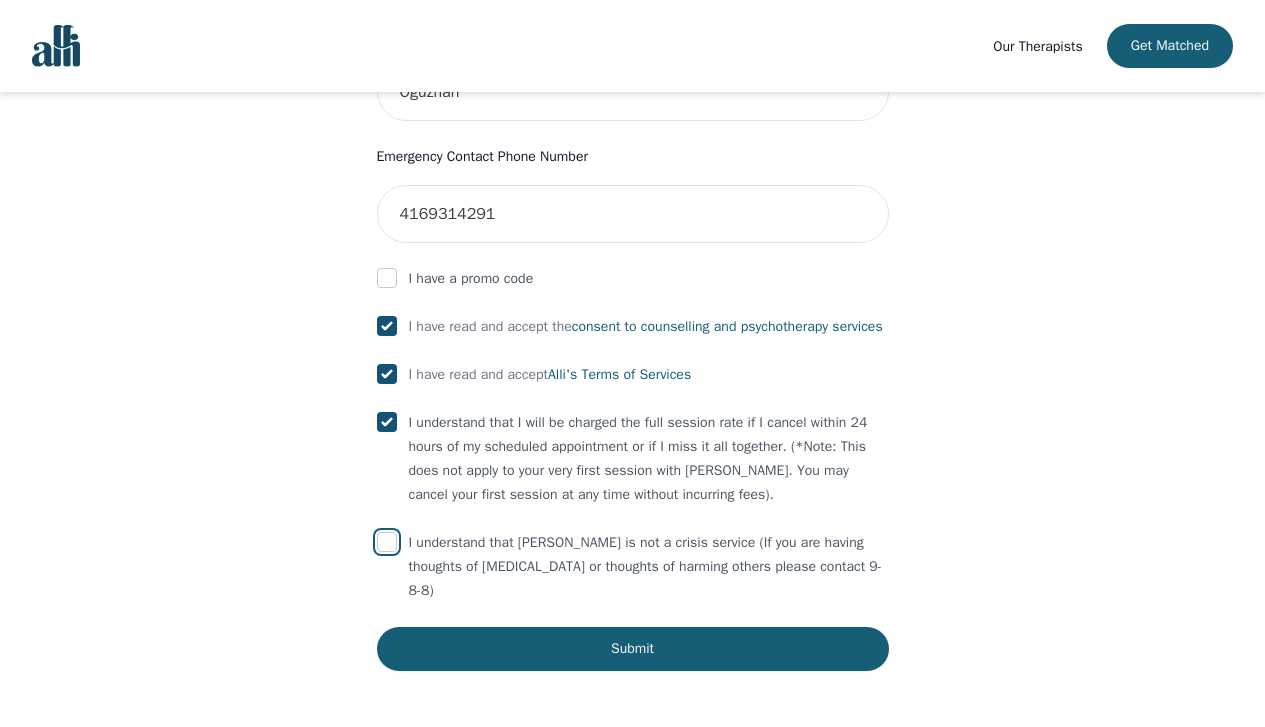click at bounding box center [387, 542] 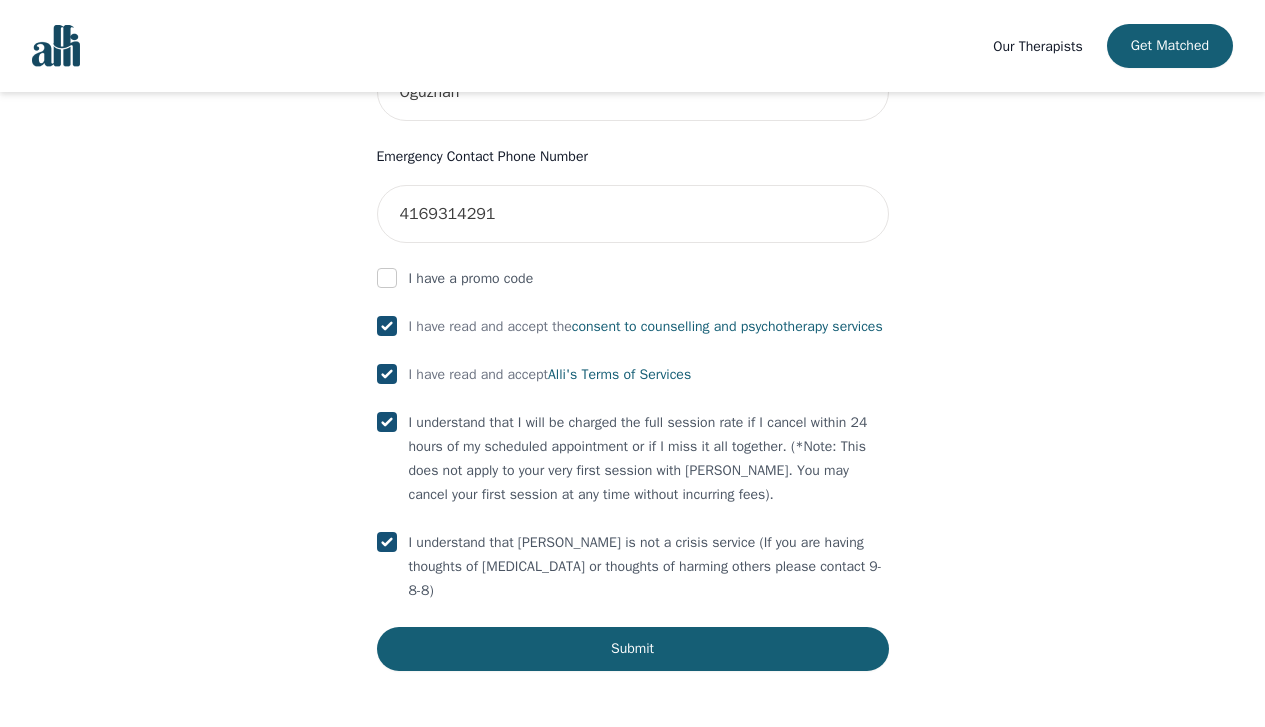 checkbox on "true" 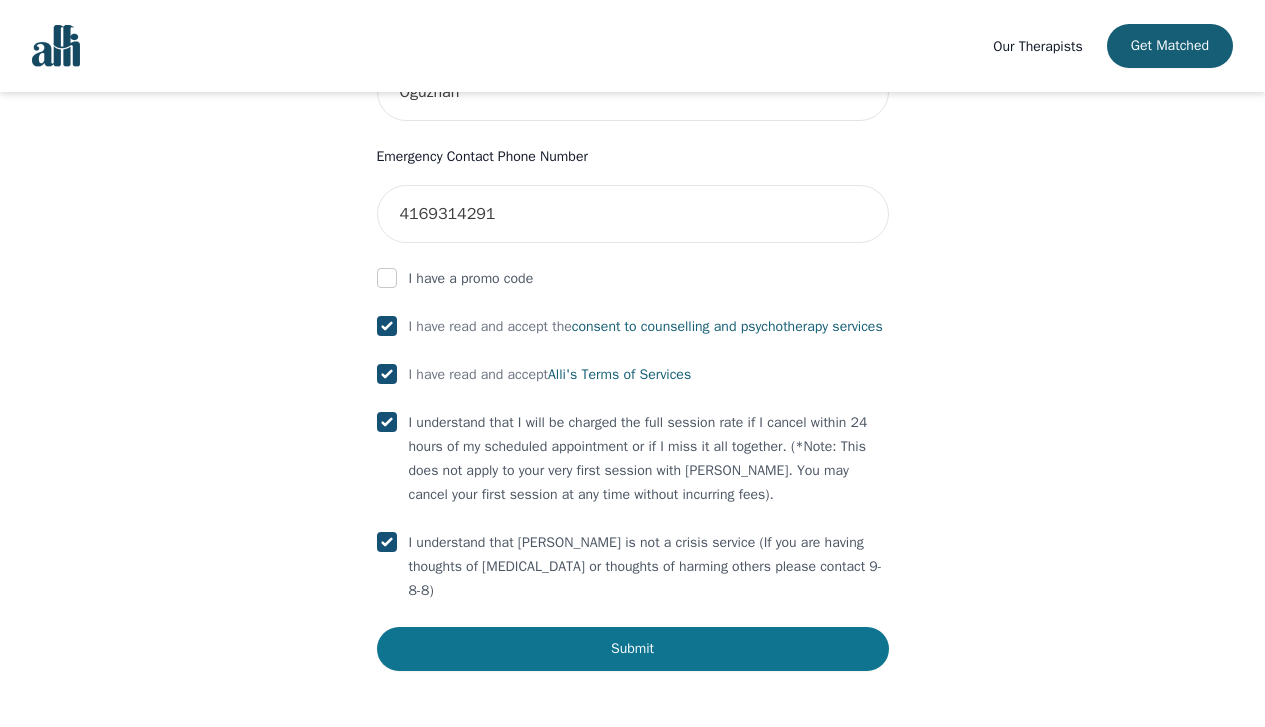 click on "Submit" at bounding box center [633, 649] 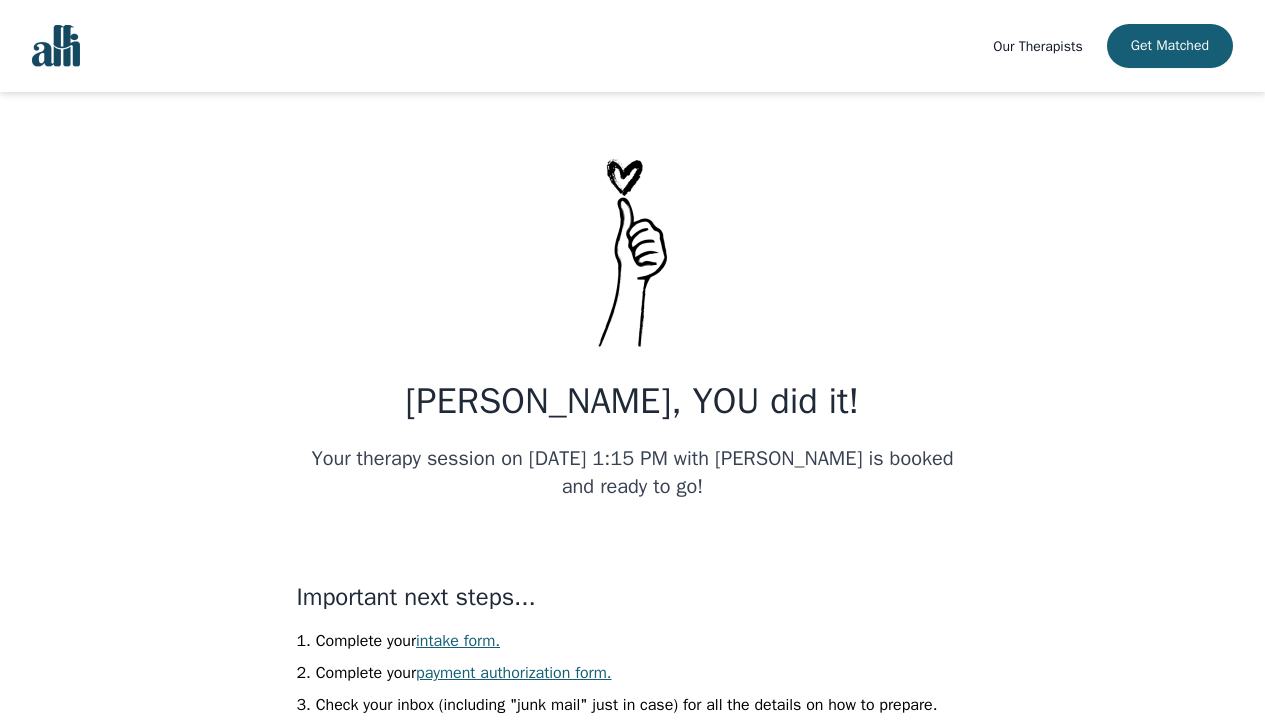 scroll, scrollTop: 4, scrollLeft: 0, axis: vertical 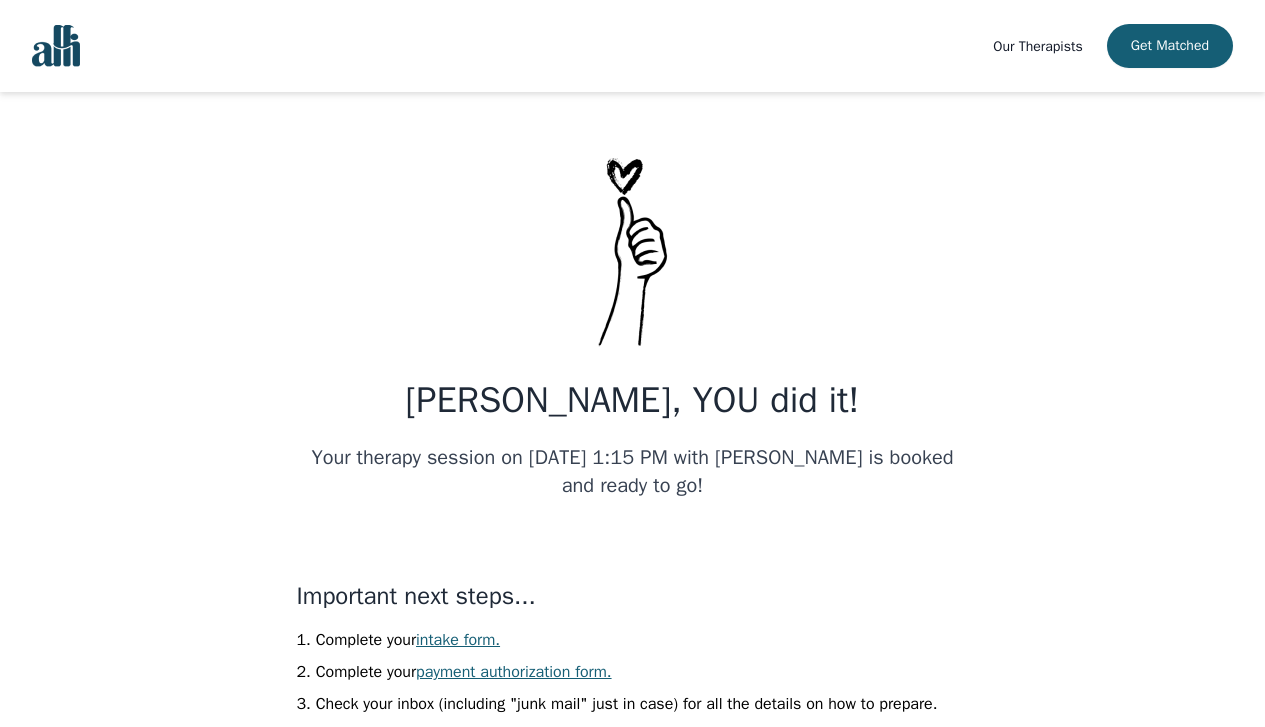 click on "intake form." at bounding box center (458, 640) 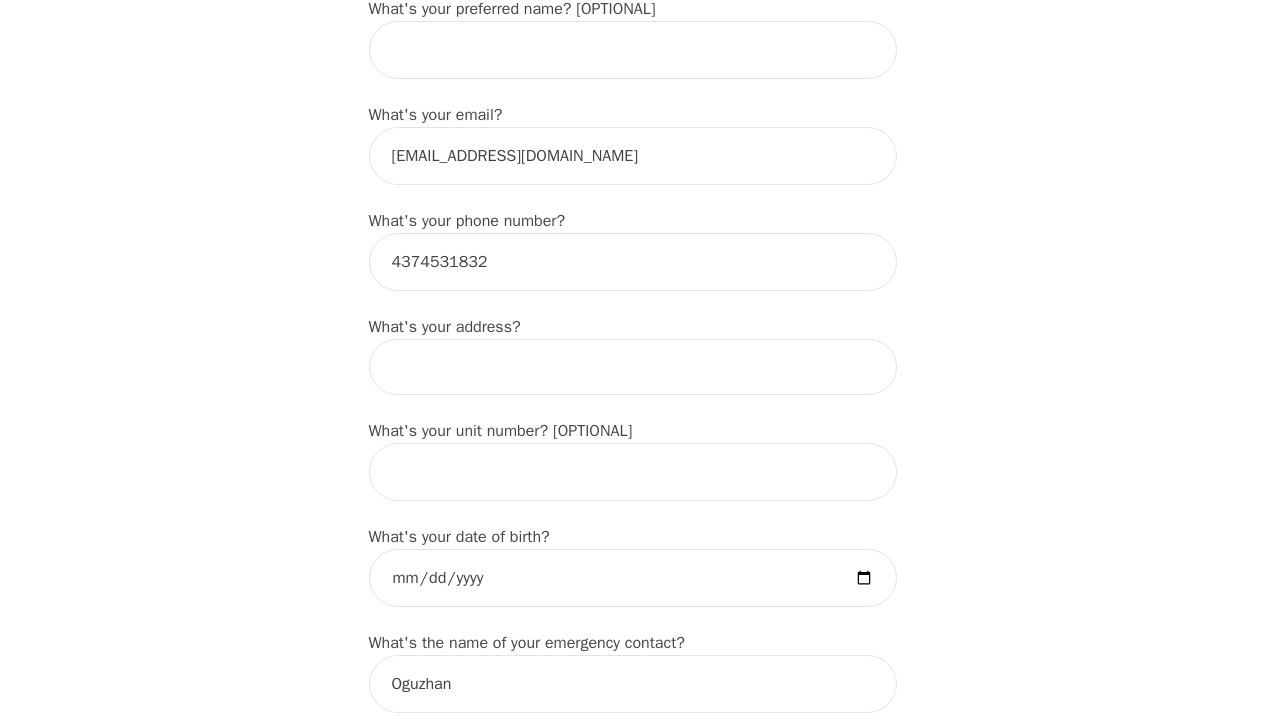scroll, scrollTop: 534, scrollLeft: 0, axis: vertical 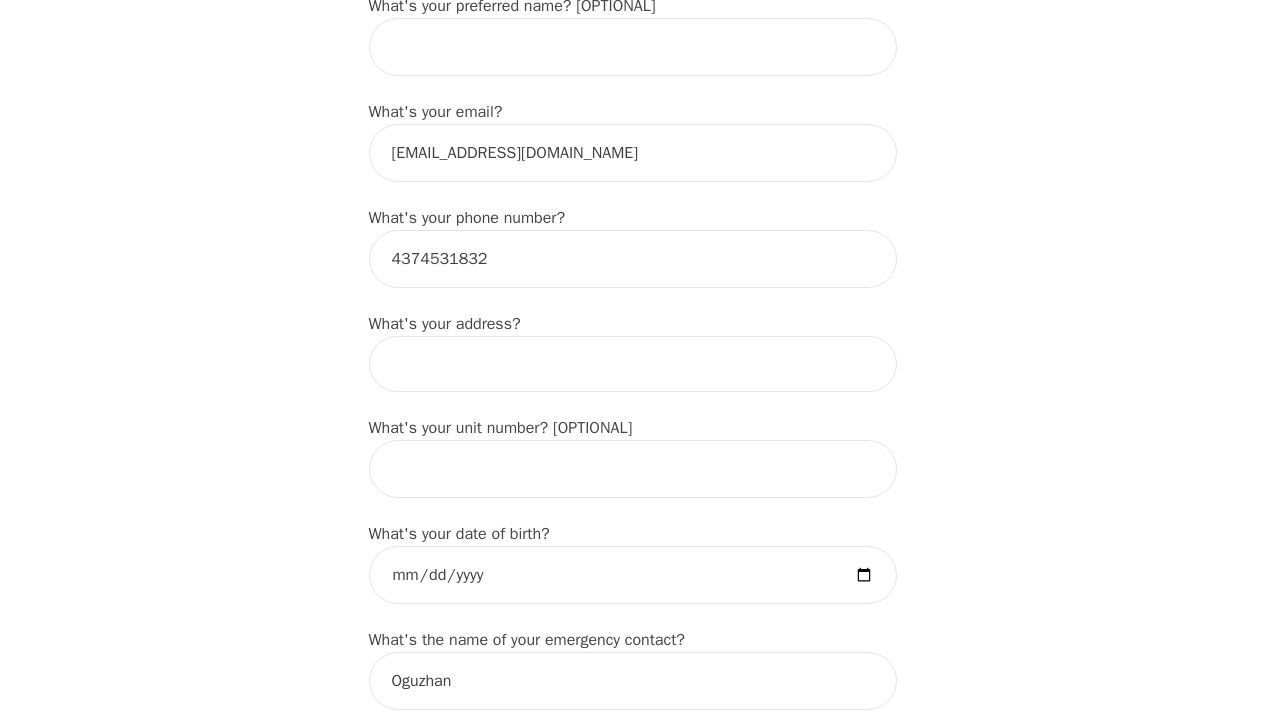 click at bounding box center (633, 364) 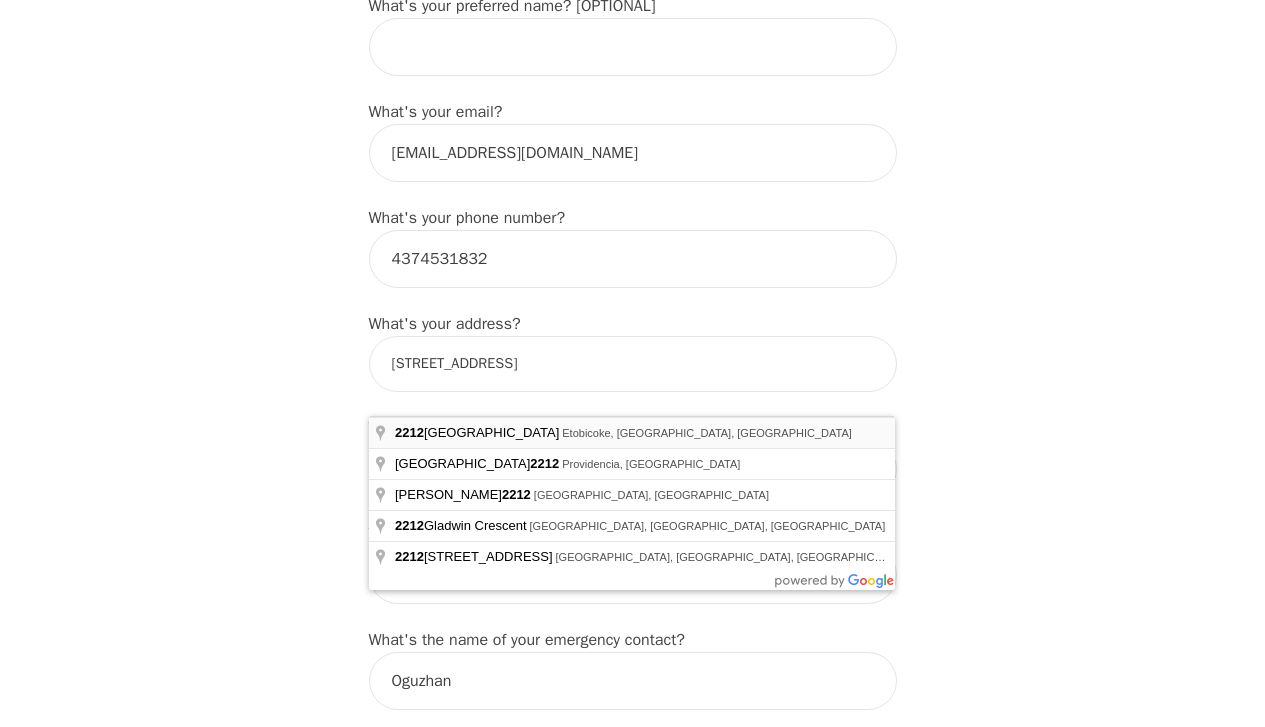 type on "[STREET_ADDRESS]" 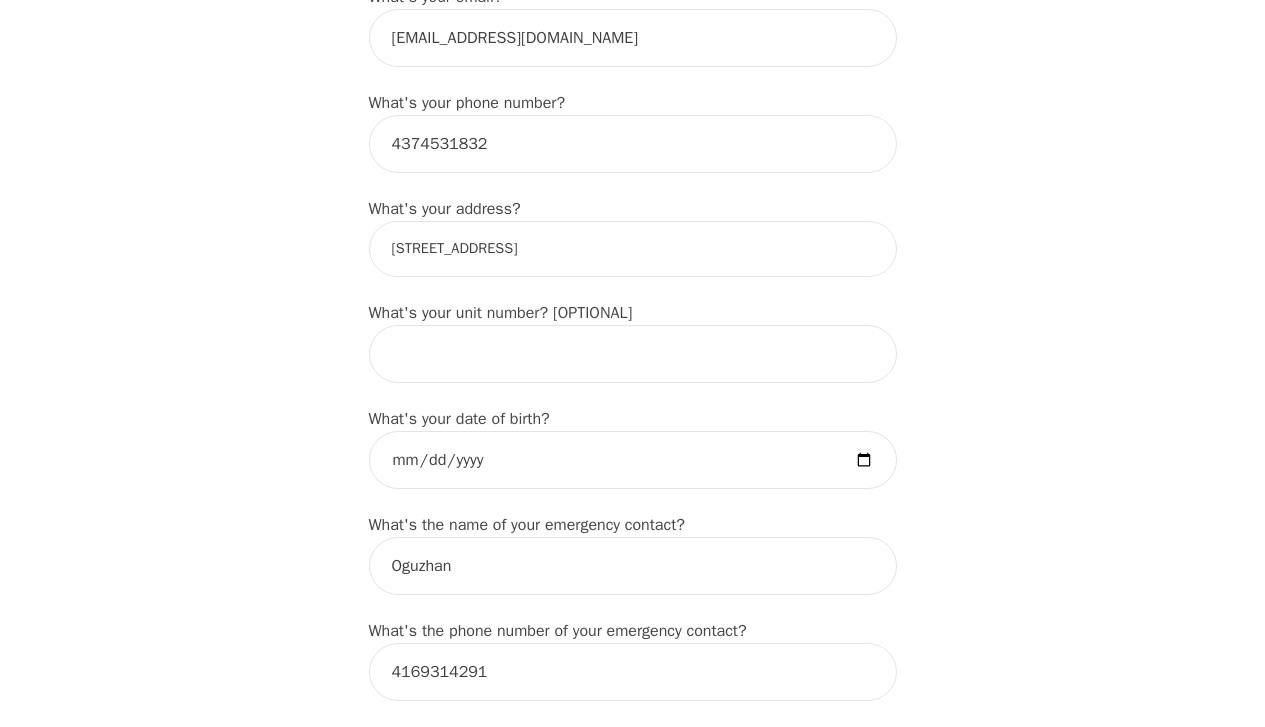 scroll, scrollTop: 652, scrollLeft: 0, axis: vertical 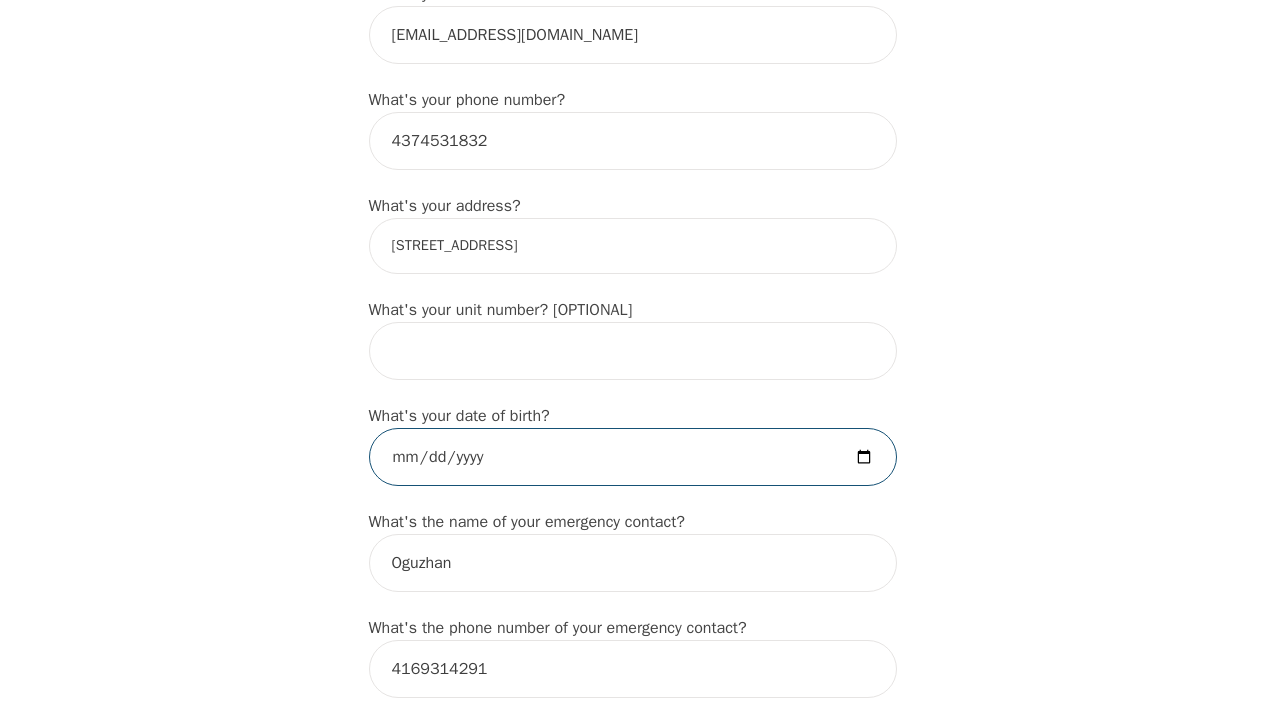 click at bounding box center (633, 457) 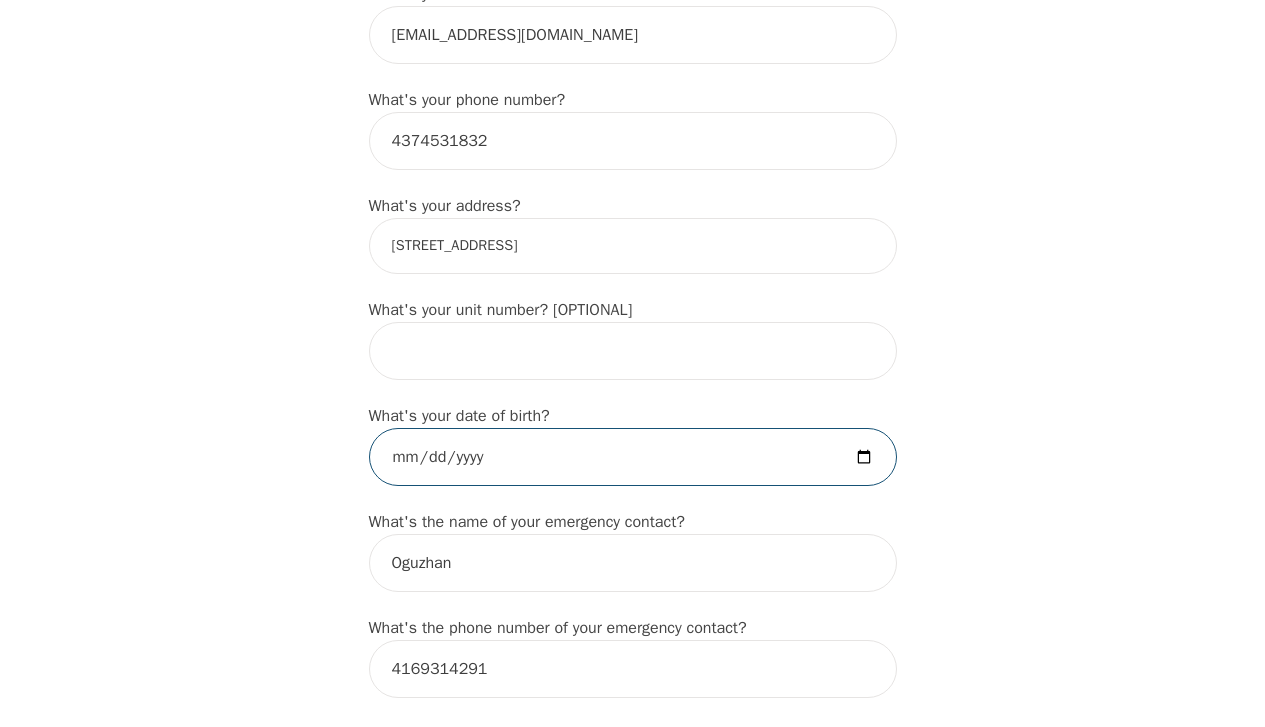 click at bounding box center (633, 457) 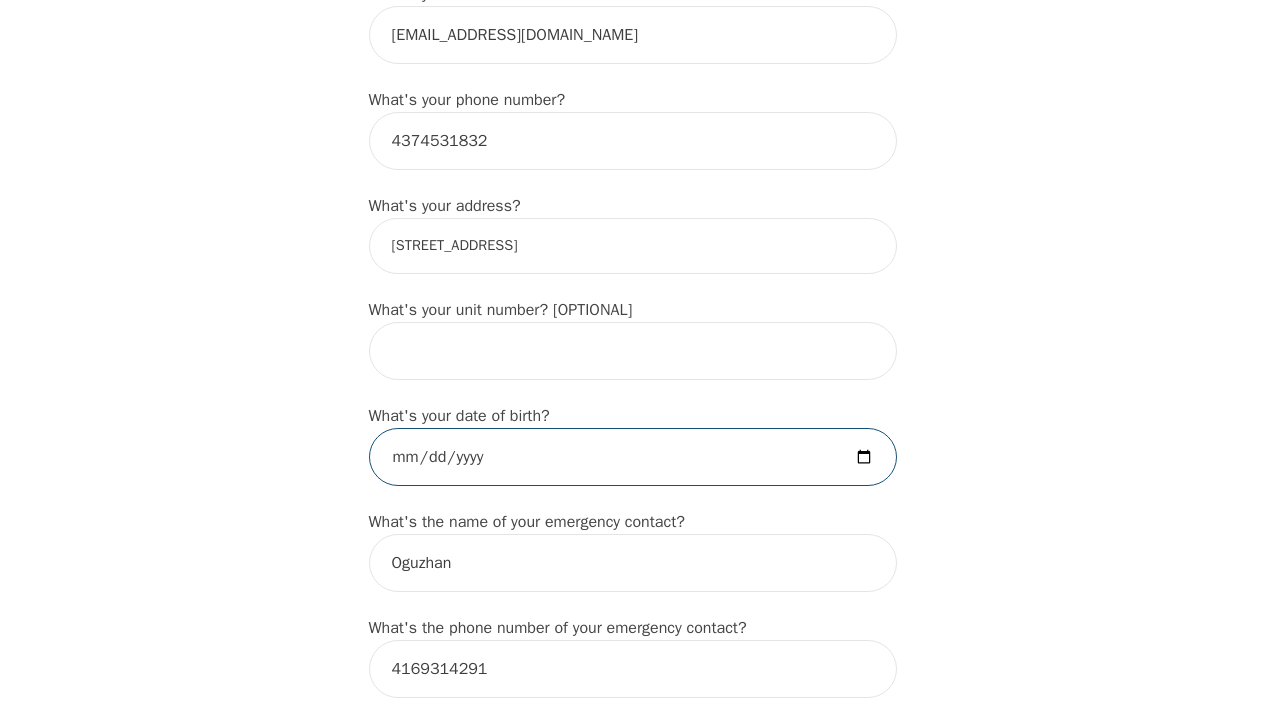 type on "[DATE]" 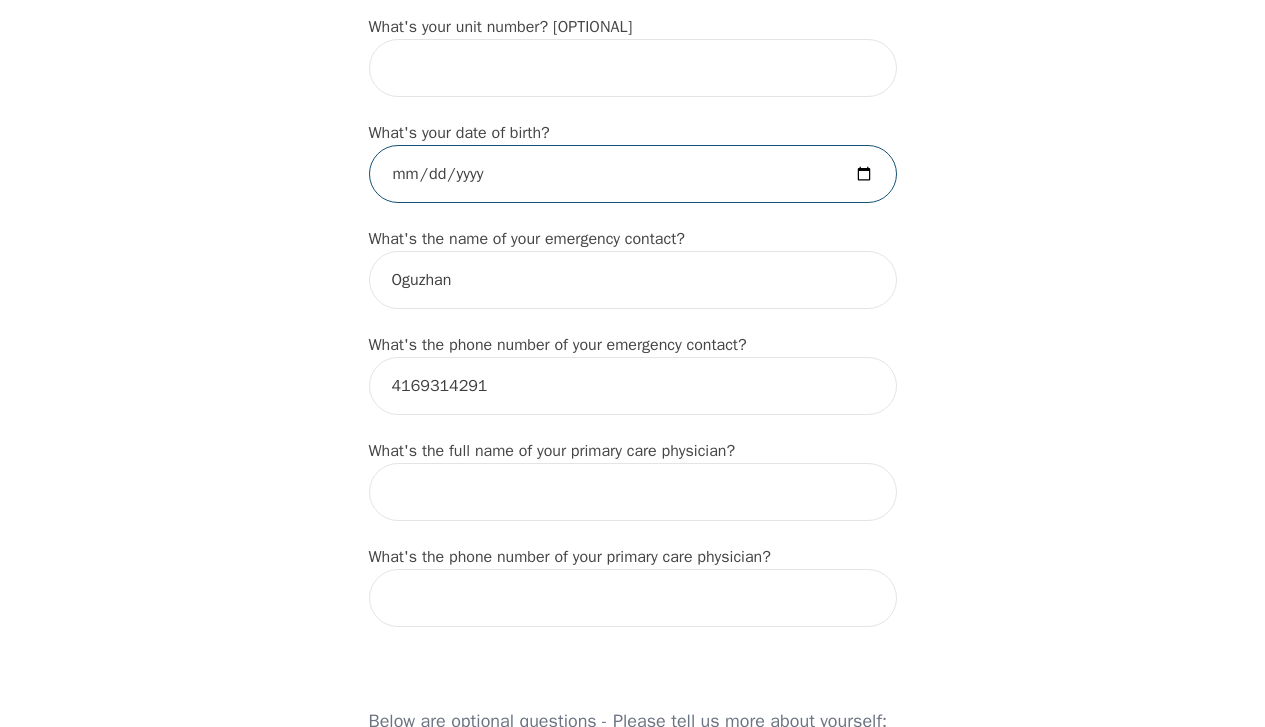 scroll, scrollTop: 937, scrollLeft: 0, axis: vertical 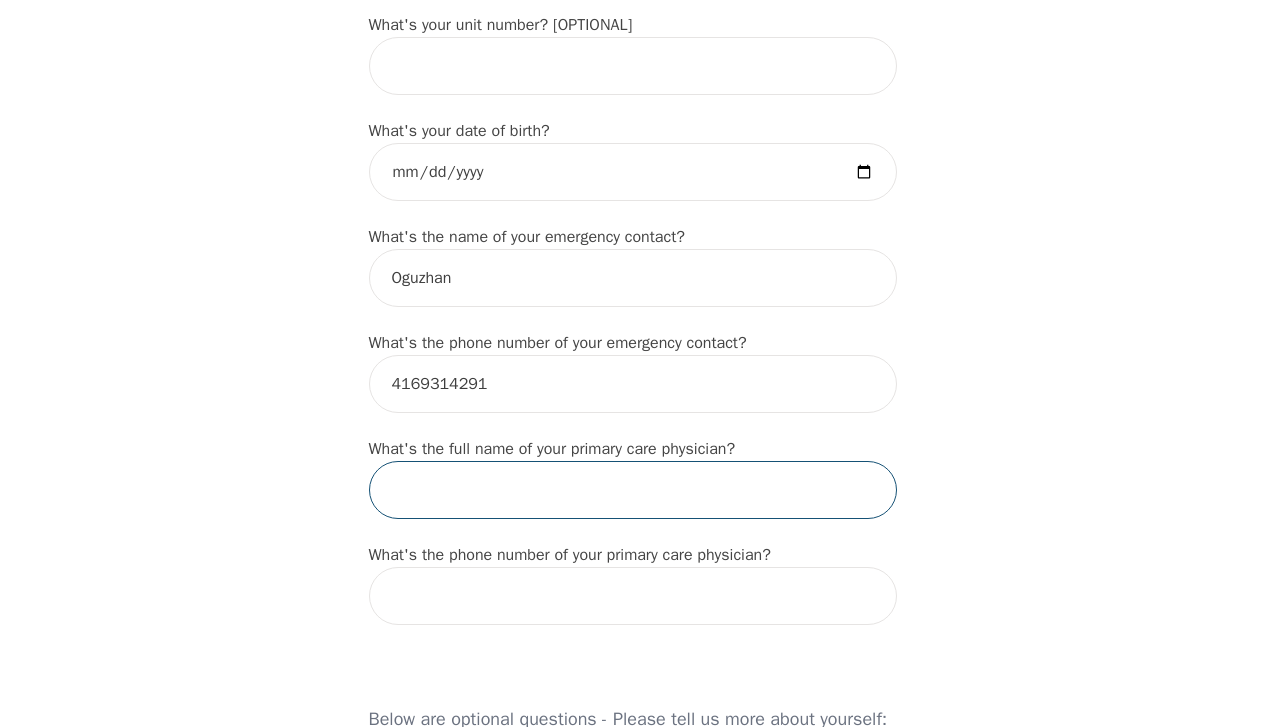 click at bounding box center [633, 490] 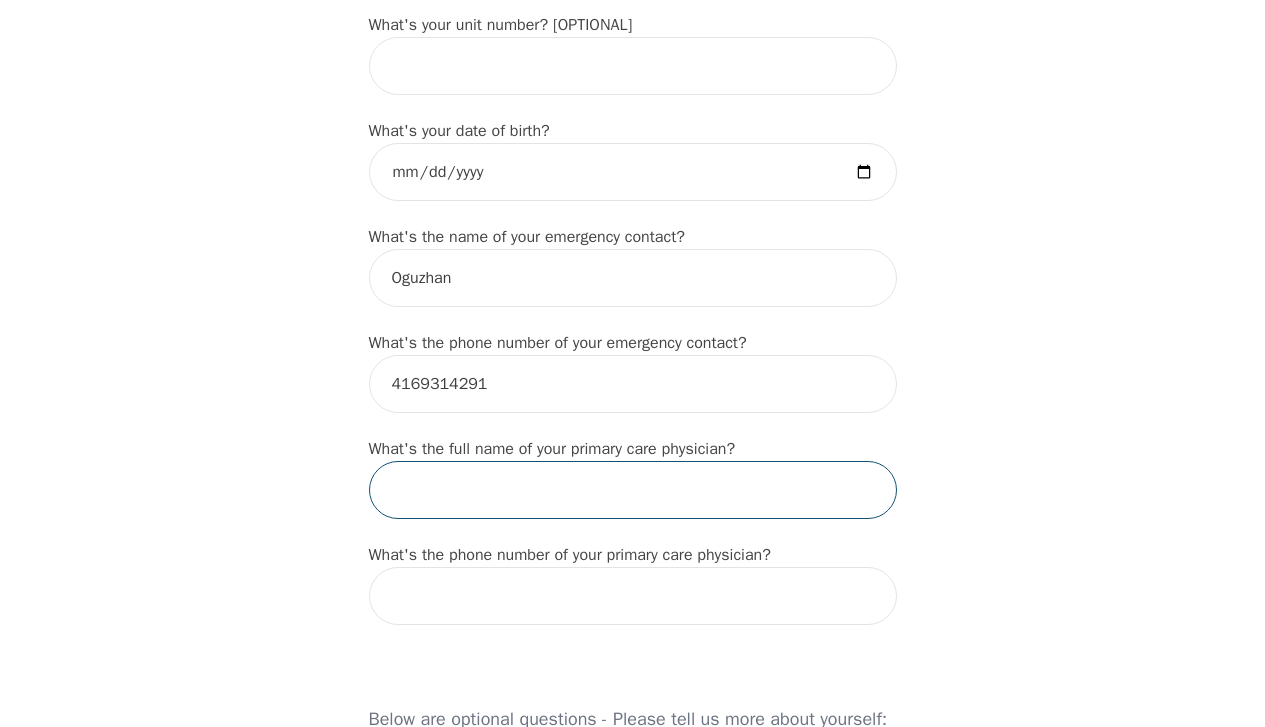 paste on "[PERSON_NAME]" 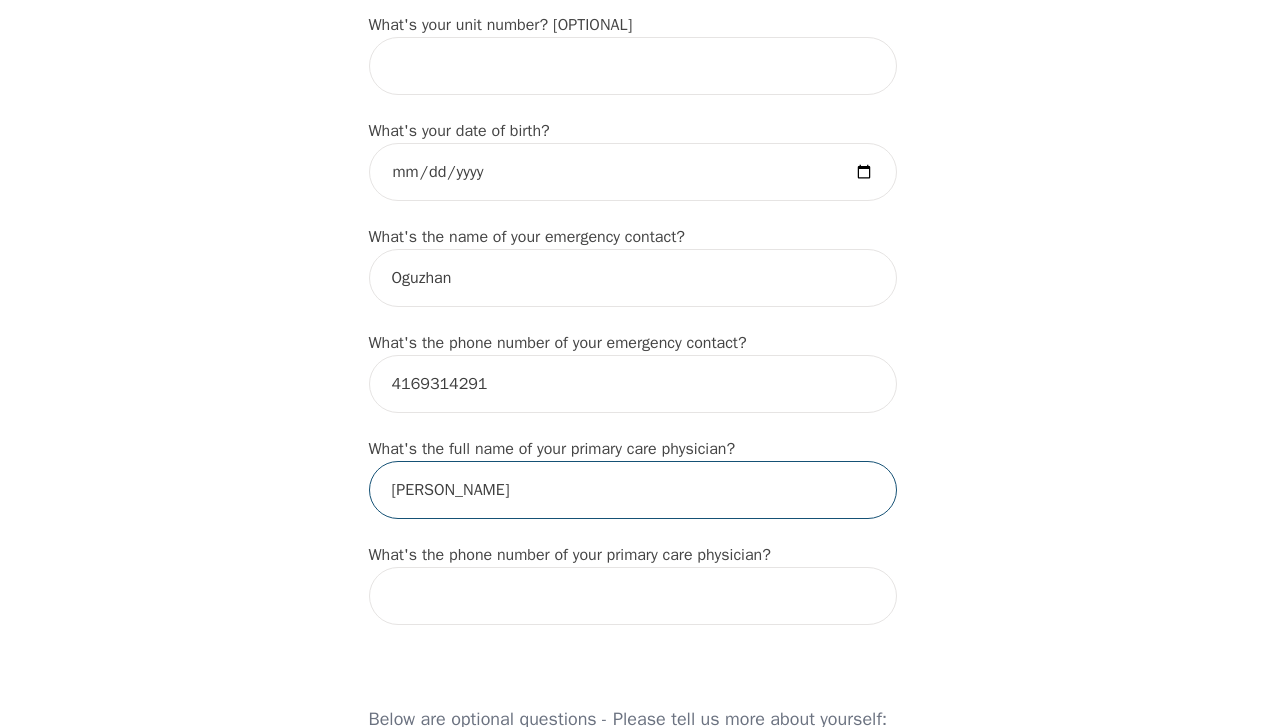 type on "[PERSON_NAME]" 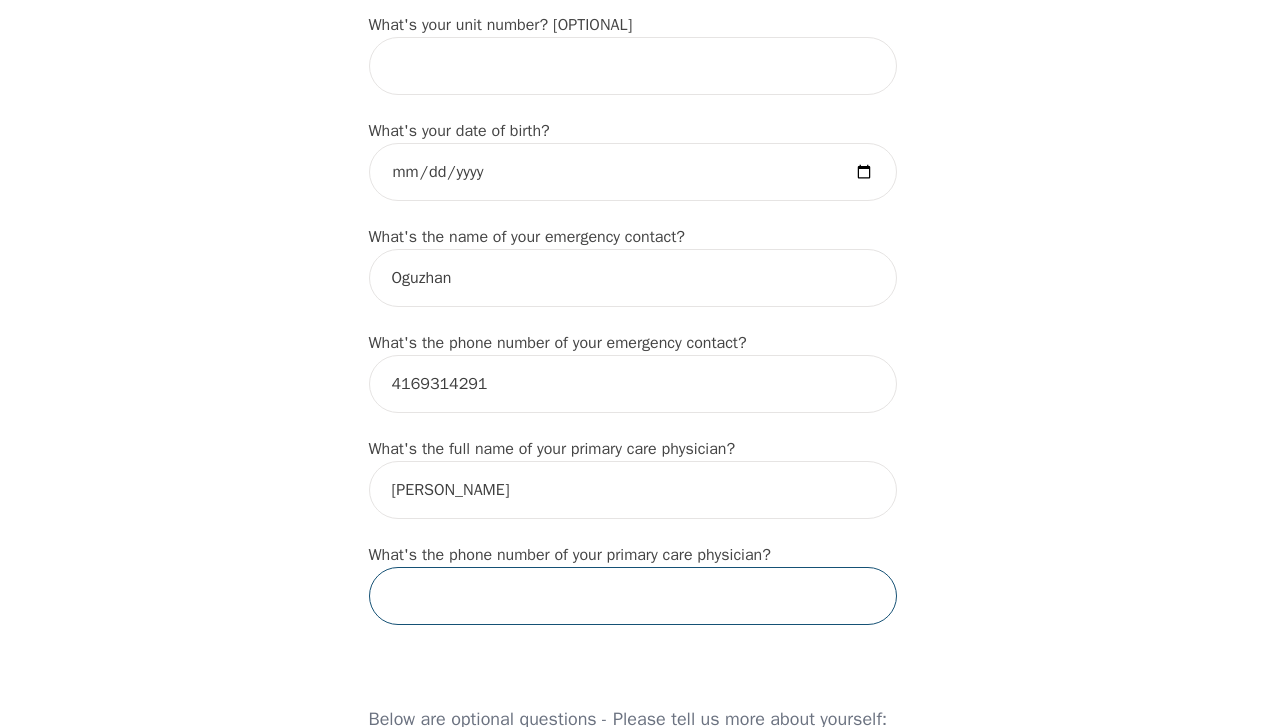 click at bounding box center [633, 596] 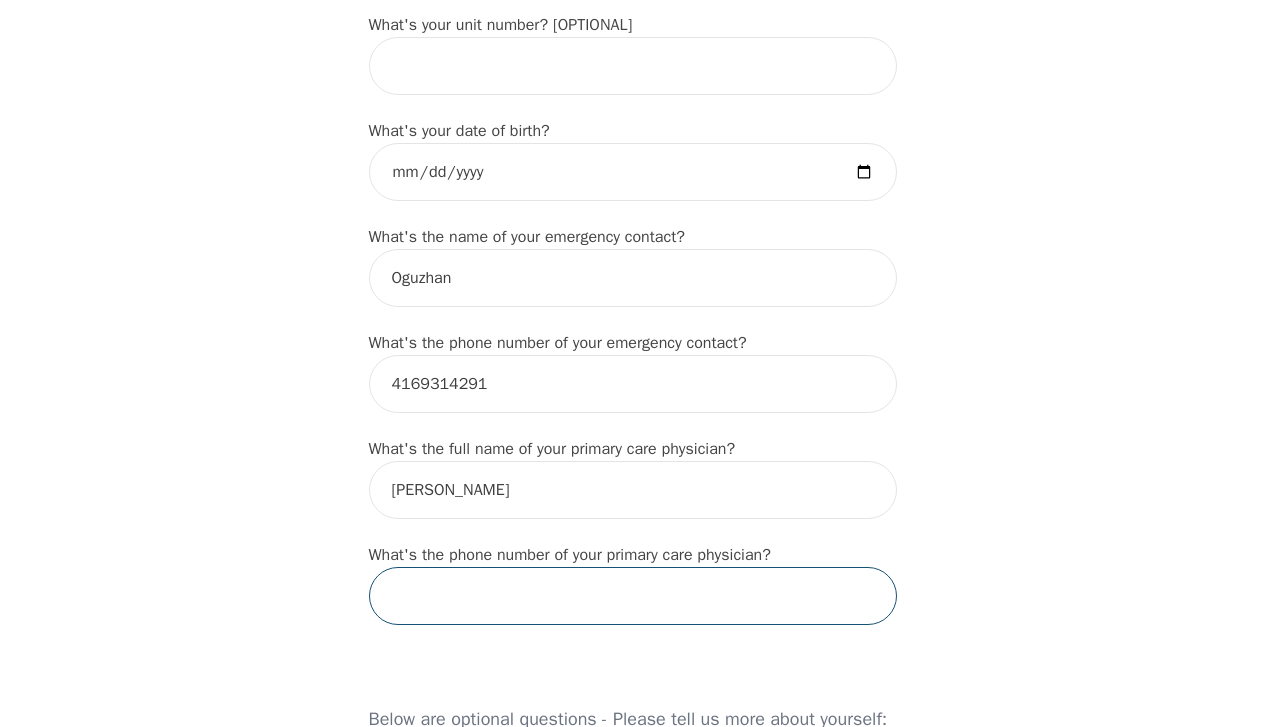 paste on "[PHONE_NUMBER]" 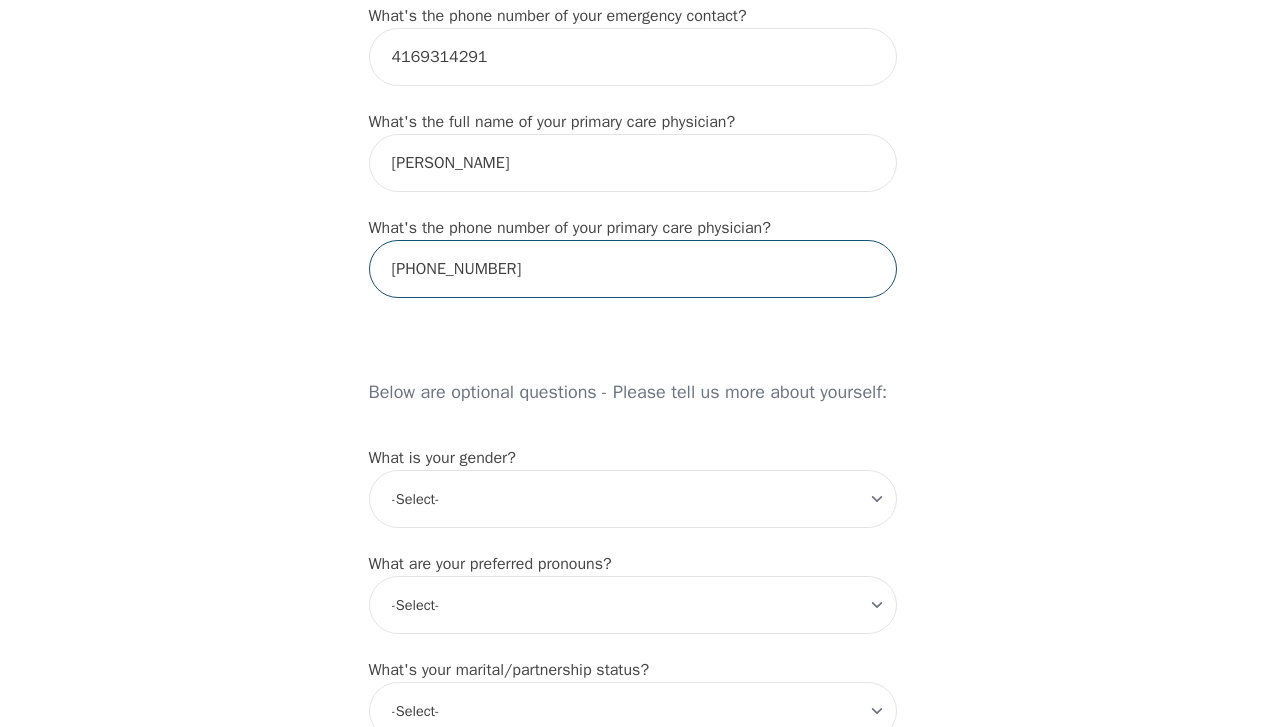scroll, scrollTop: 1281, scrollLeft: 0, axis: vertical 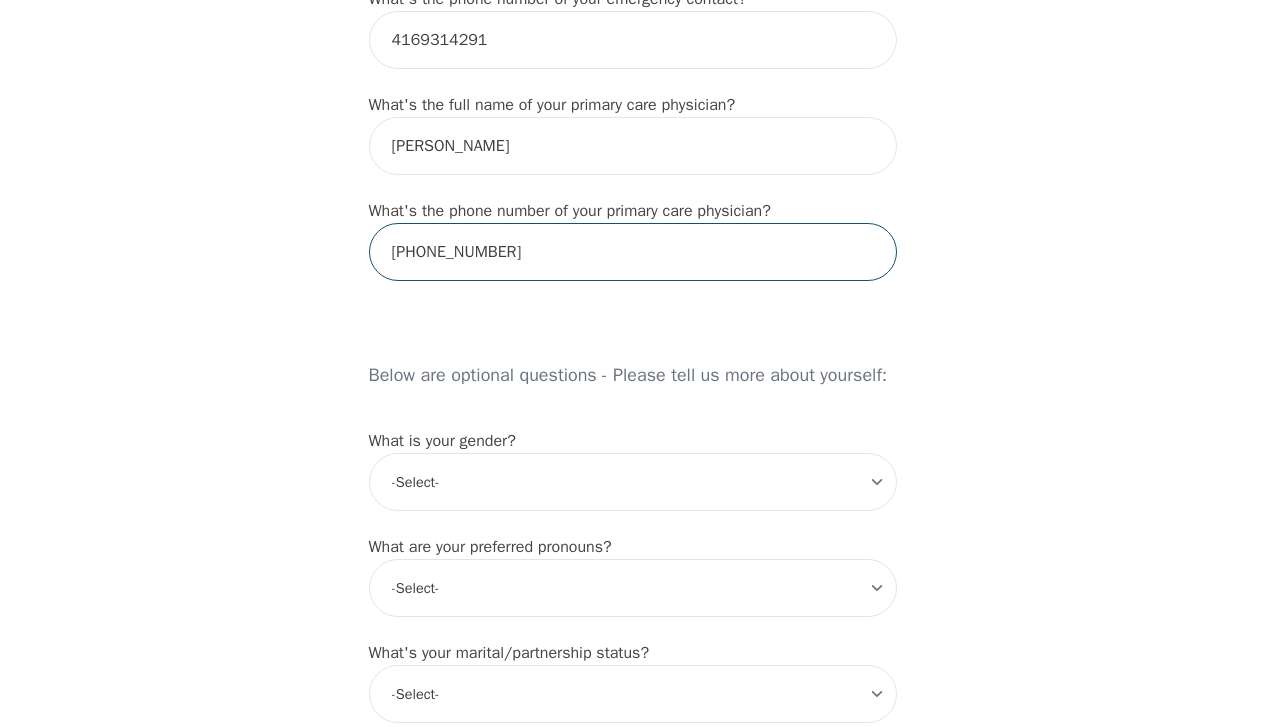 type on "[PHONE_NUMBER]" 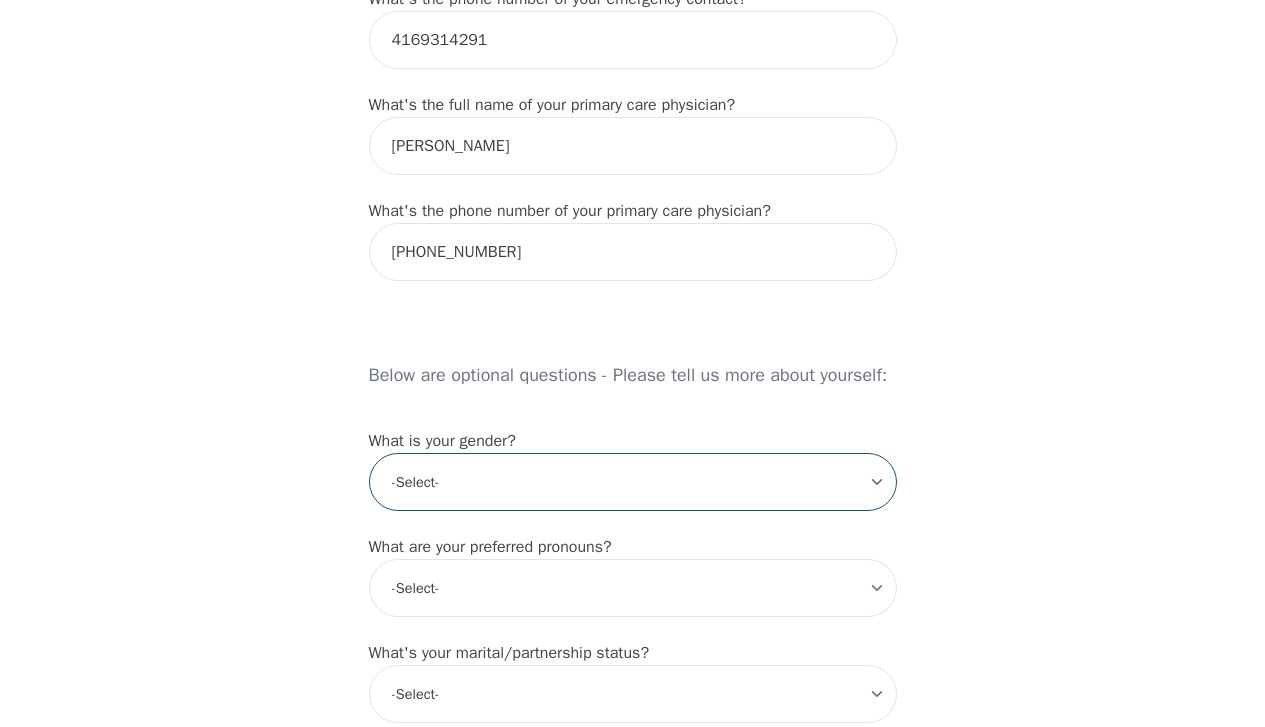 click on "-Select- [DEMOGRAPHIC_DATA] [DEMOGRAPHIC_DATA] [DEMOGRAPHIC_DATA] [DEMOGRAPHIC_DATA] [DEMOGRAPHIC_DATA] prefer_not_to_say" at bounding box center (633, 482) 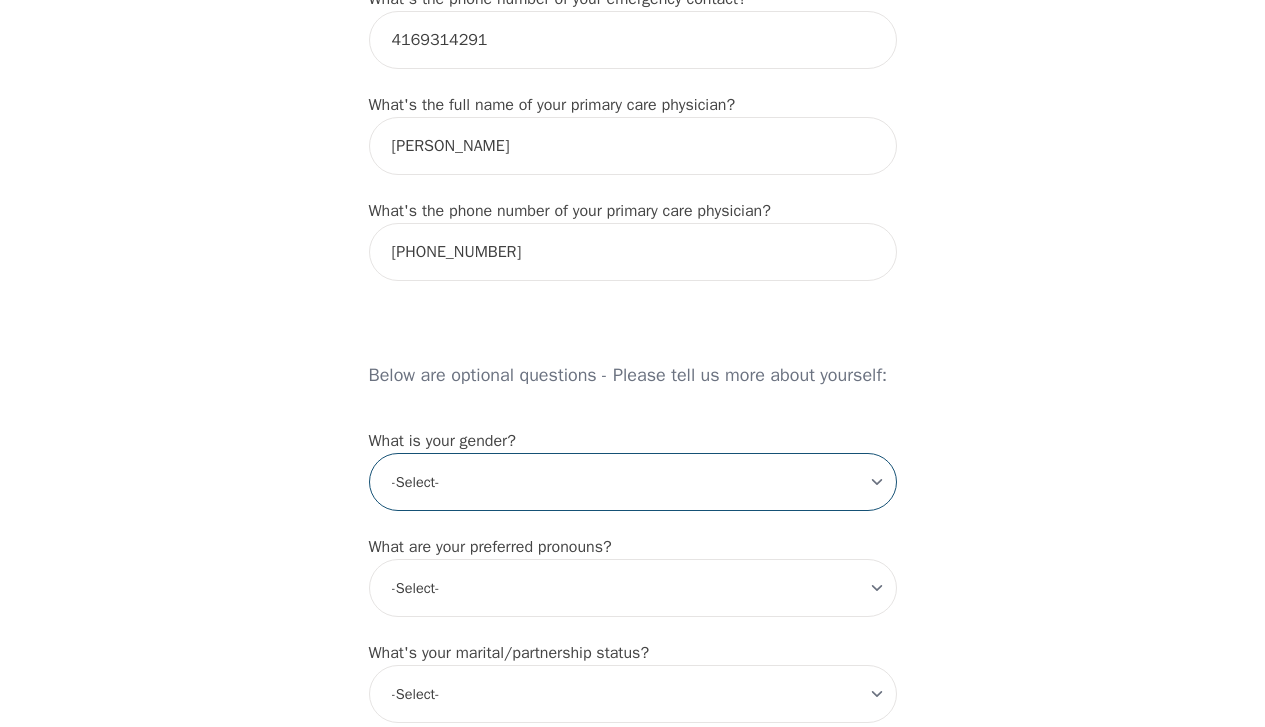 select on "[DEMOGRAPHIC_DATA]" 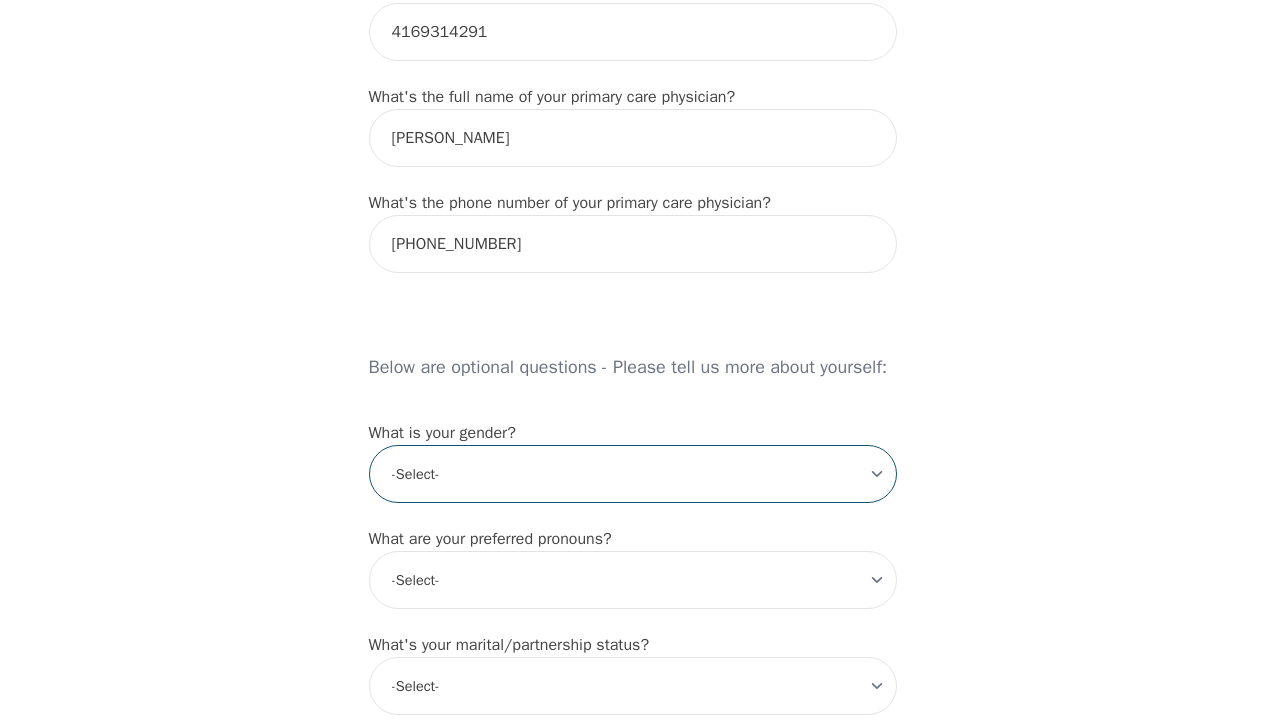 scroll, scrollTop: 1300, scrollLeft: 0, axis: vertical 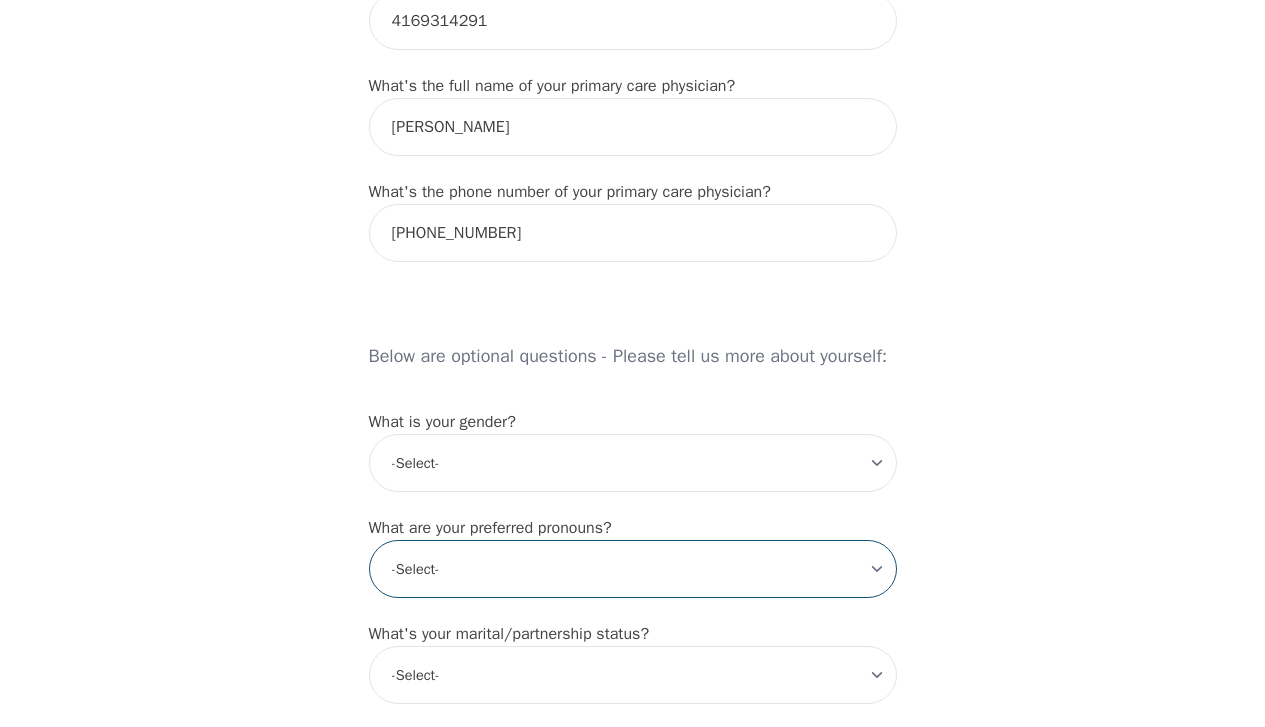 click on "-Select- he/him she/her they/them ze/zir xe/xem ey/em ve/ver tey/ter e/e per/per prefer_not_to_say" at bounding box center (633, 569) 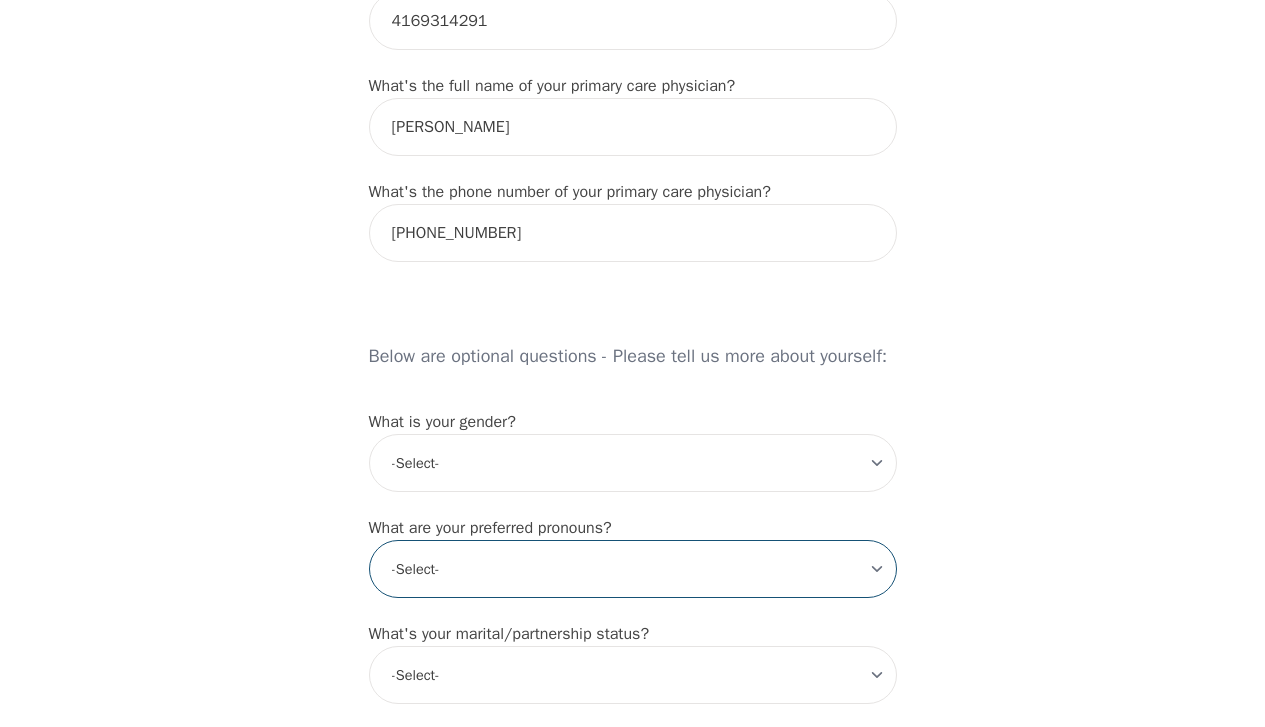 select on "he/him" 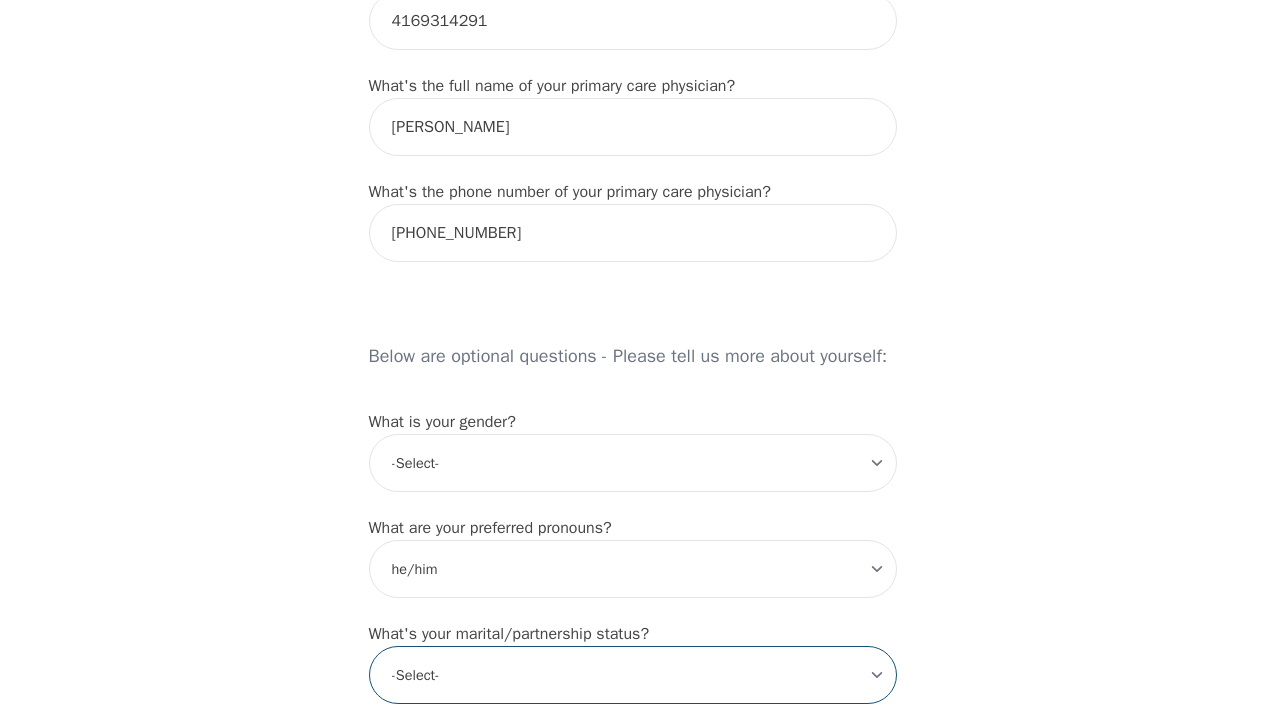 click on "-Select- Single Partnered Married Common Law Widowed Separated Divorced" at bounding box center (633, 675) 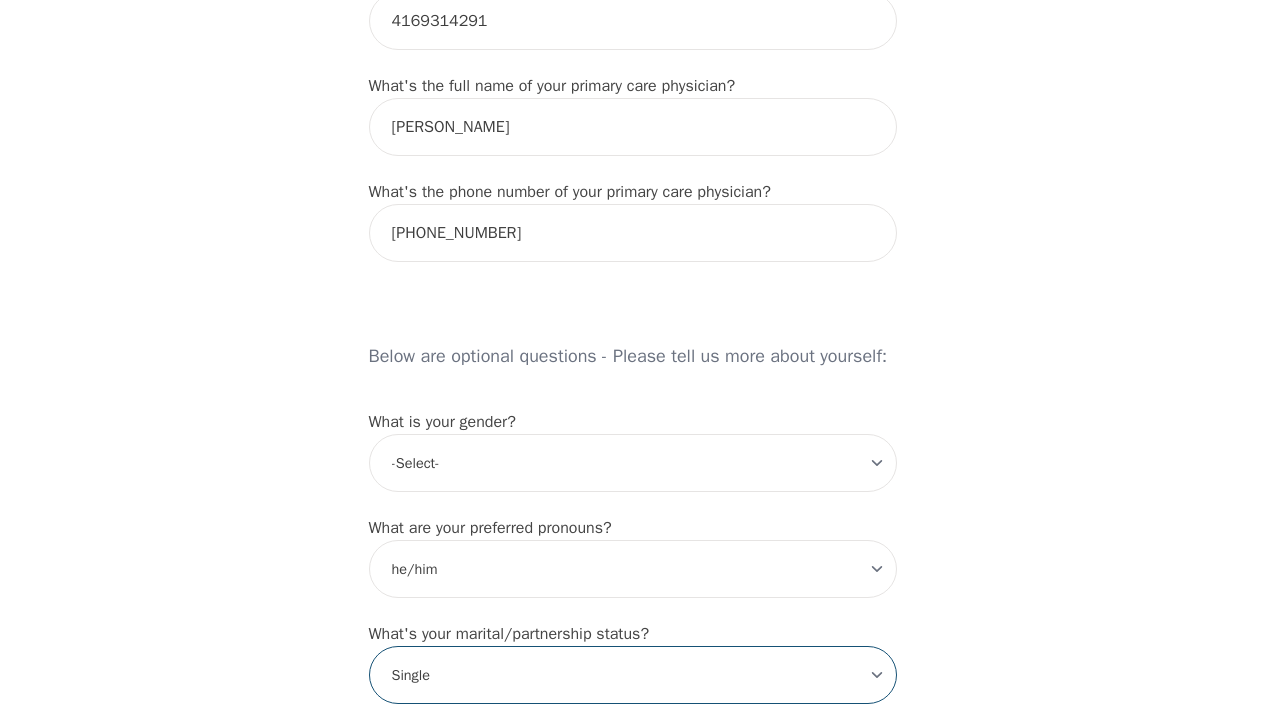 click on "-Select- Single Partnered Married Common Law Widowed Separated Divorced" at bounding box center (633, 675) 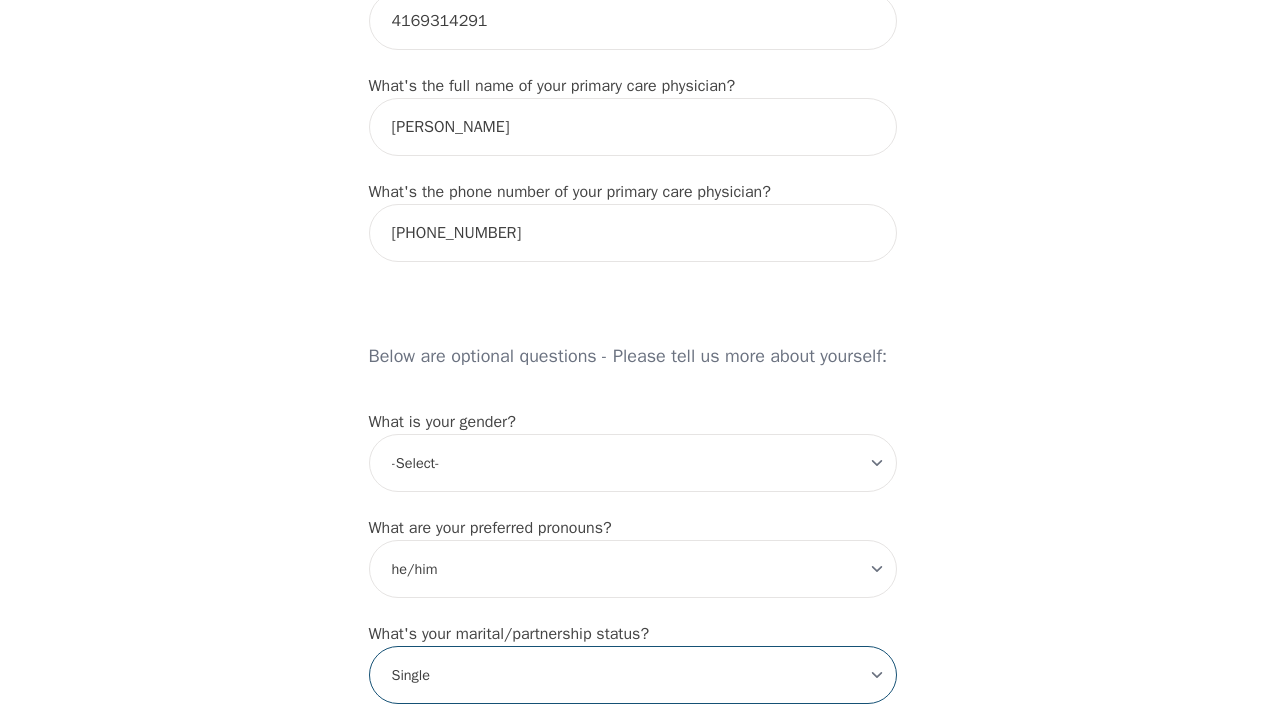 select on "Married" 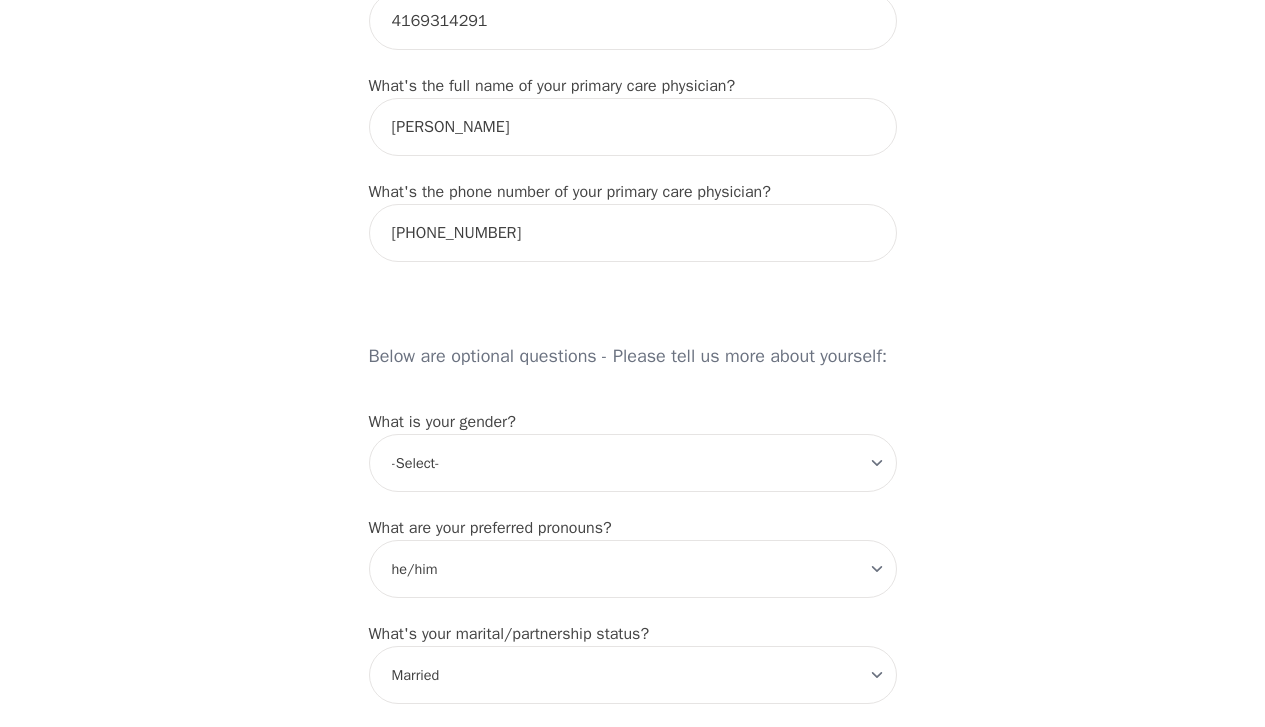 click on "Intake Assessment for [PERSON_NAME] Part 1 of 2: Tell Us About Yourself Please complete the following information before your initial session. This step is crucial to kickstart your therapeutic journey with your therapist: What's your first name? (This will be the name on your insurance receipt) [PERSON_NAME] What's your last name? Toker What's your preferred name? [OPTIONAL] What's your email? [EMAIL_ADDRESS][DOMAIN_NAME] What's your phone number? [PHONE_NUMBER] What's your address? [STREET_ADDRESS] What's your unit number? [OPTIONAL] What's your date of birth? [DEMOGRAPHIC_DATA] What's the name of your emergency contact? [PERSON_NAME] What's the phone number of your emergency contact? [PHONE_NUMBER] What's the full name of your primary care physician? [PERSON_NAME] What's the phone number of your primary care physician? [PHONE_NUMBER] Below are optional questions - Please tell us more about yourself: What is your gender? -Select- [DEMOGRAPHIC_DATA] [DEMOGRAPHIC_DATA] [DEMOGRAPHIC_DATA] [DEMOGRAPHIC_DATA] [DEMOGRAPHIC_DATA] prefer_not_to_say -Select- e/e" at bounding box center (632, 209) 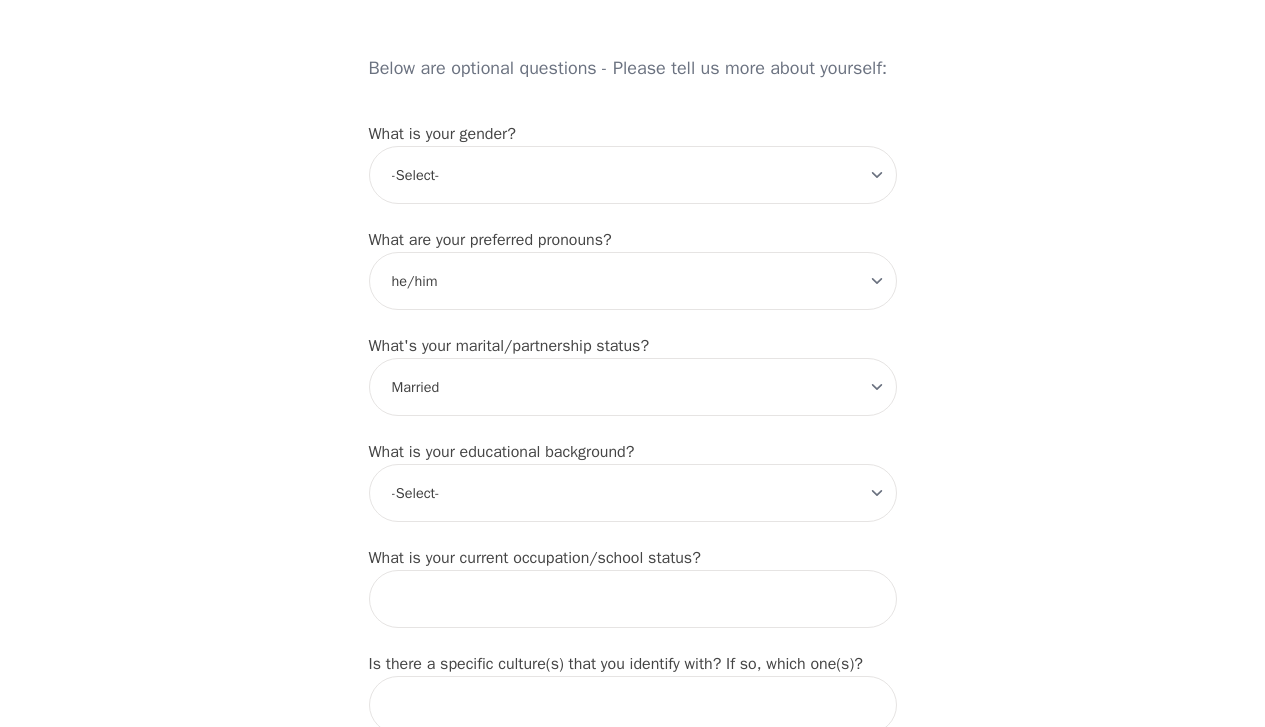scroll, scrollTop: 1590, scrollLeft: 0, axis: vertical 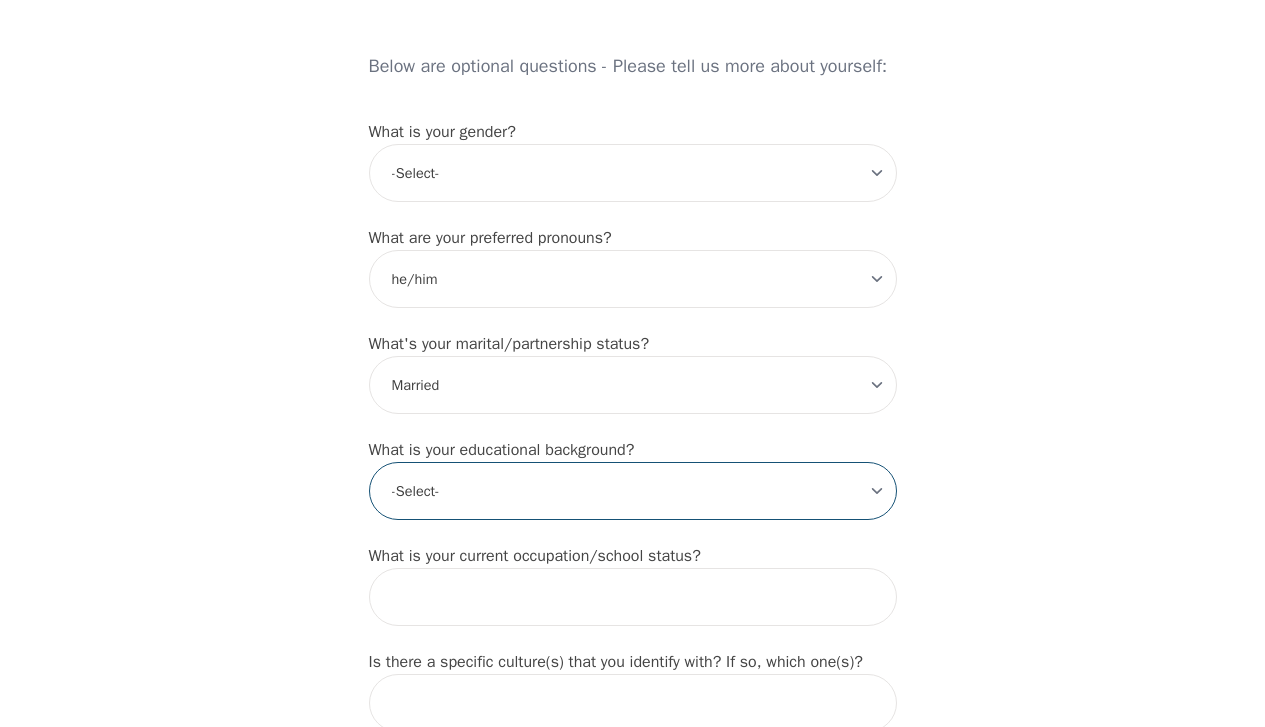 click on "-Select- Less than high school High school Associate degree Bachelor degree Master's degree Professional degree Doctorial degree" at bounding box center [633, 491] 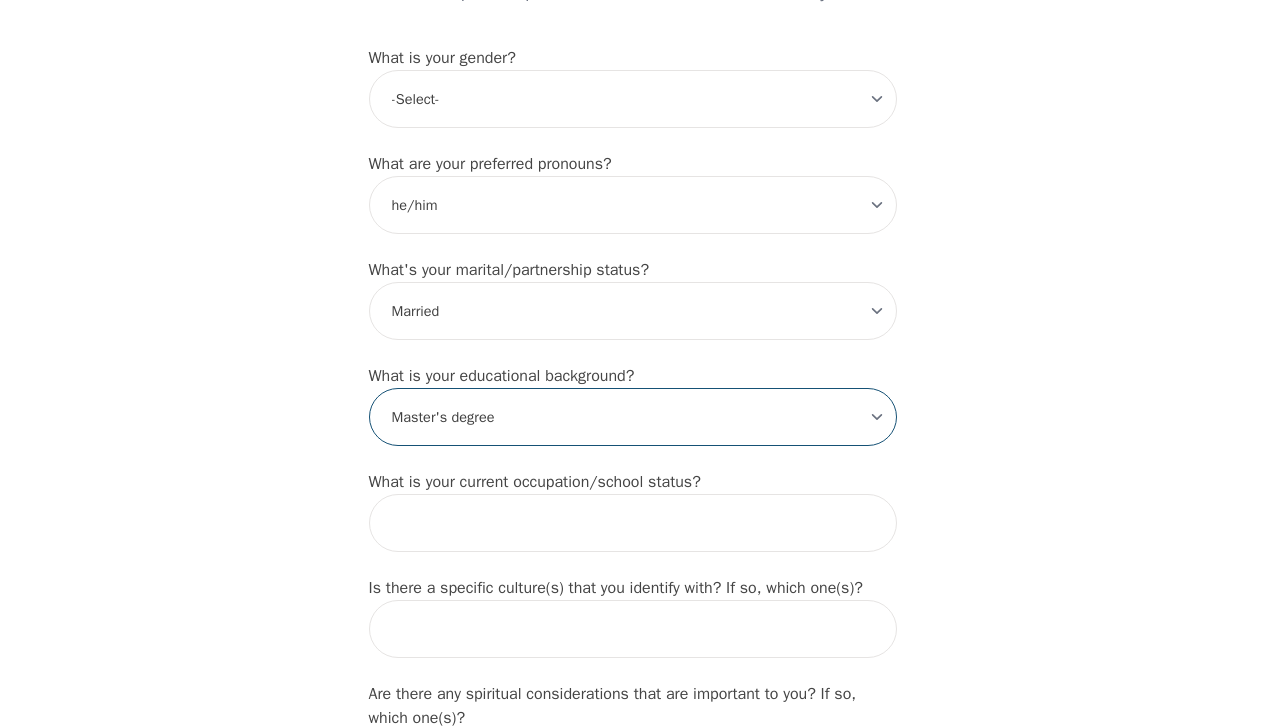 scroll, scrollTop: 1666, scrollLeft: 0, axis: vertical 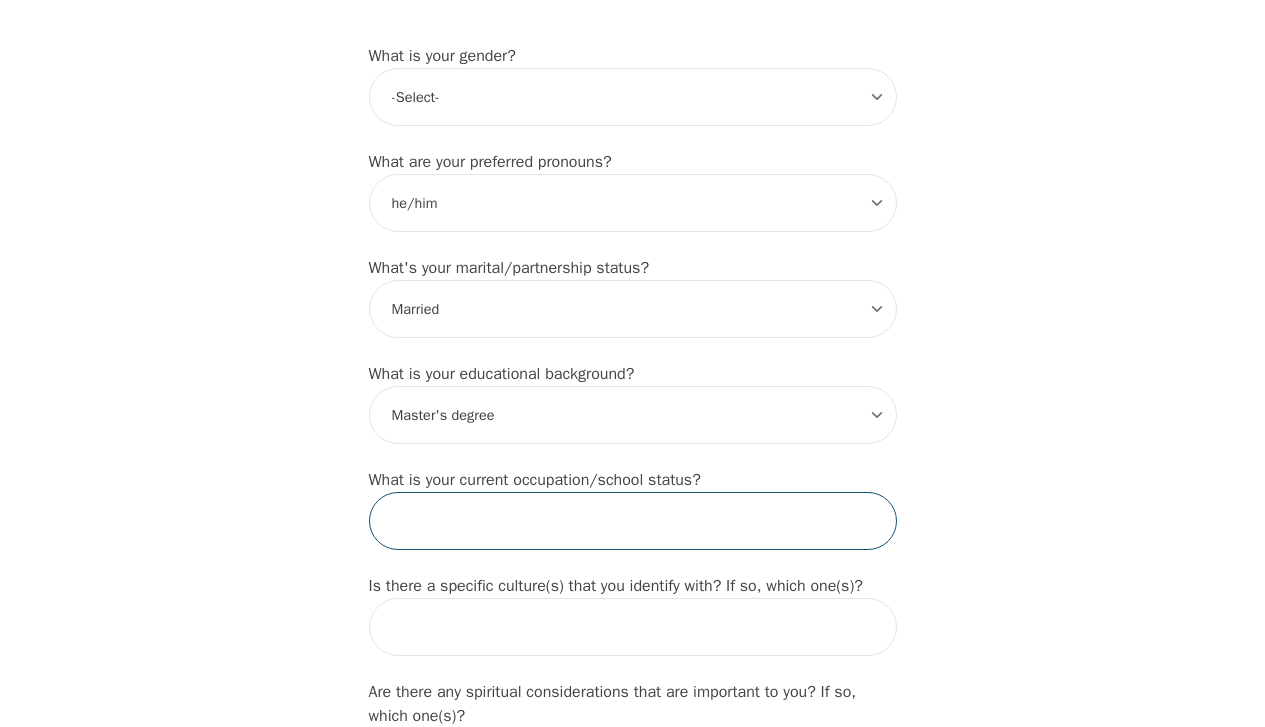 click at bounding box center (633, 521) 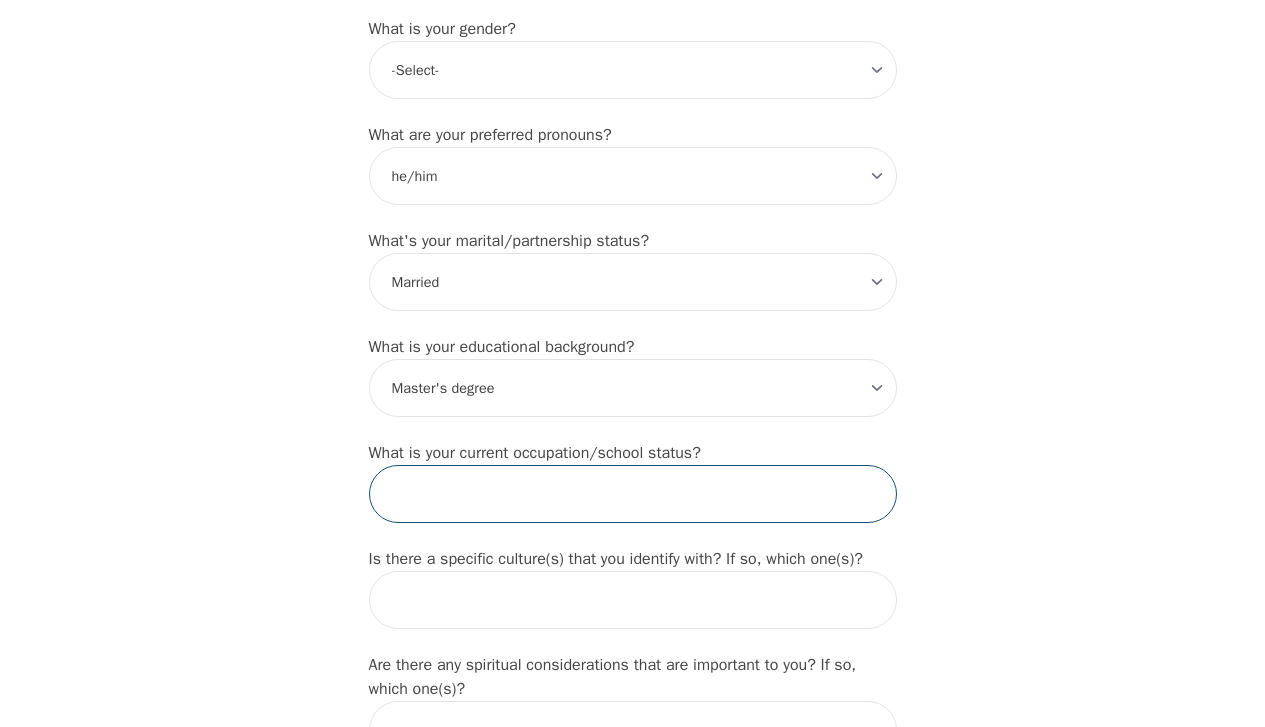 scroll, scrollTop: 1700, scrollLeft: 0, axis: vertical 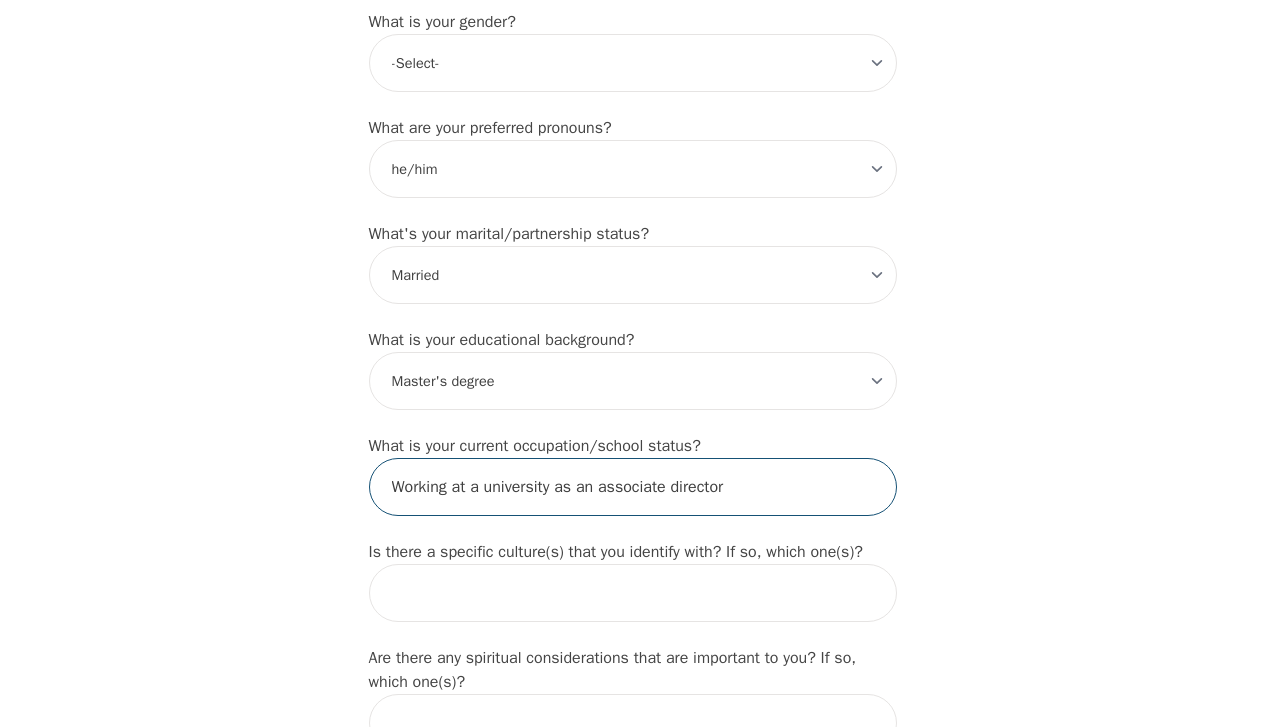 type on "Working at a university as an associate director" 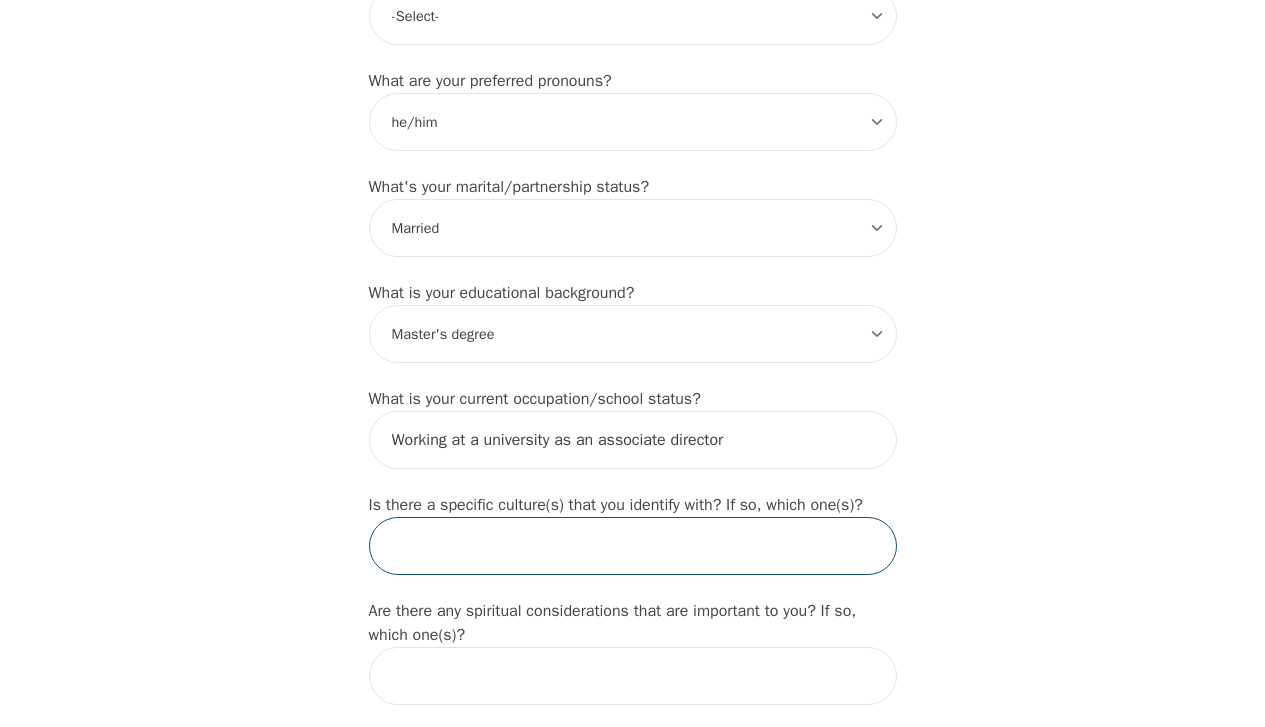 scroll, scrollTop: 1753, scrollLeft: 0, axis: vertical 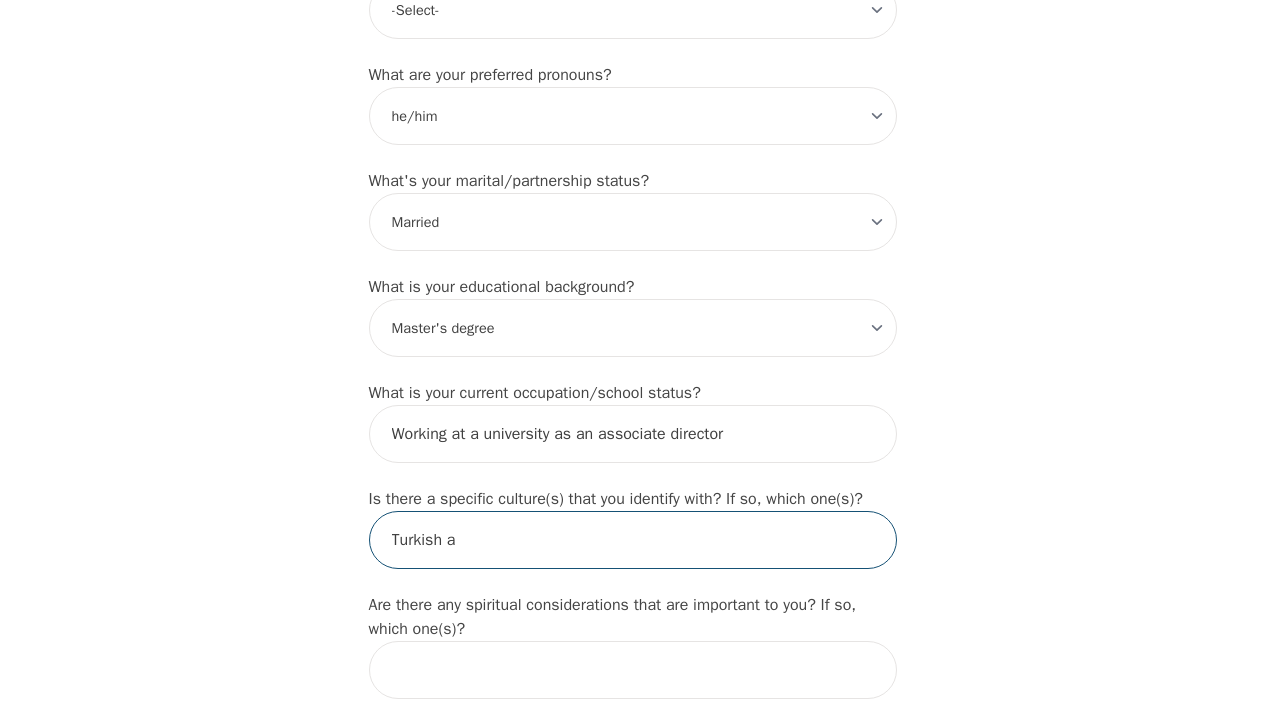 type on "Turkish" 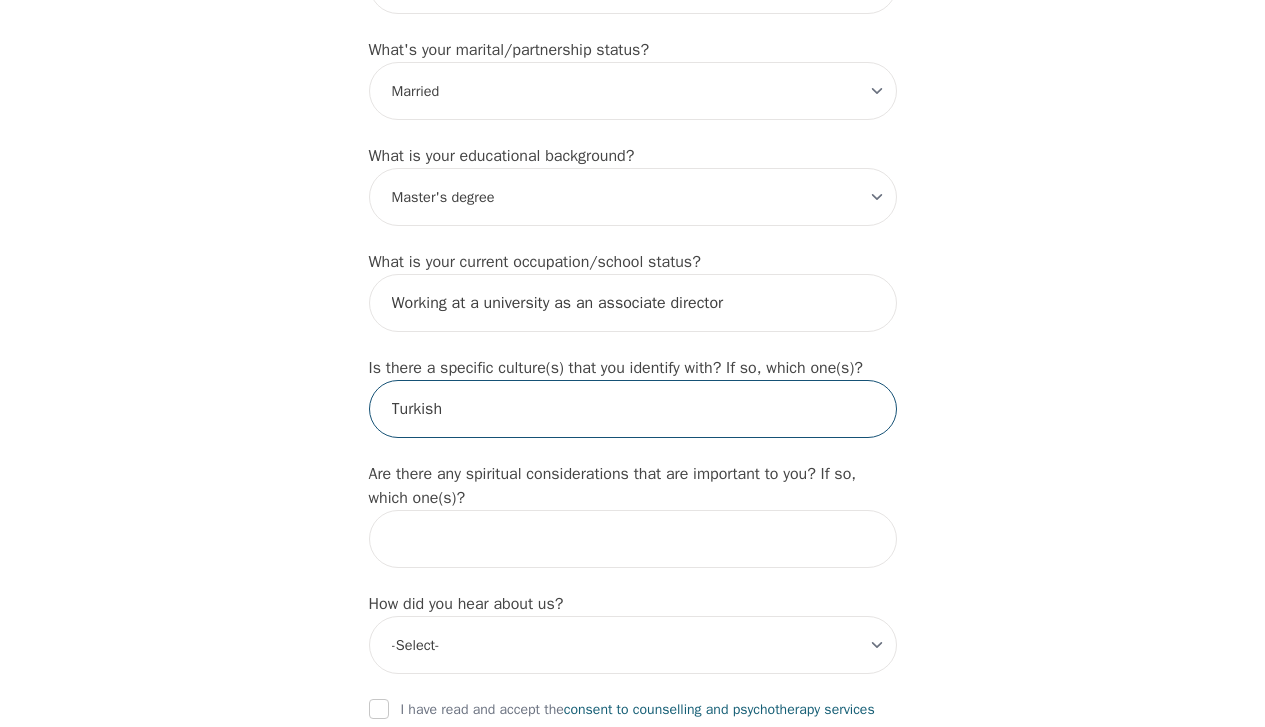 scroll, scrollTop: 1886, scrollLeft: 0, axis: vertical 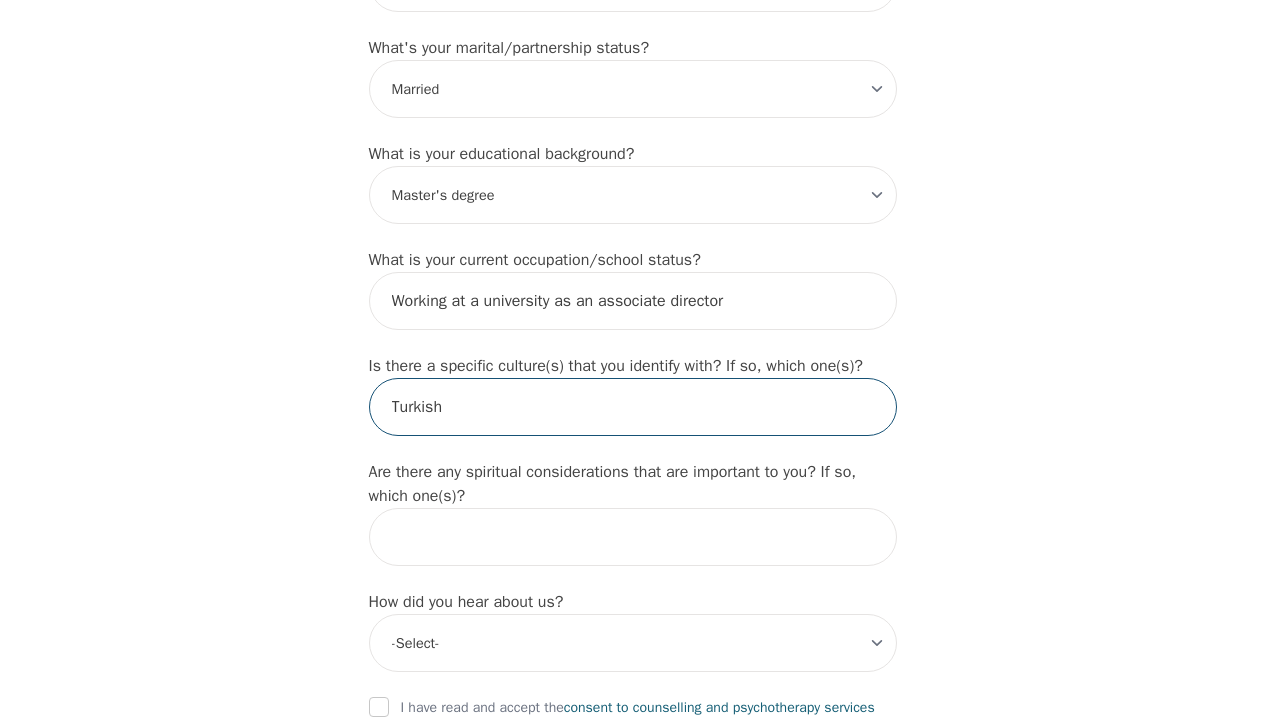 drag, startPoint x: 480, startPoint y: 422, endPoint x: 340, endPoint y: 422, distance: 140 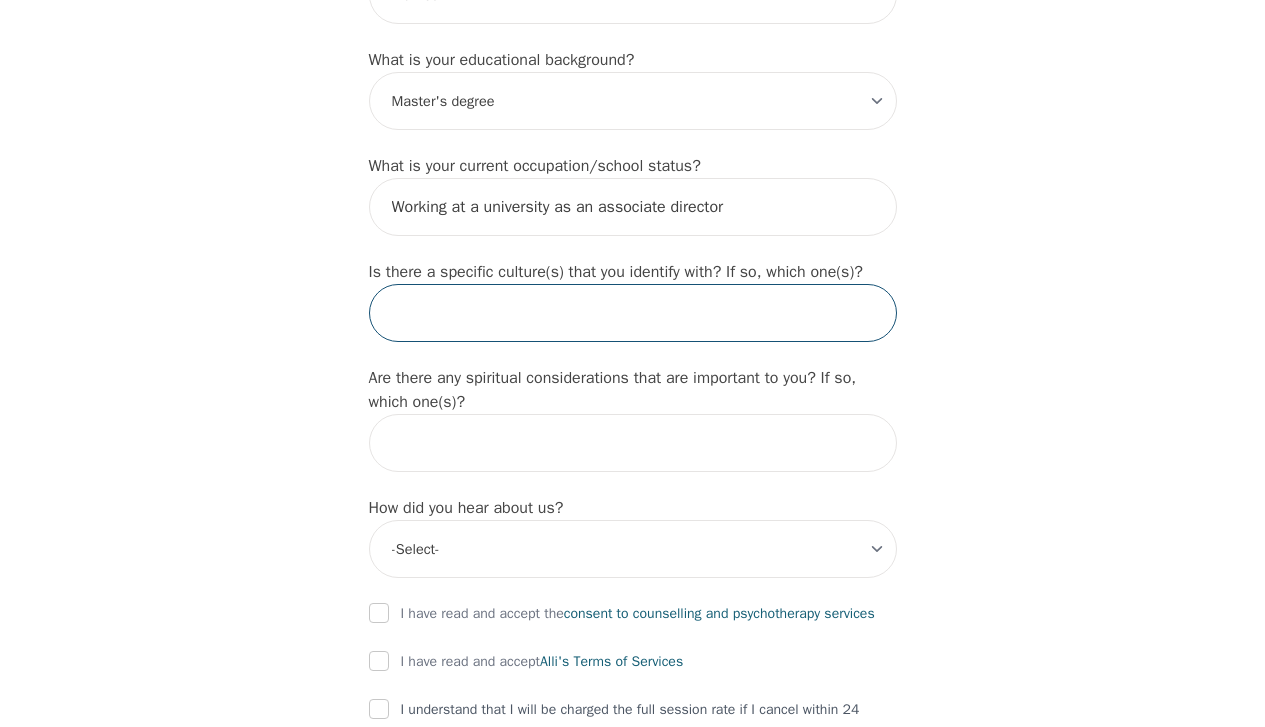 scroll, scrollTop: 1983, scrollLeft: 0, axis: vertical 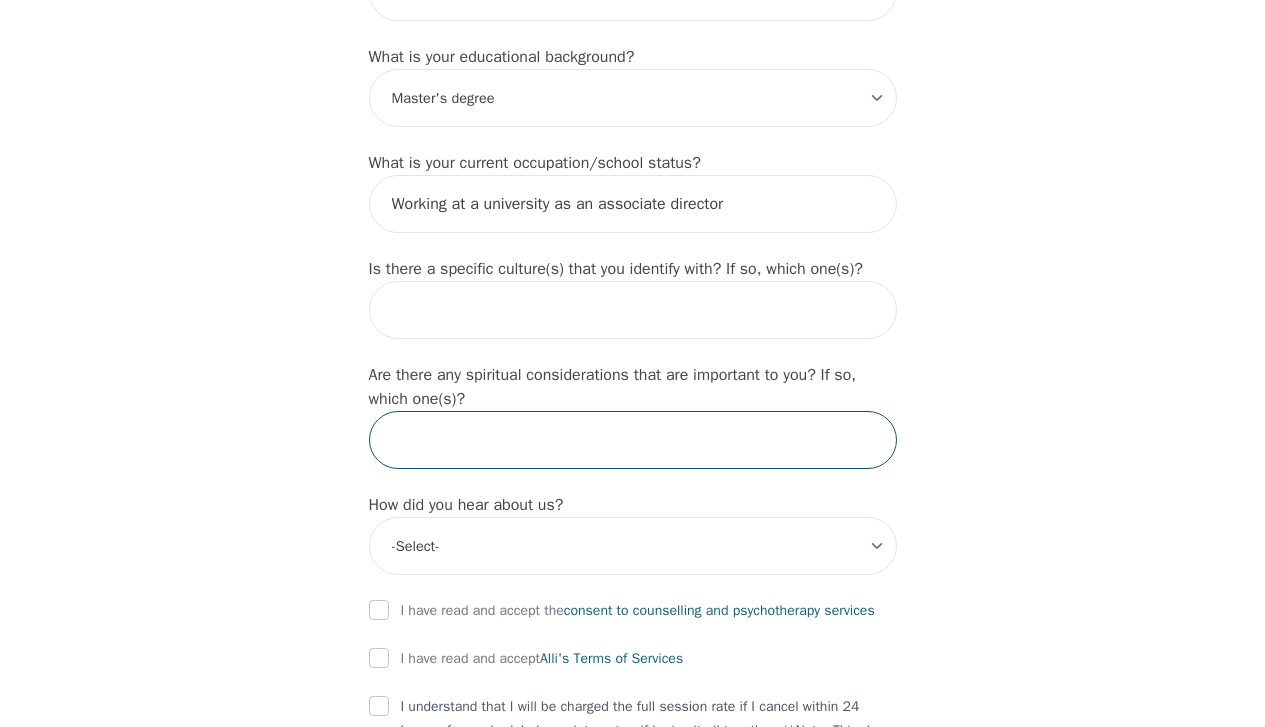 click at bounding box center [633, 440] 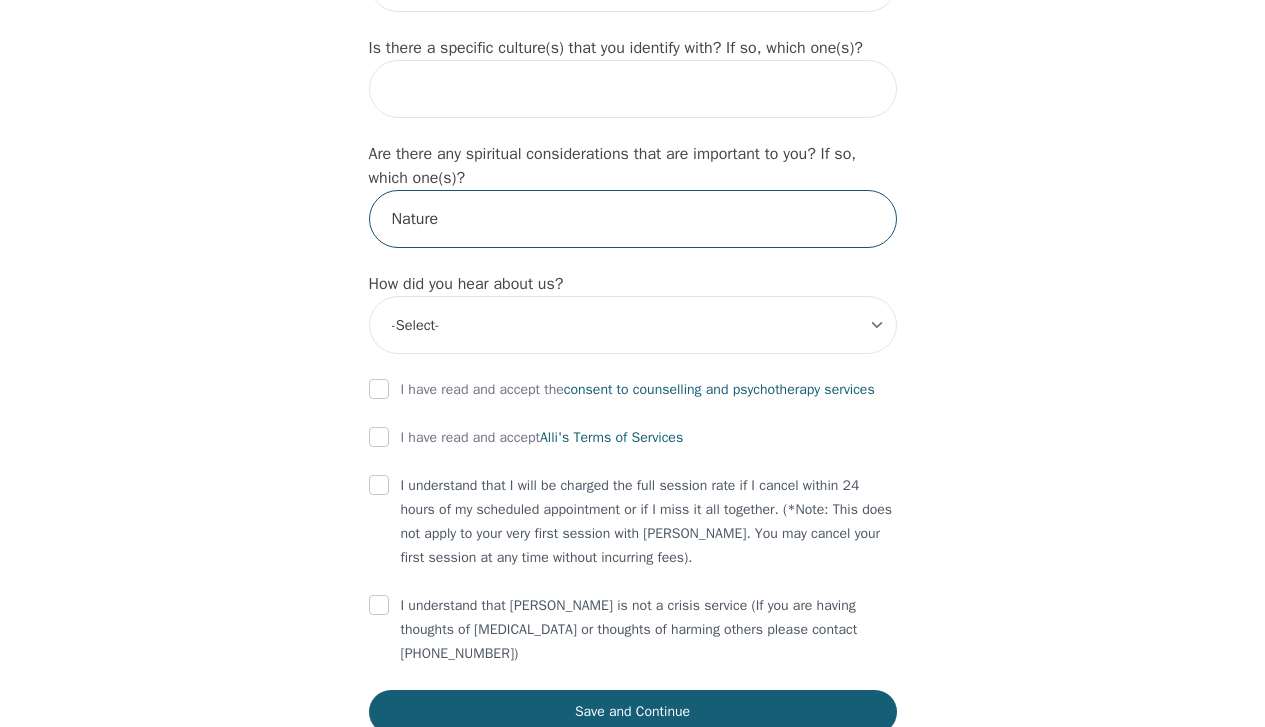 scroll, scrollTop: 2214, scrollLeft: 0, axis: vertical 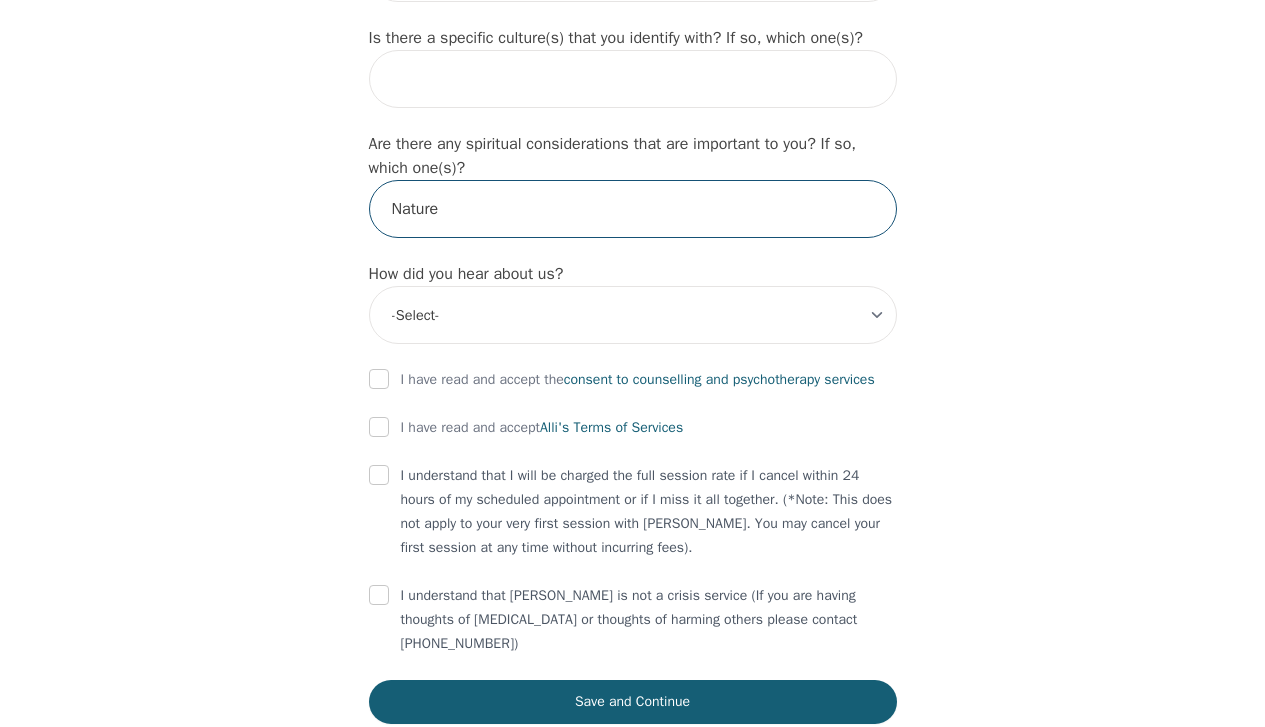type on "Nature" 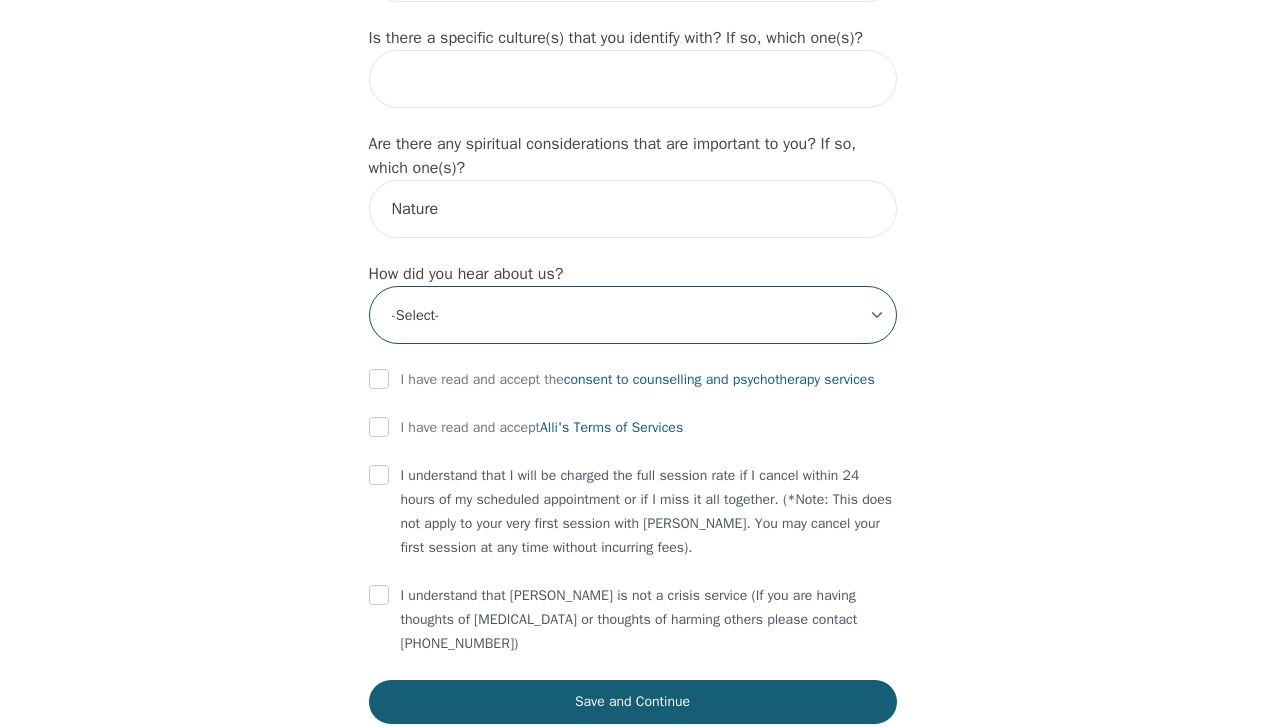 click on "-Select- Physician/Specialist Friend Facebook Instagram Google Search Google Ads Facebook/Instagram Ads Other" at bounding box center [633, 315] 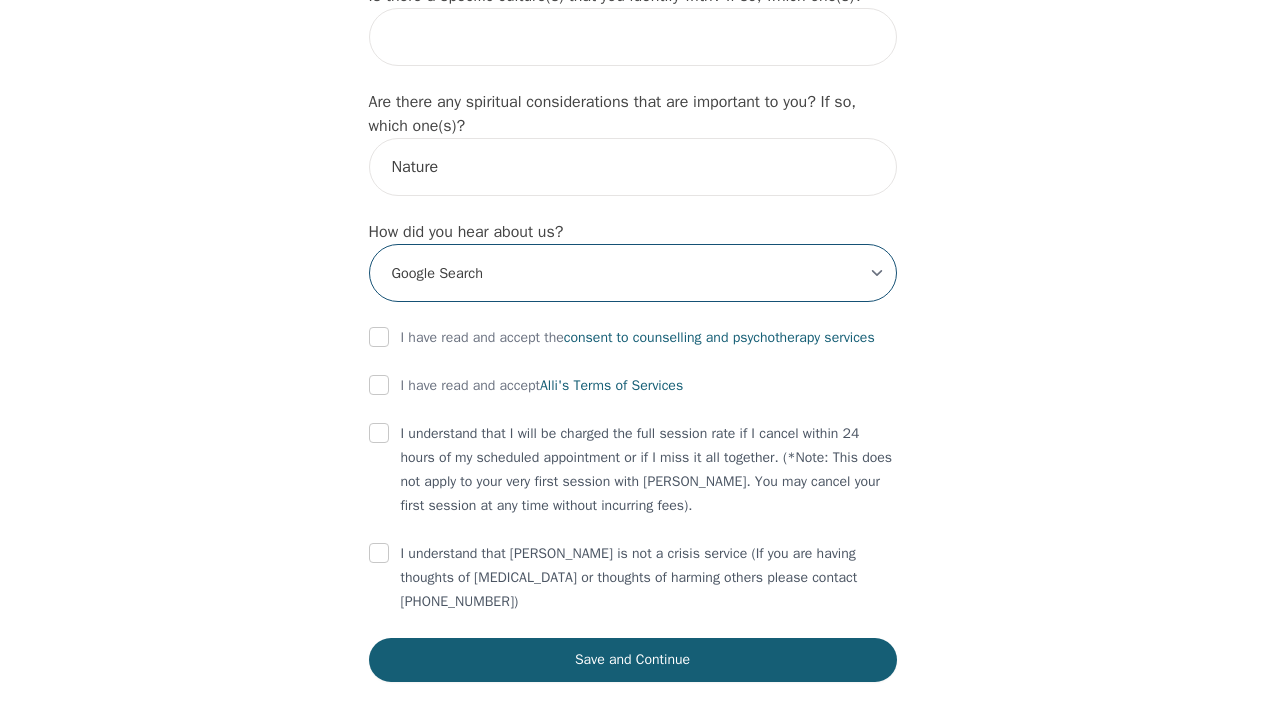 scroll, scrollTop: 2258, scrollLeft: 0, axis: vertical 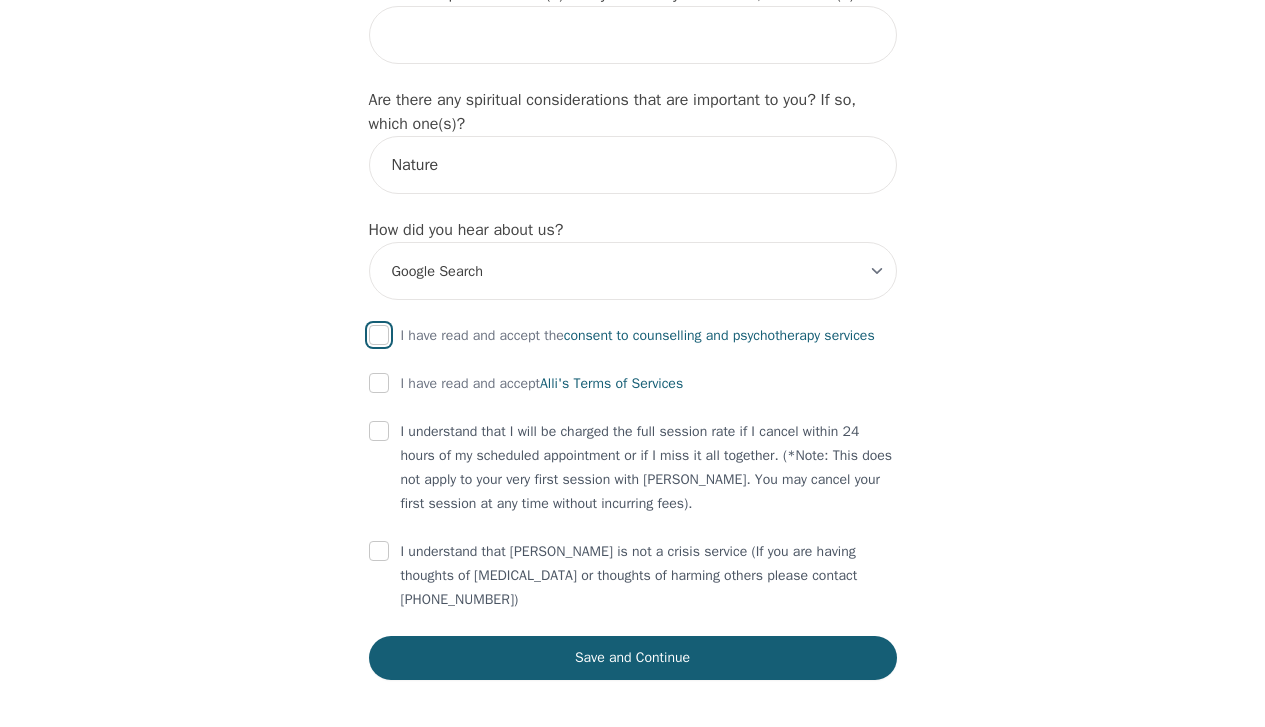 click at bounding box center [379, 335] 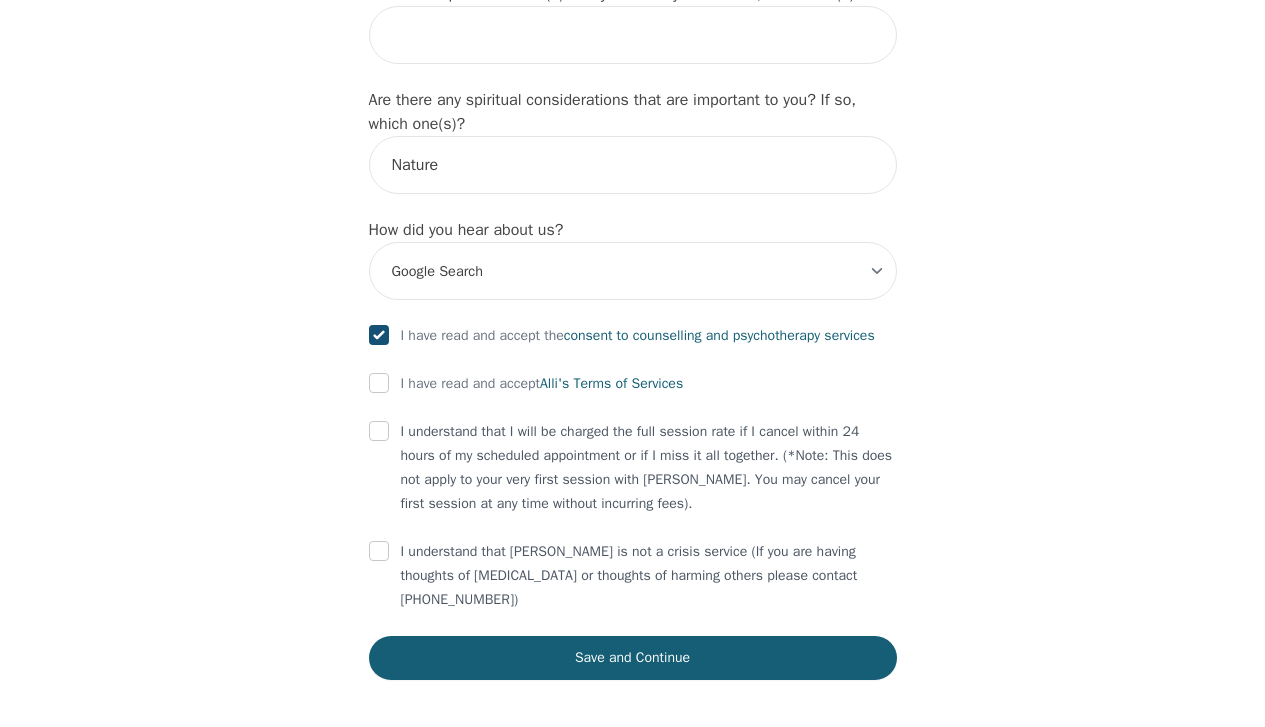 checkbox on "true" 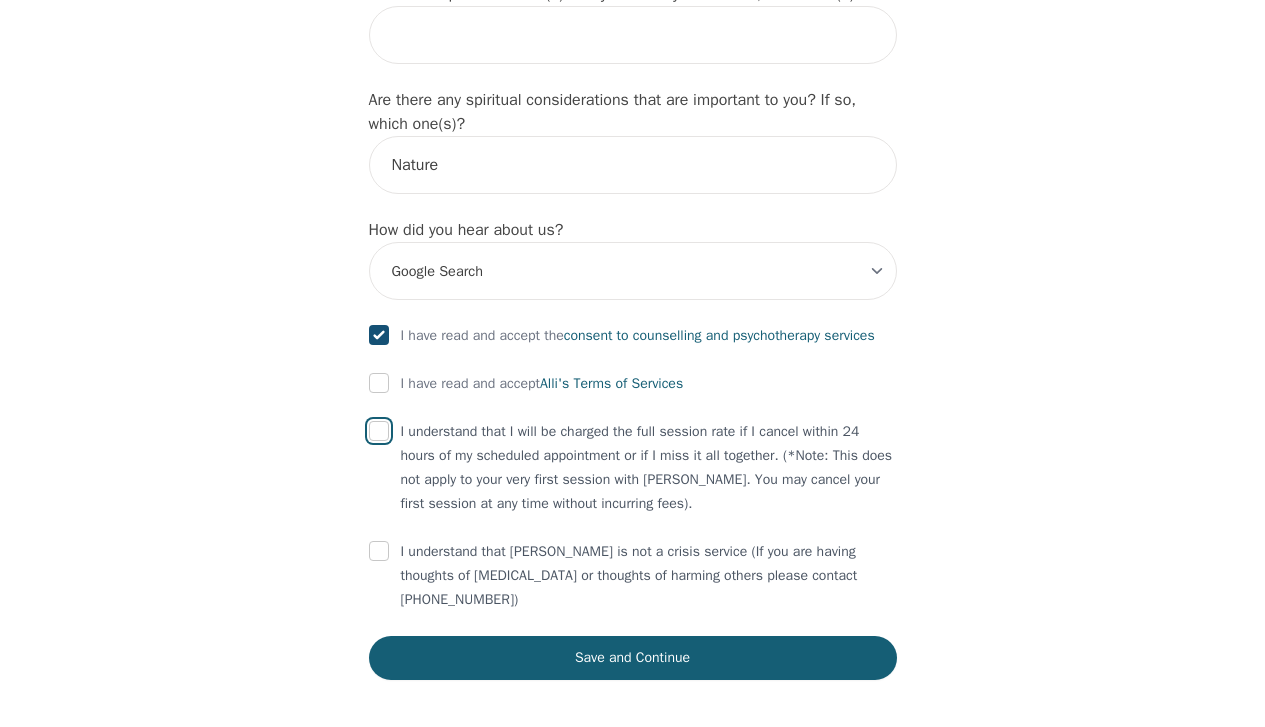 click at bounding box center [379, 431] 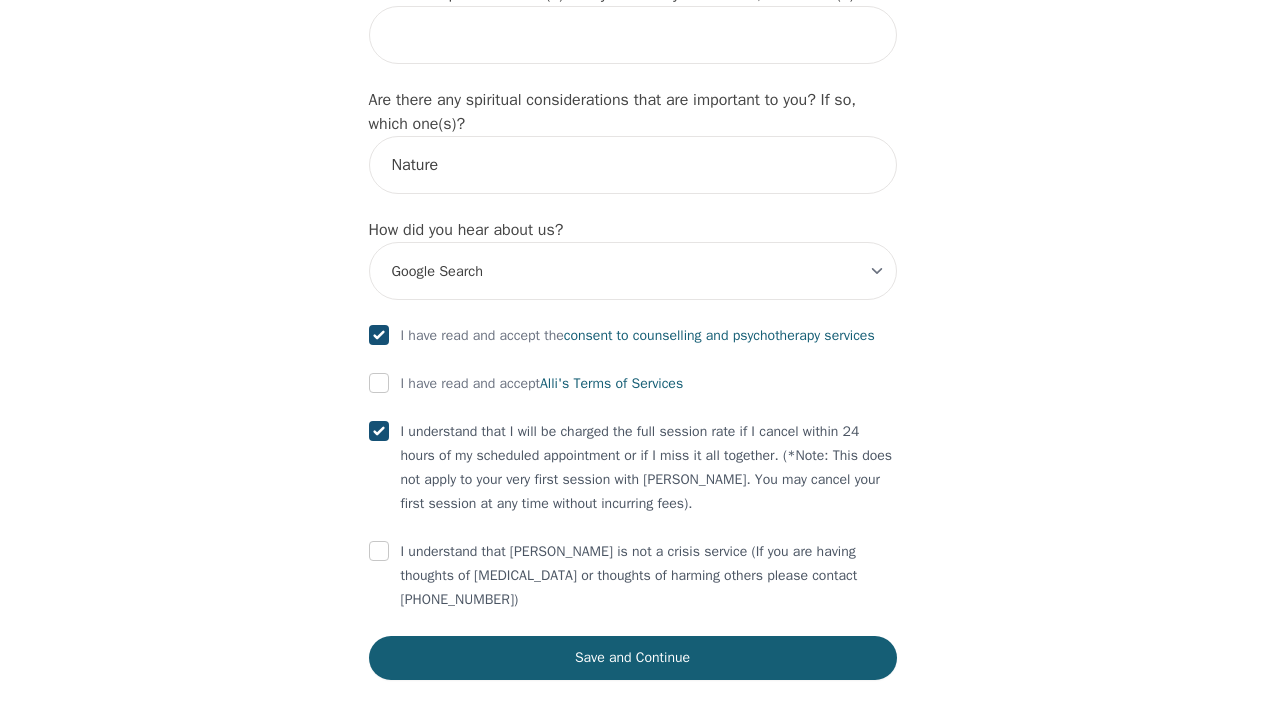 click at bounding box center [379, 384] 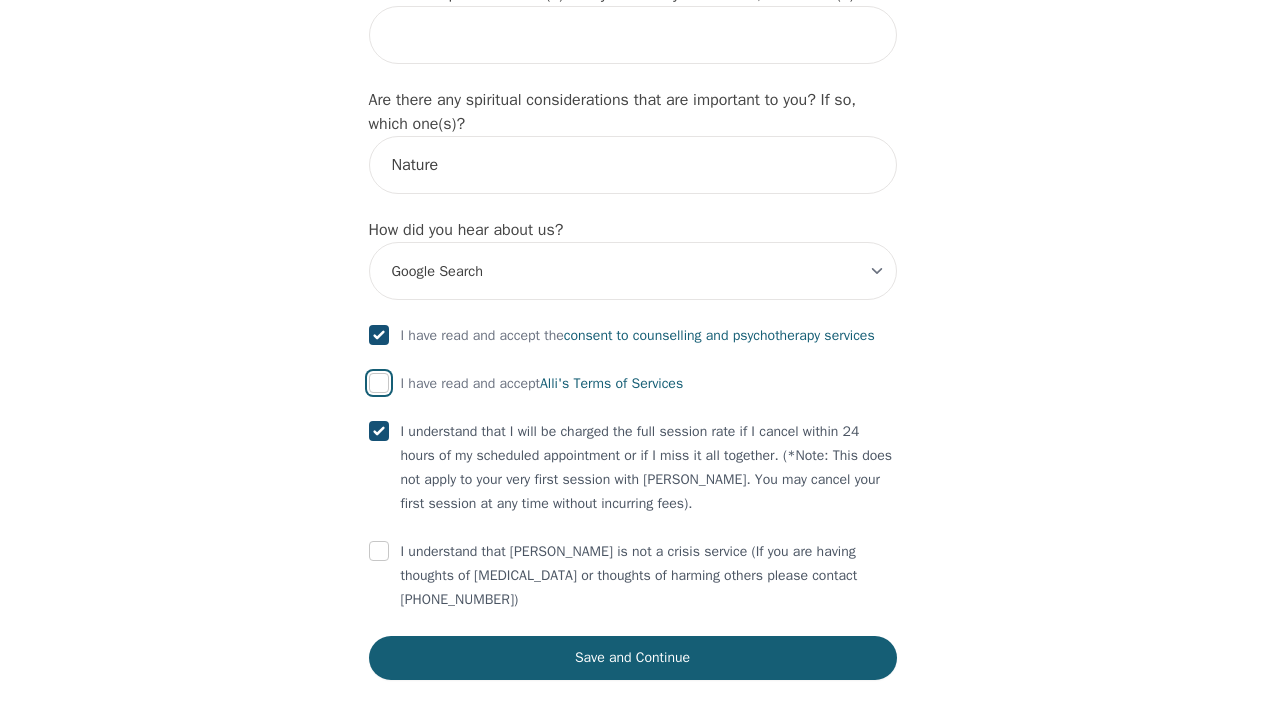 click at bounding box center [379, 383] 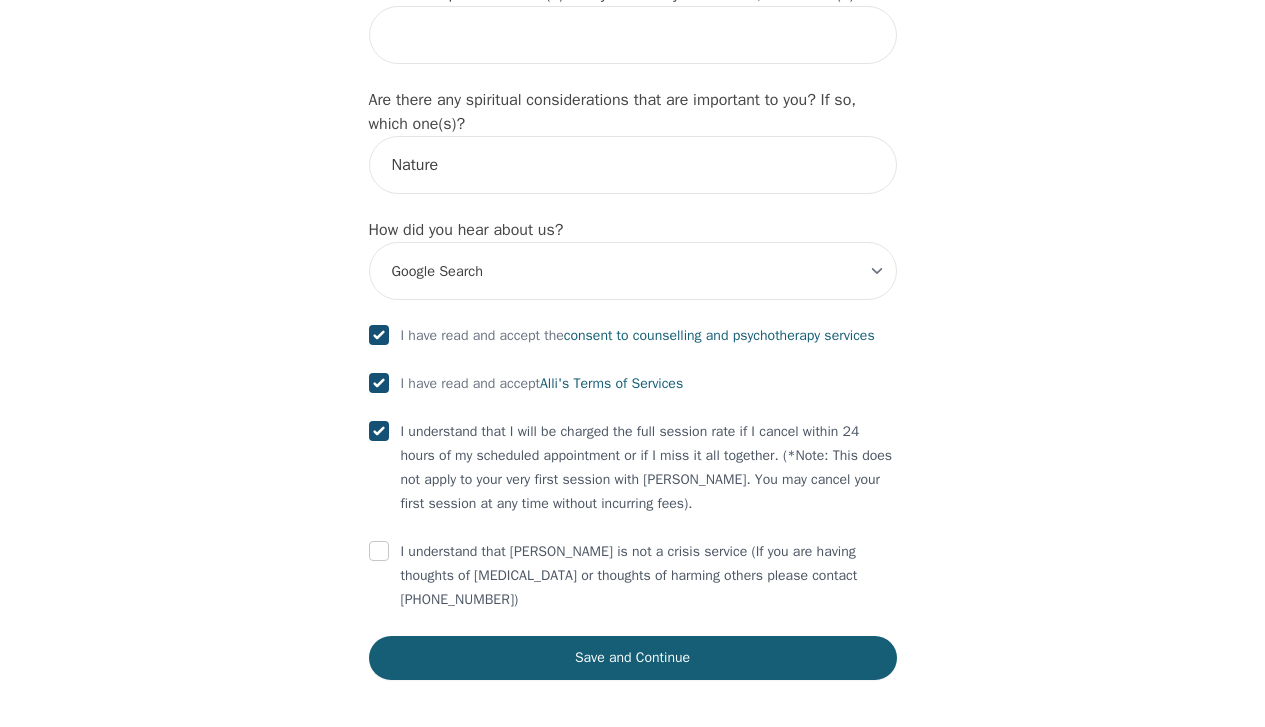 checkbox on "true" 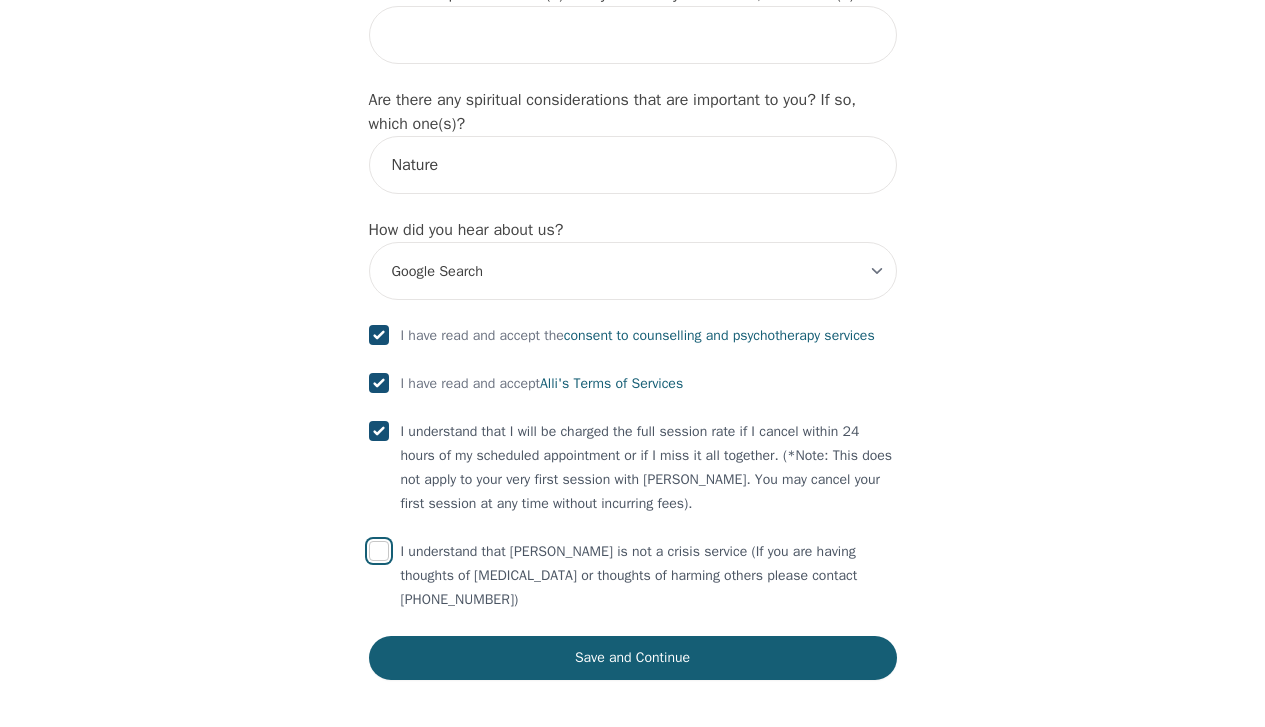 click at bounding box center (379, 551) 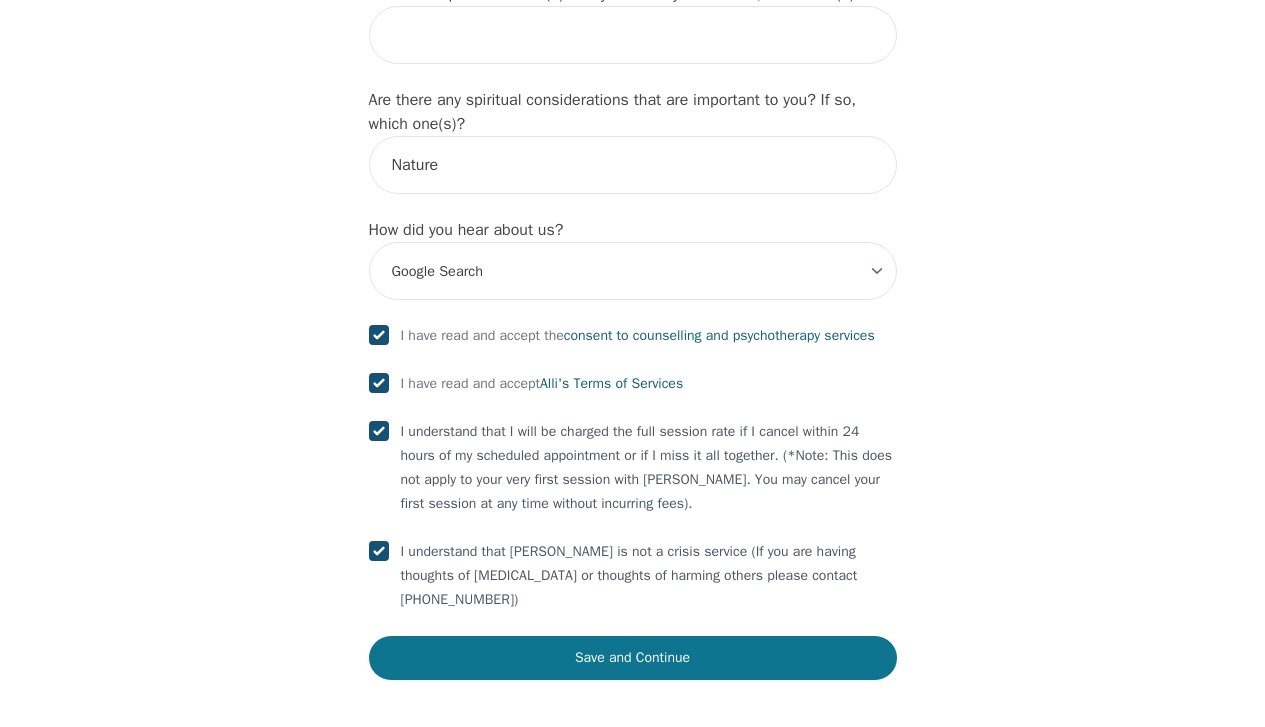 click on "Save and Continue" at bounding box center [633, 658] 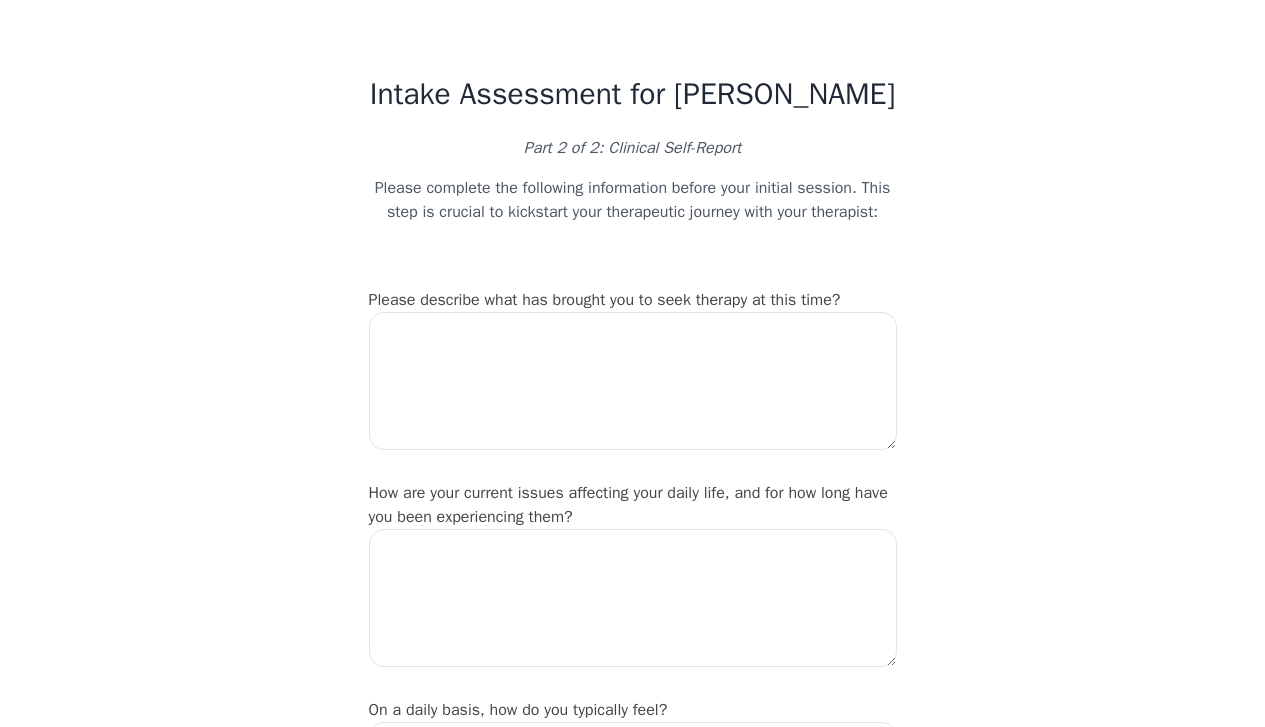 scroll, scrollTop: 0, scrollLeft: 0, axis: both 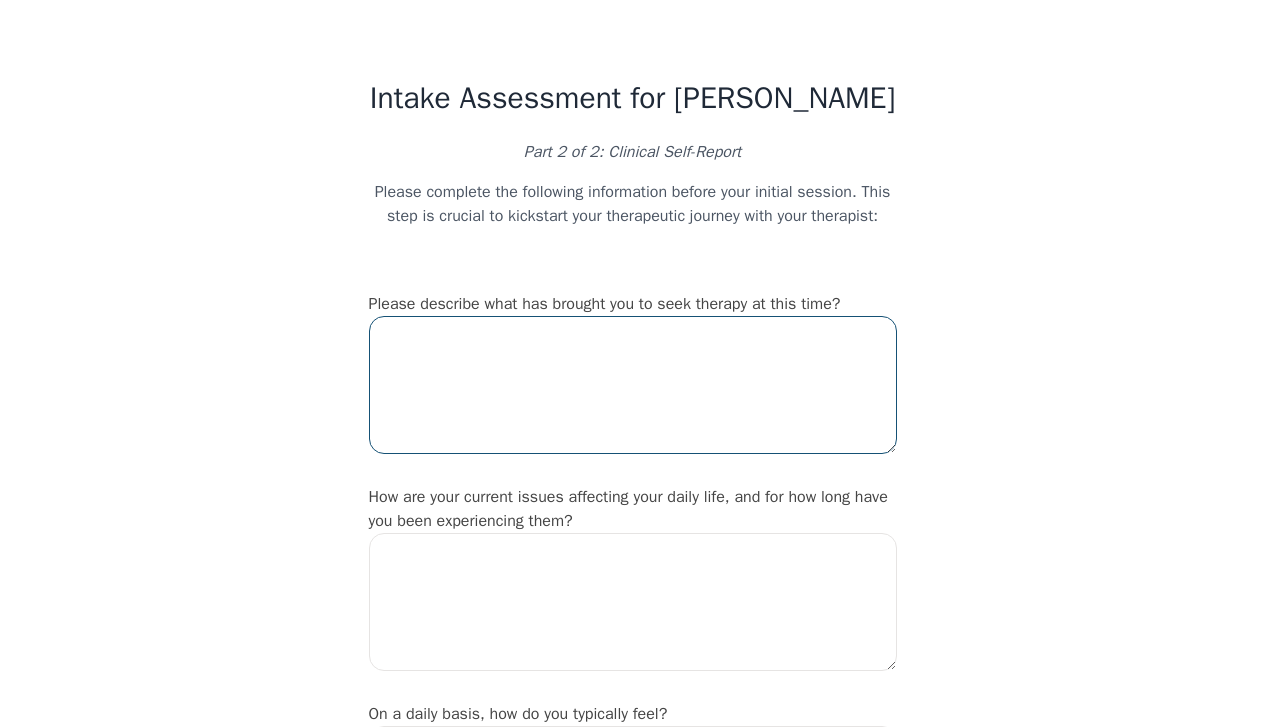 click at bounding box center (633, 385) 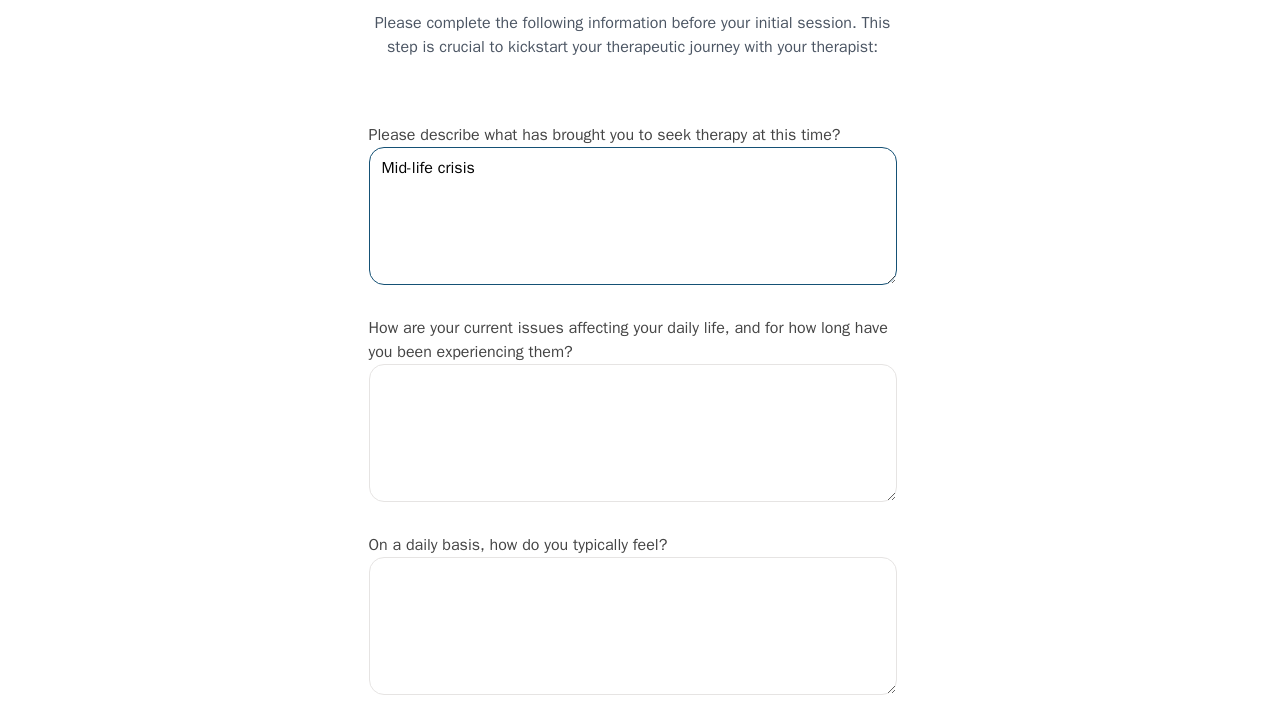 scroll, scrollTop: 176, scrollLeft: 0, axis: vertical 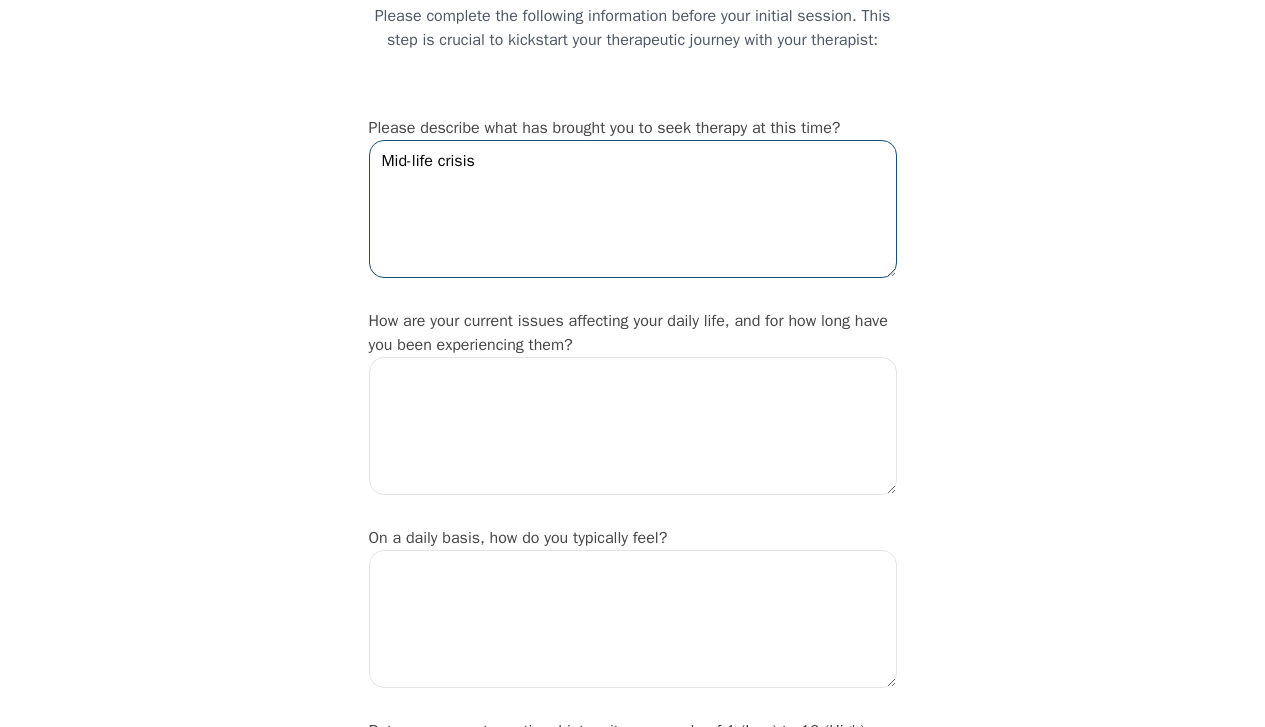 type on "Mid-life crisis" 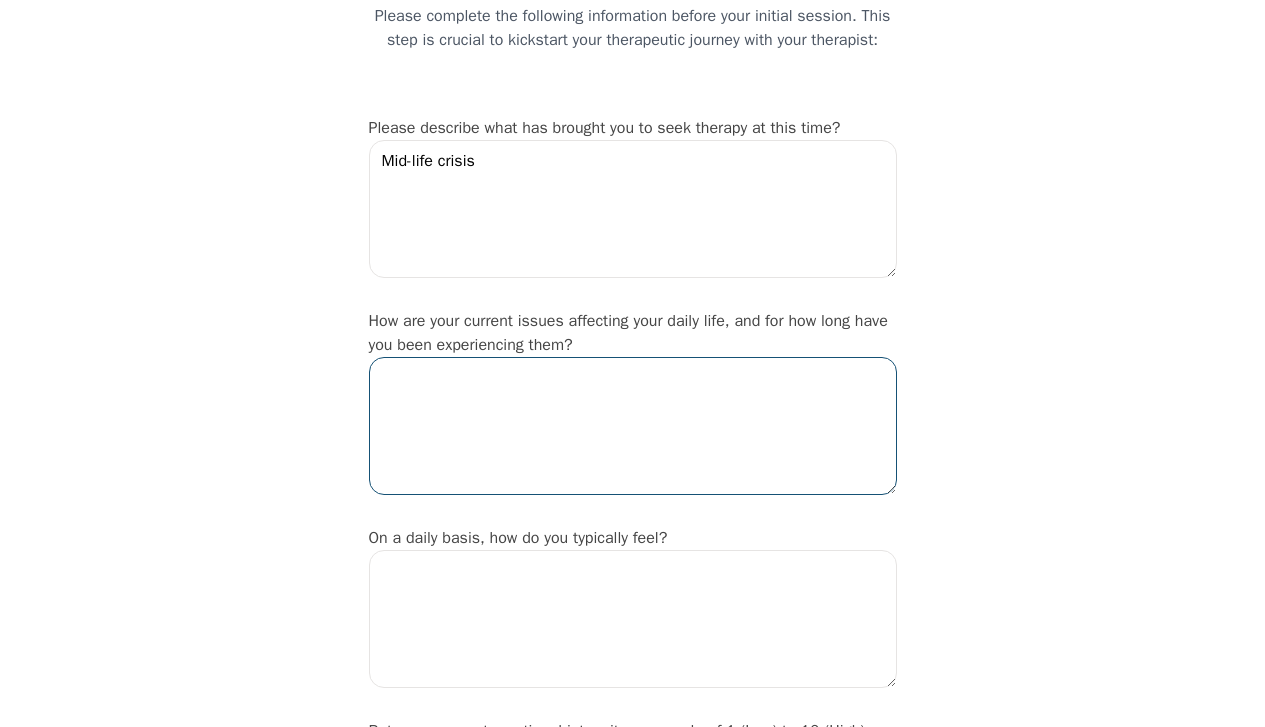 click at bounding box center [633, 426] 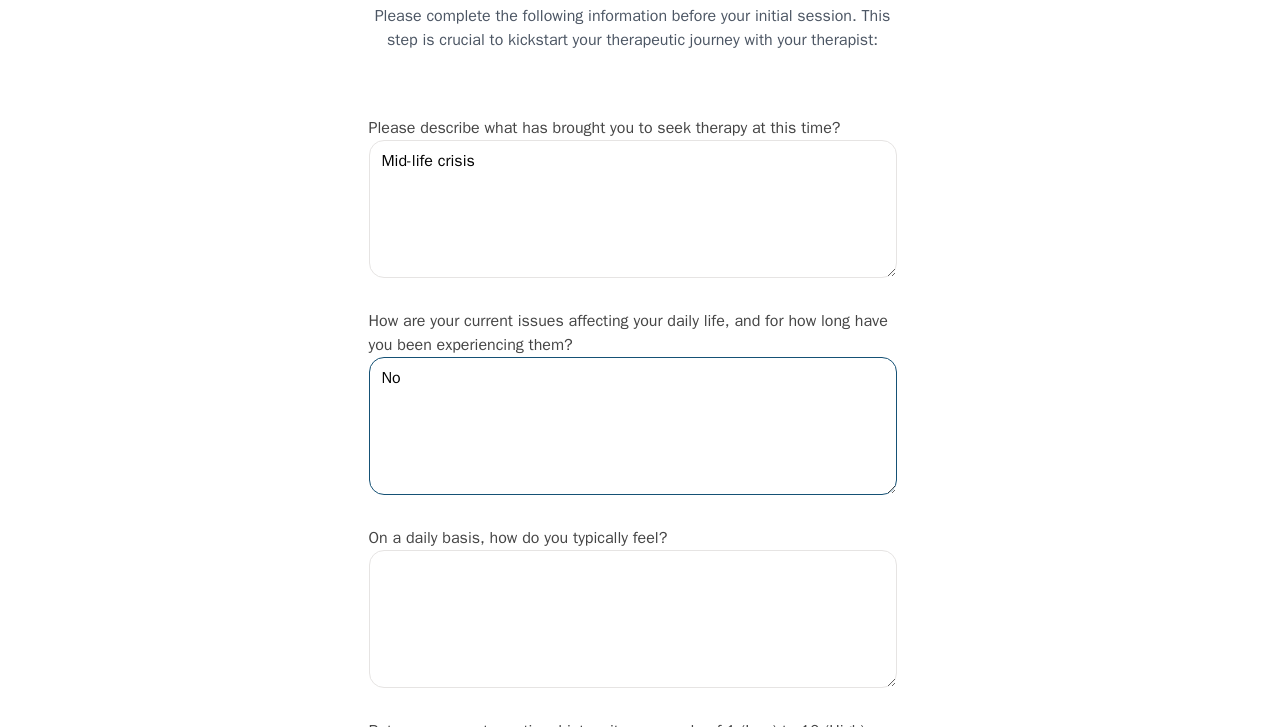type on "N" 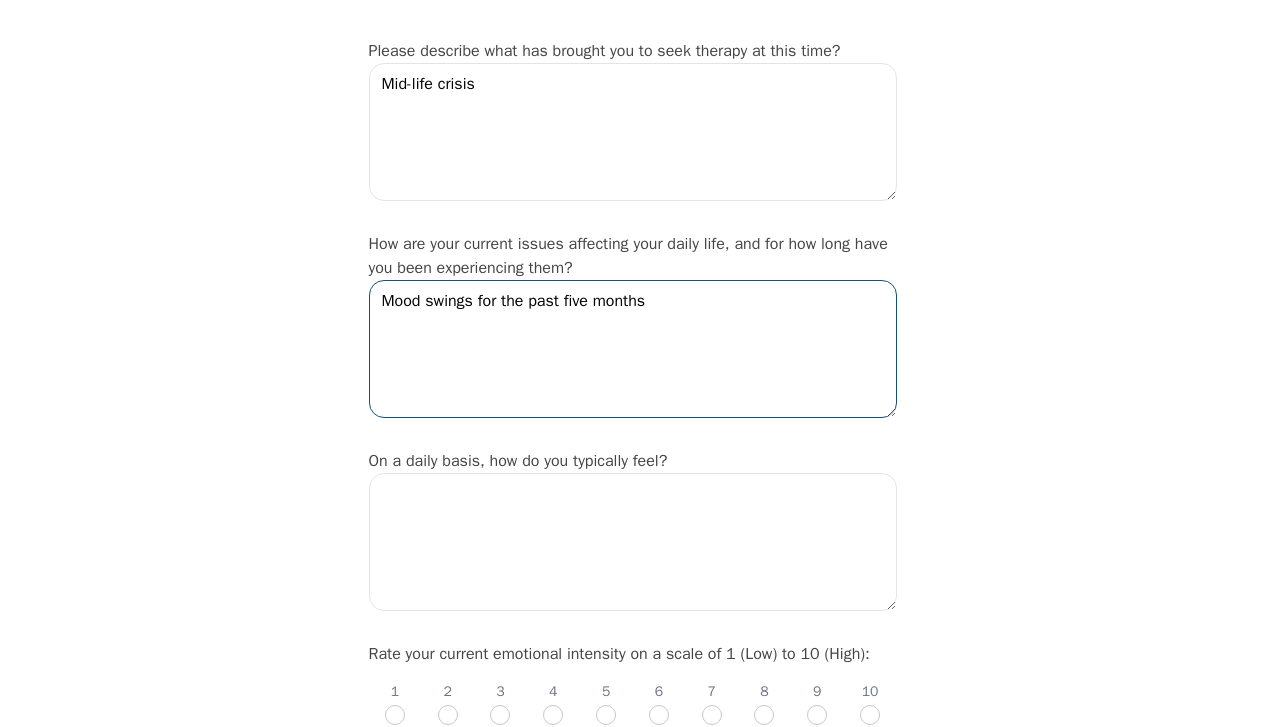 scroll, scrollTop: 267, scrollLeft: 0, axis: vertical 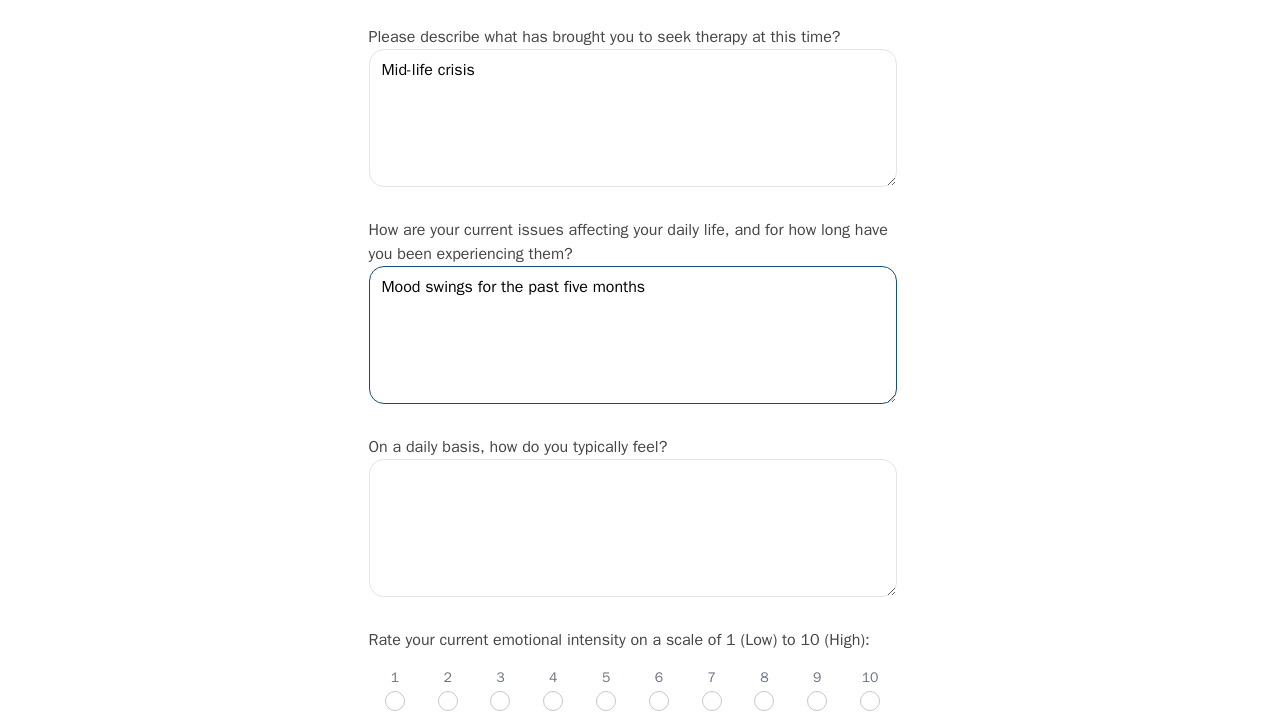 type on "Mood swings for the past five months" 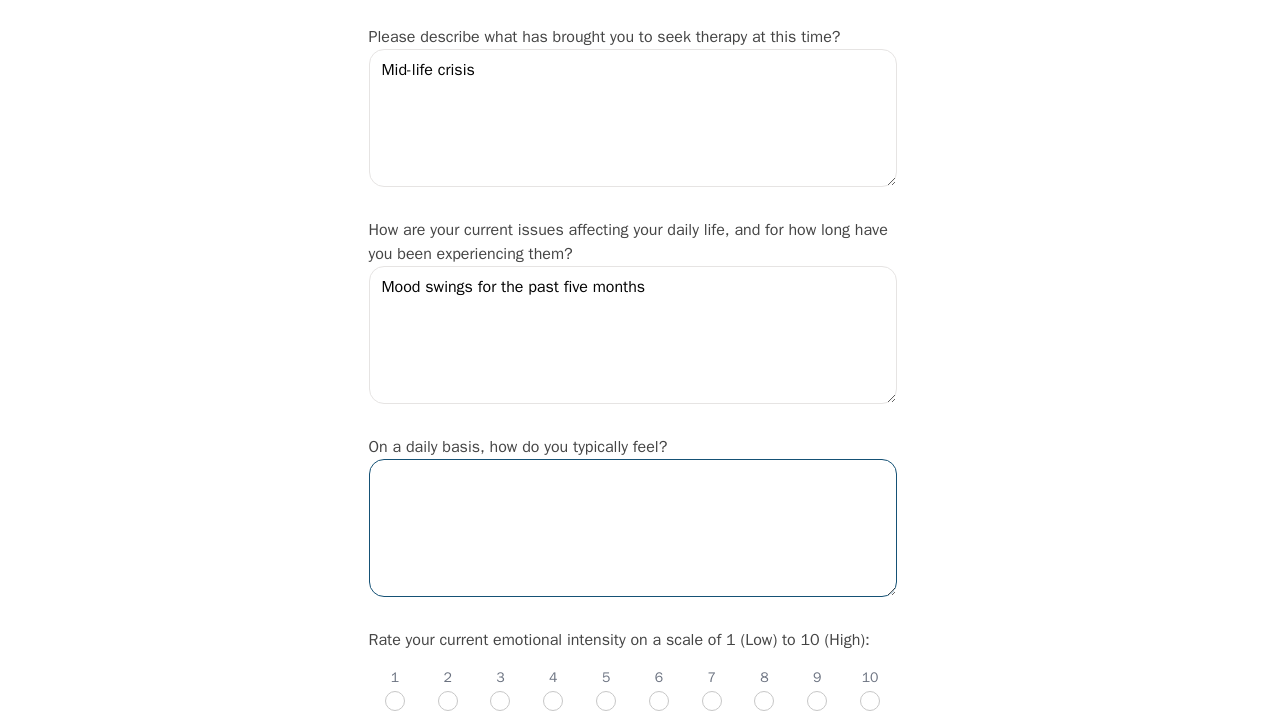click at bounding box center (633, 528) 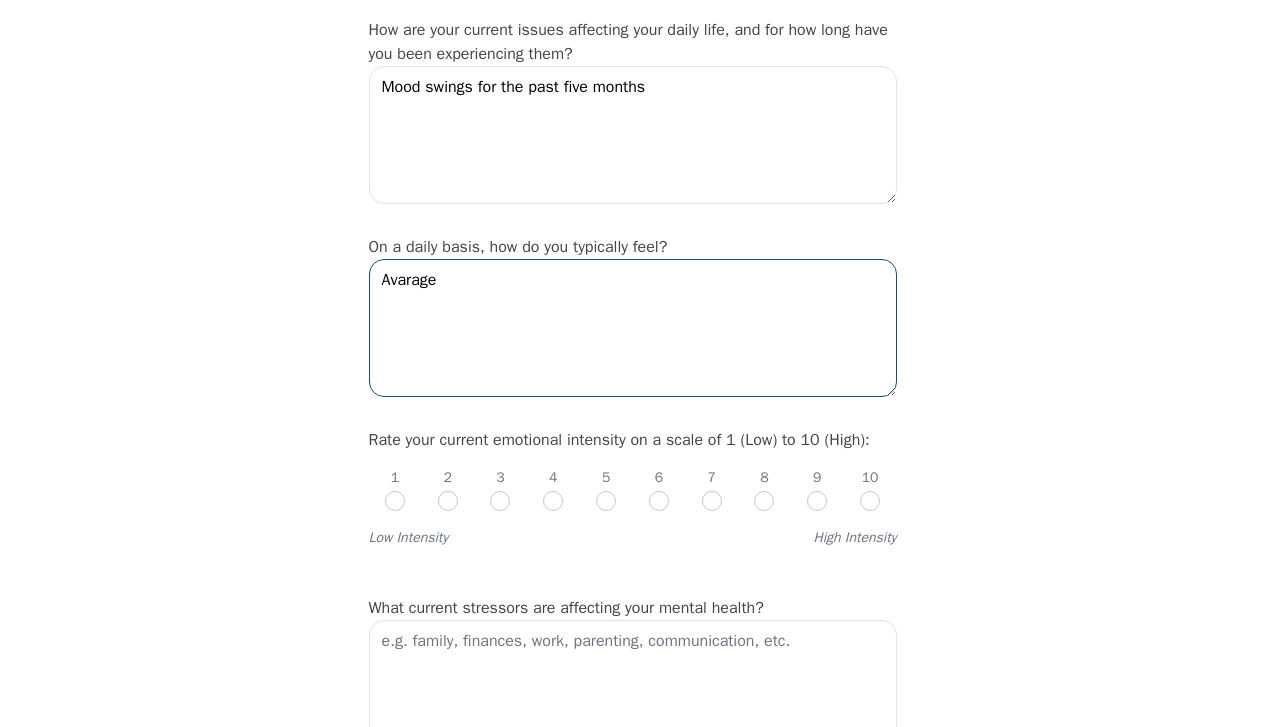 scroll, scrollTop: 471, scrollLeft: 0, axis: vertical 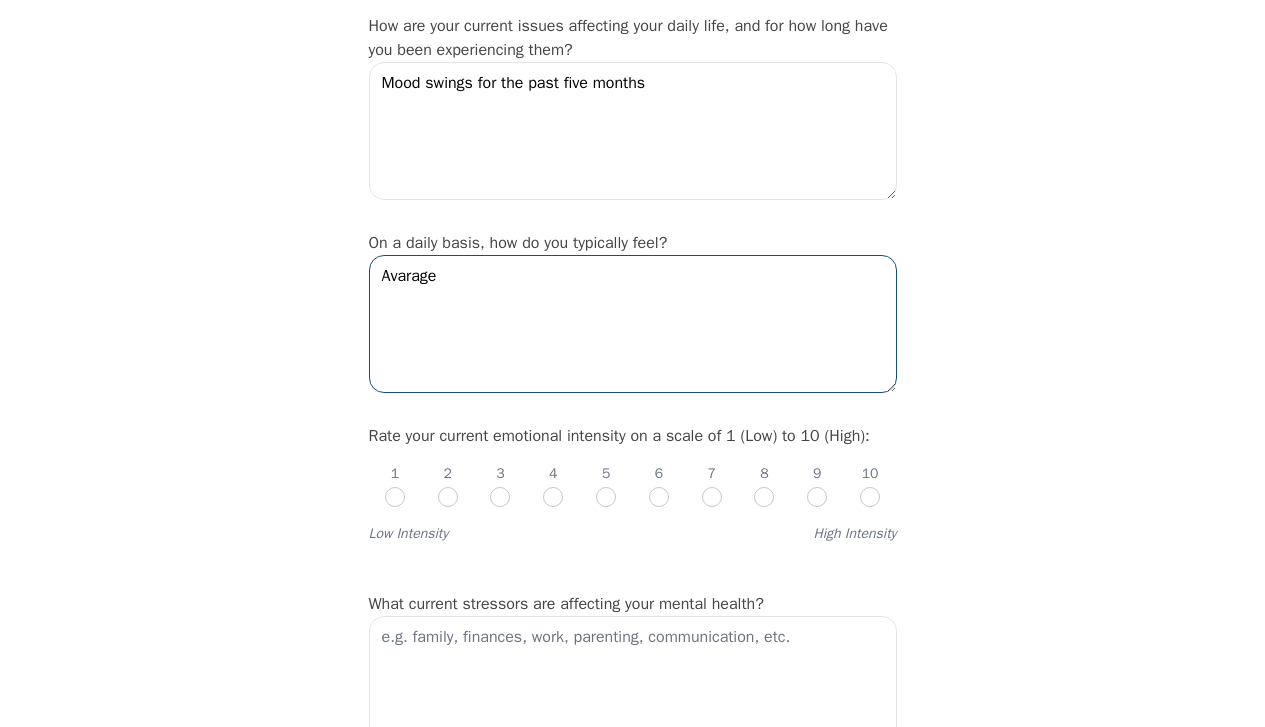 type on "Avarage" 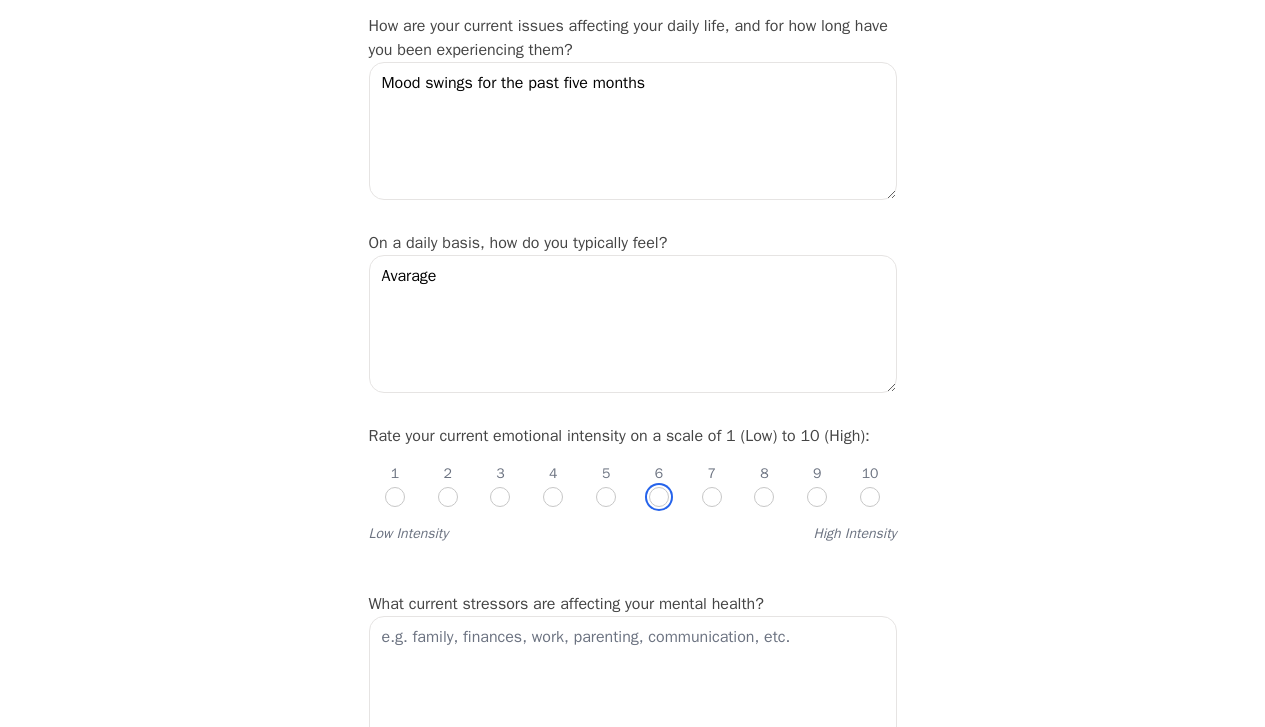 click at bounding box center [659, 497] 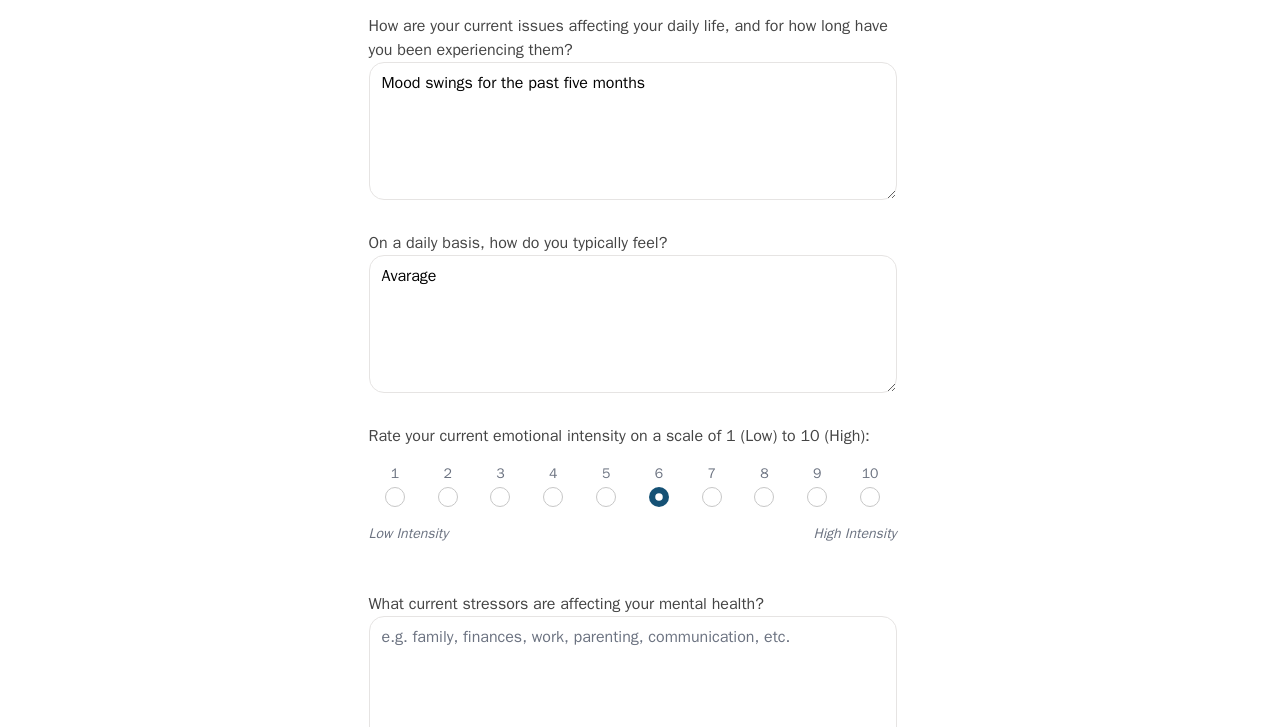 radio on "true" 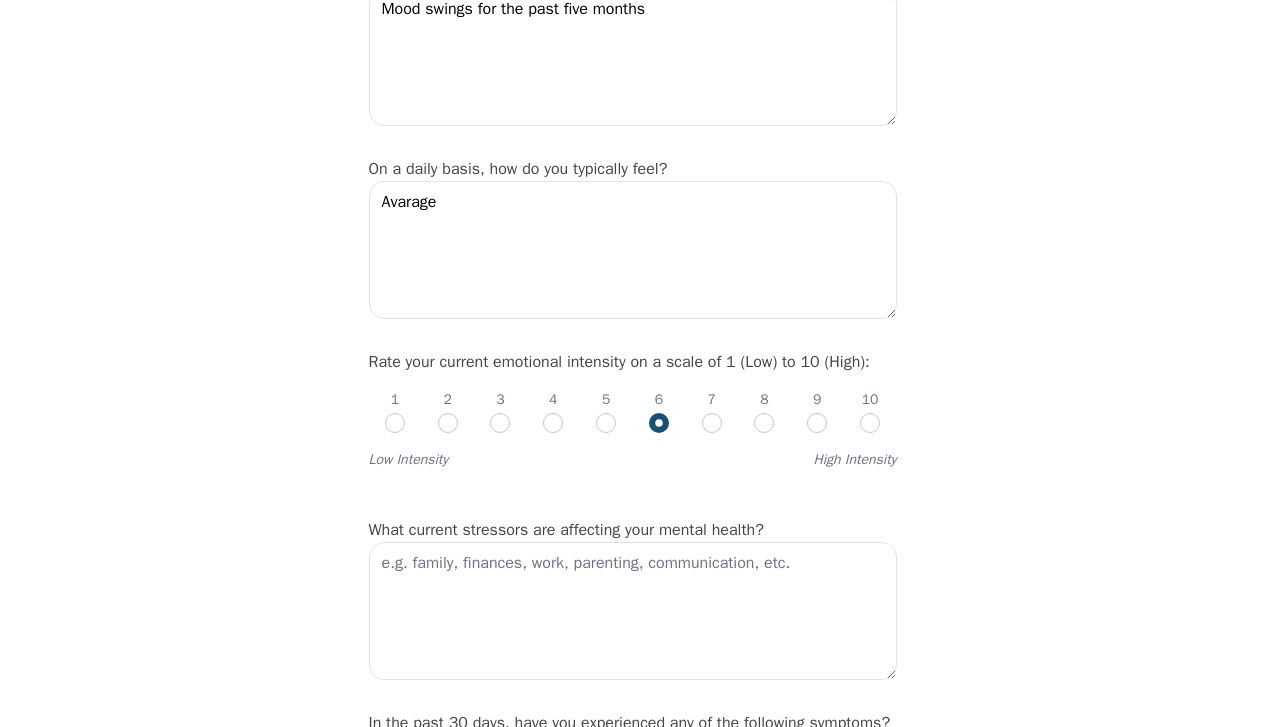 scroll, scrollTop: 554, scrollLeft: 0, axis: vertical 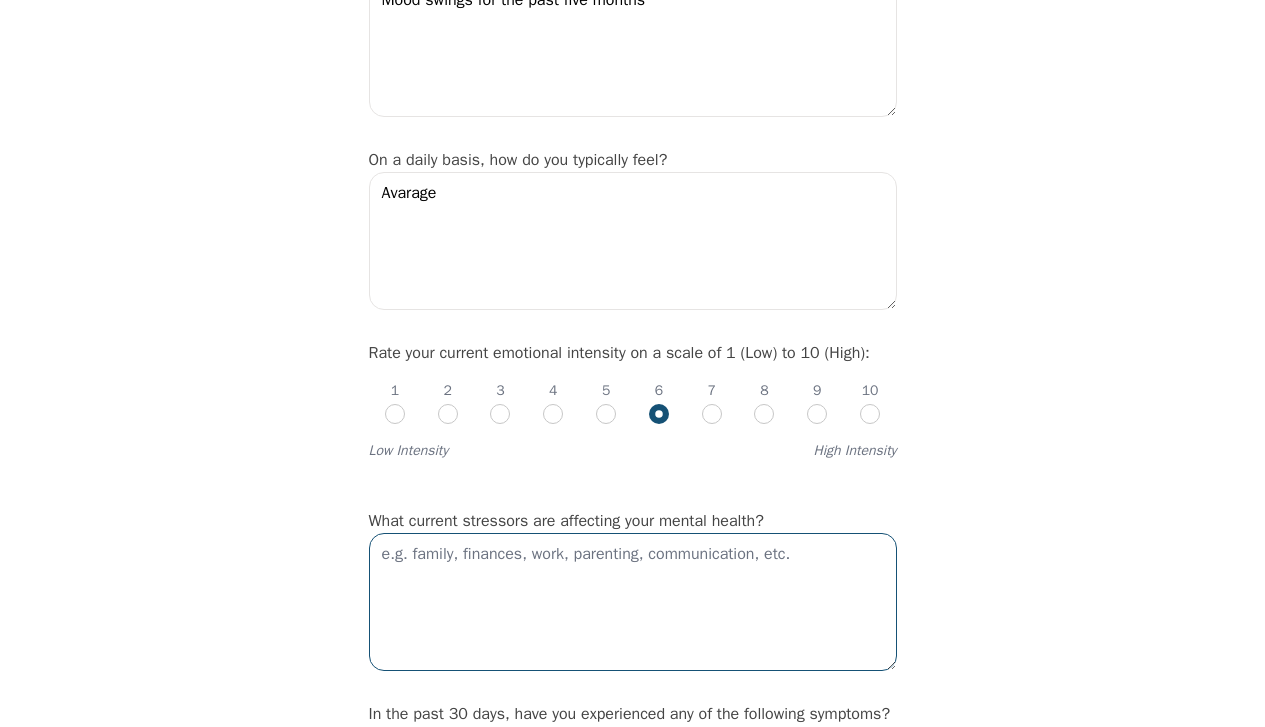 click at bounding box center [633, 602] 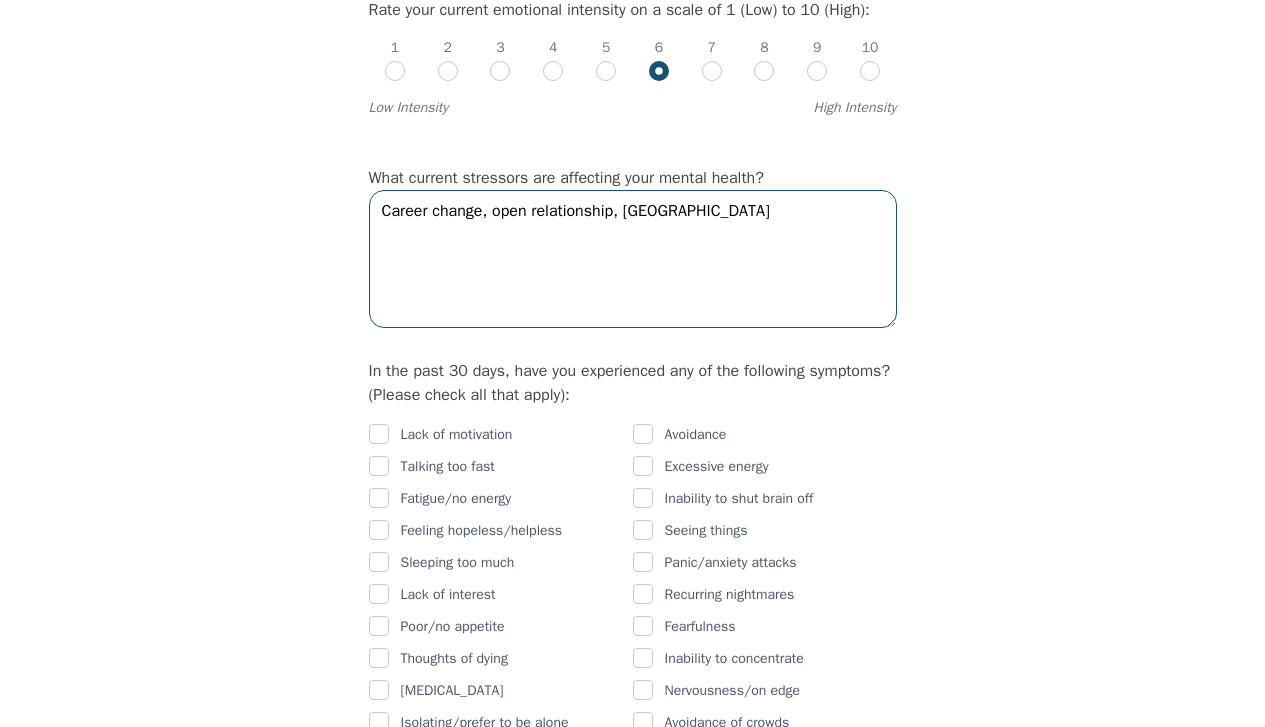 scroll, scrollTop: 899, scrollLeft: 0, axis: vertical 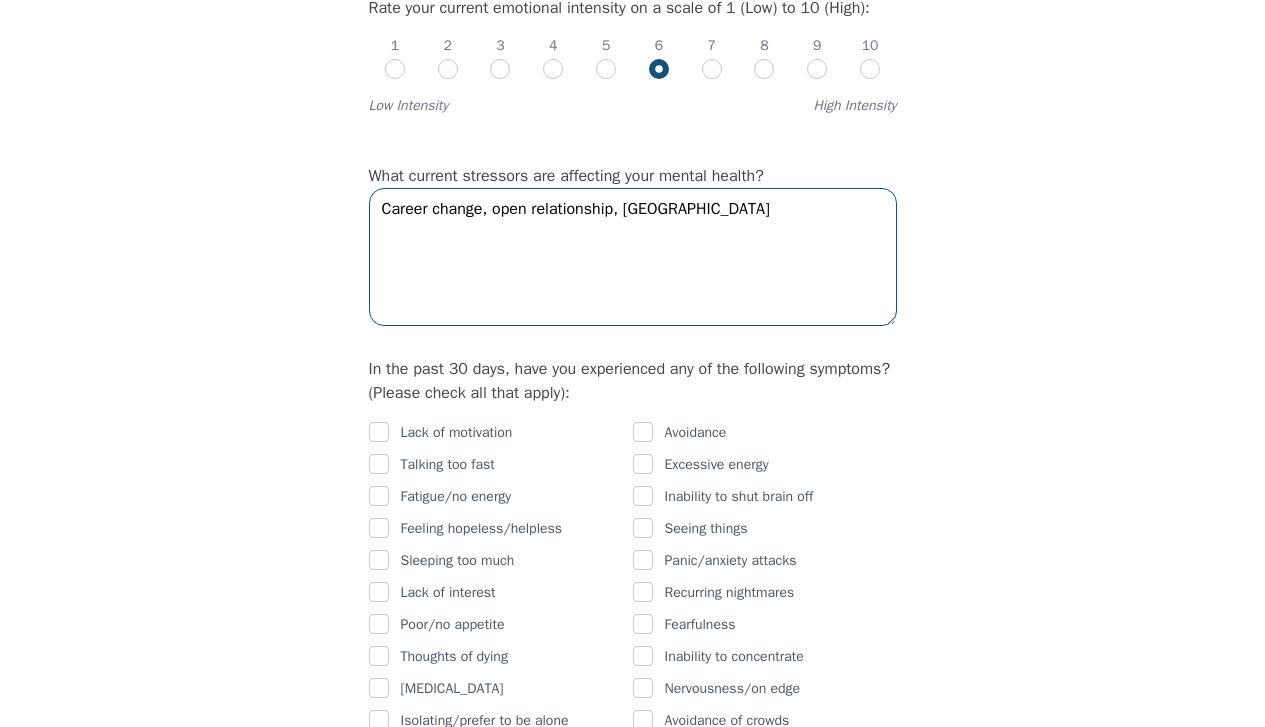 type on "Career change, open relationship, [GEOGRAPHIC_DATA]" 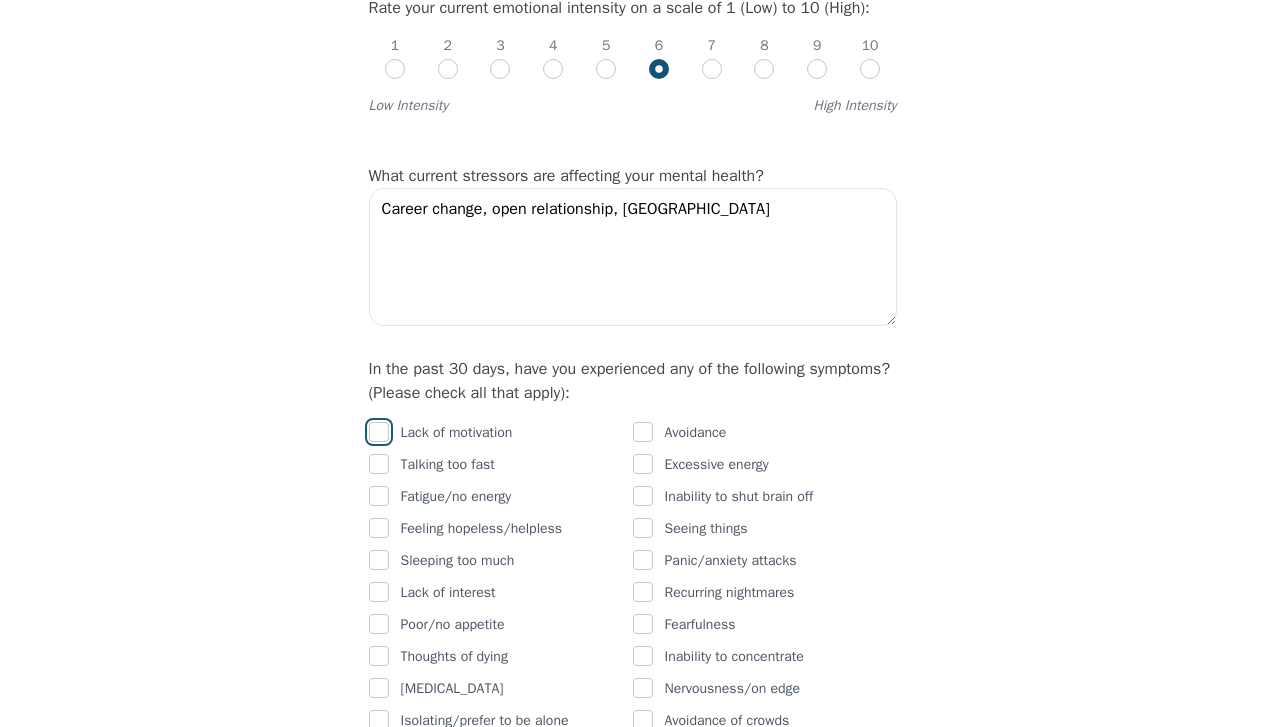 click at bounding box center (379, 432) 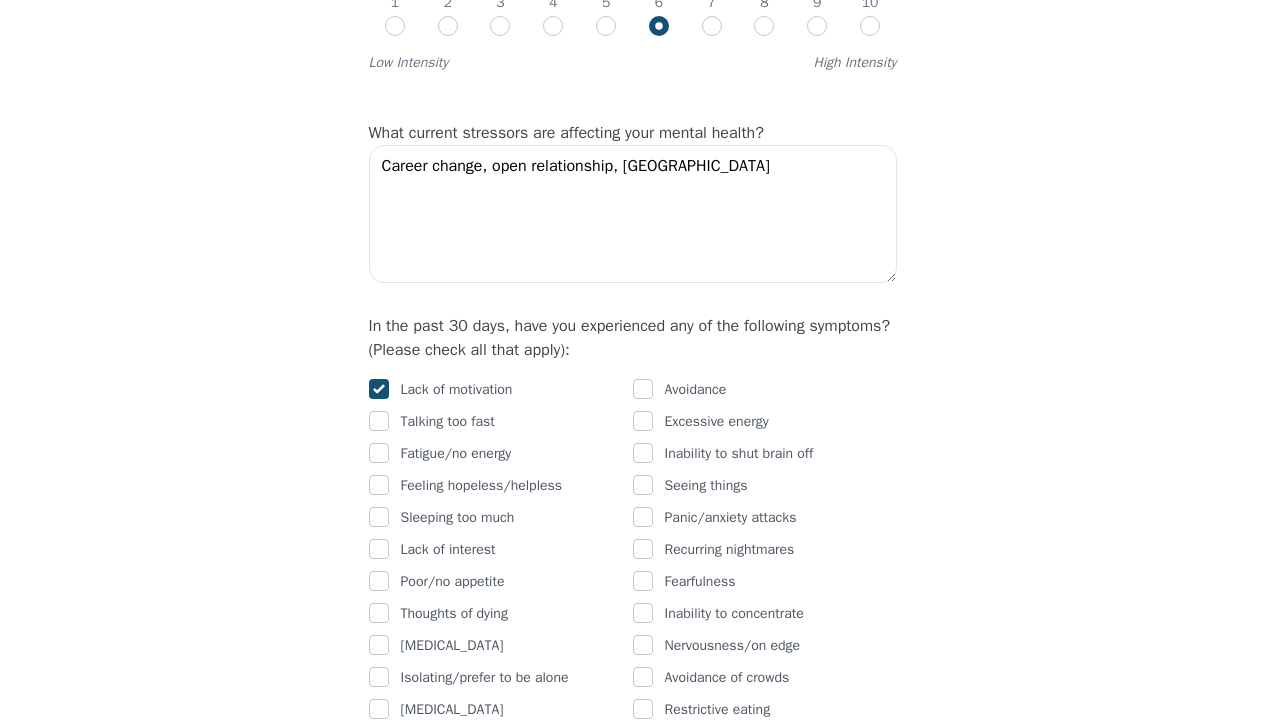 scroll, scrollTop: 944, scrollLeft: 0, axis: vertical 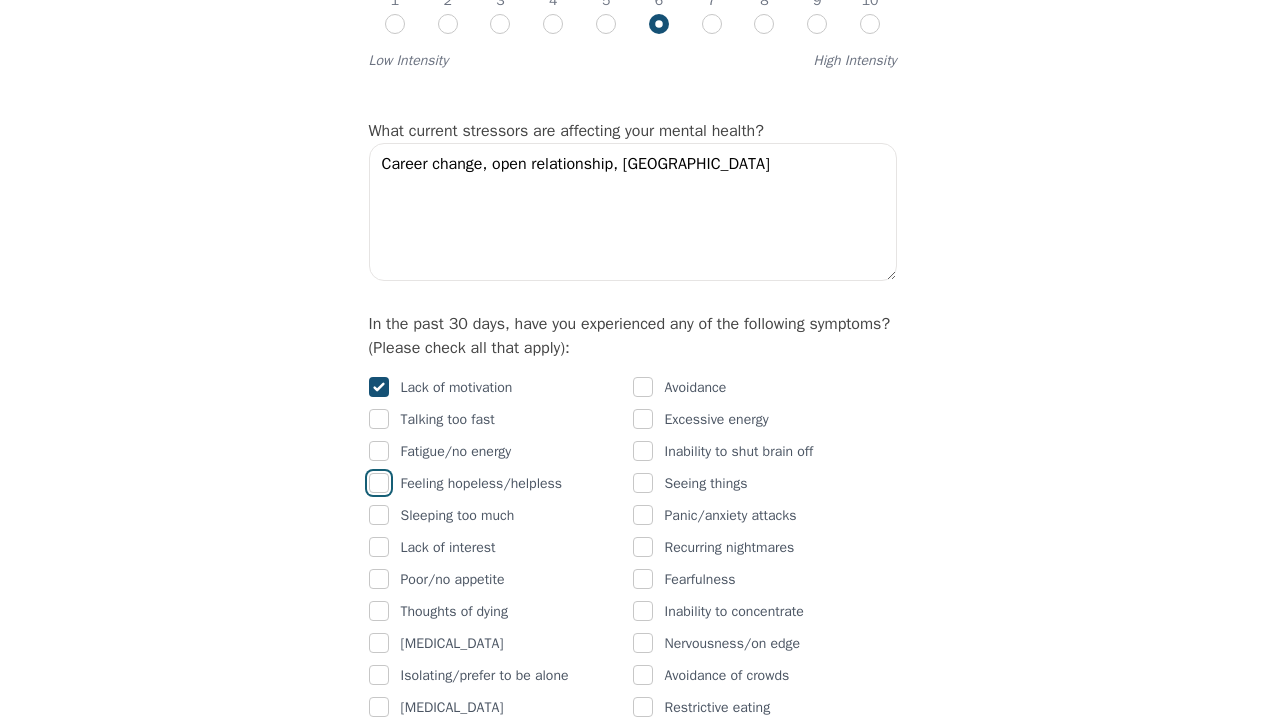 click at bounding box center [379, 483] 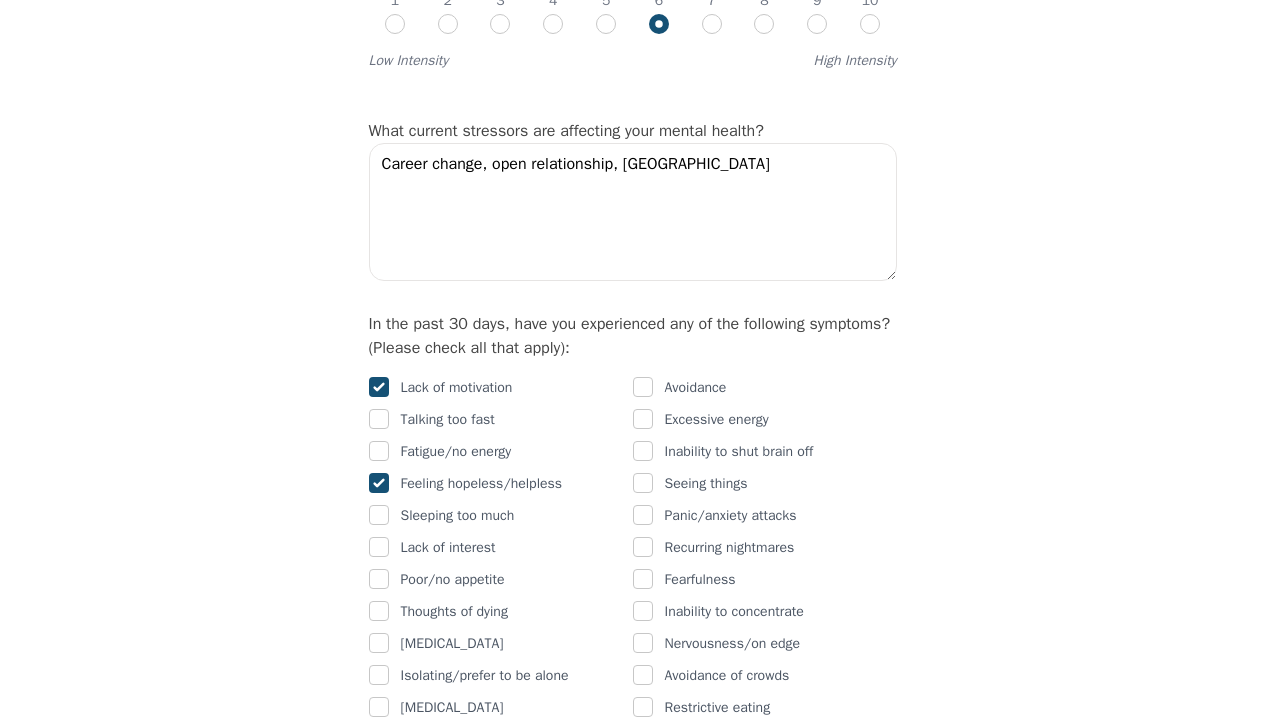 checkbox on "true" 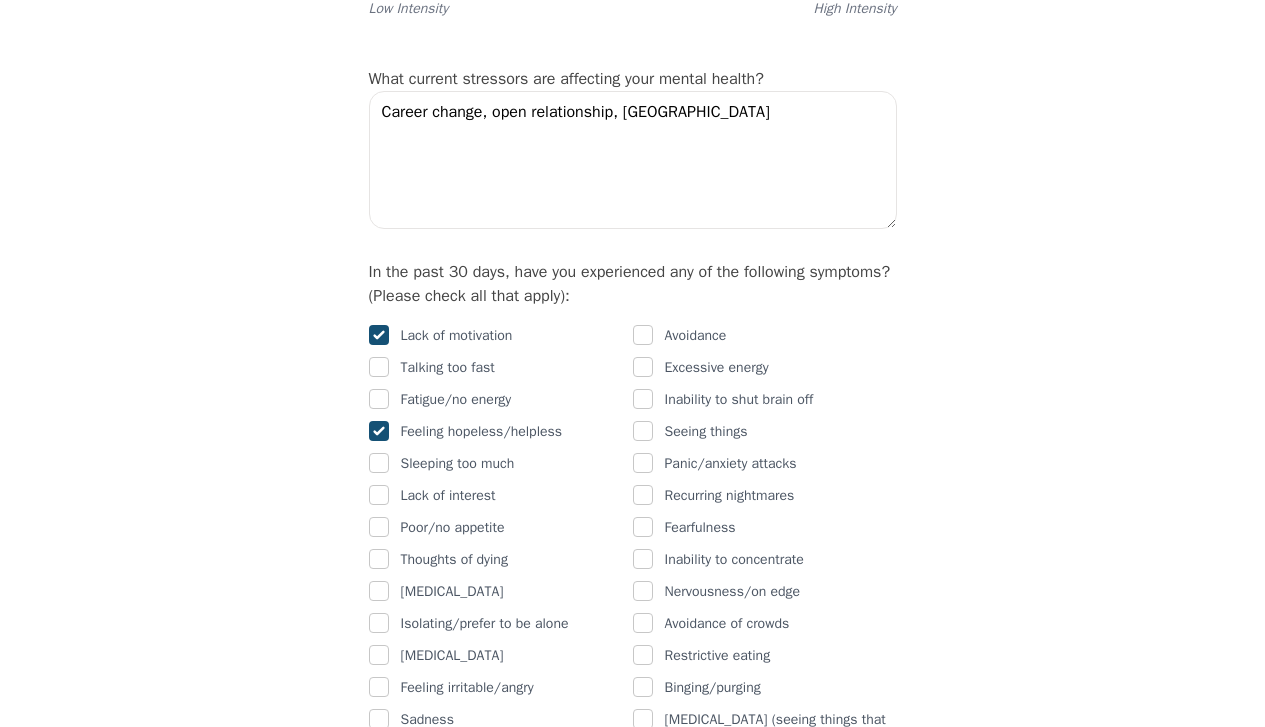 scroll, scrollTop: 998, scrollLeft: 0, axis: vertical 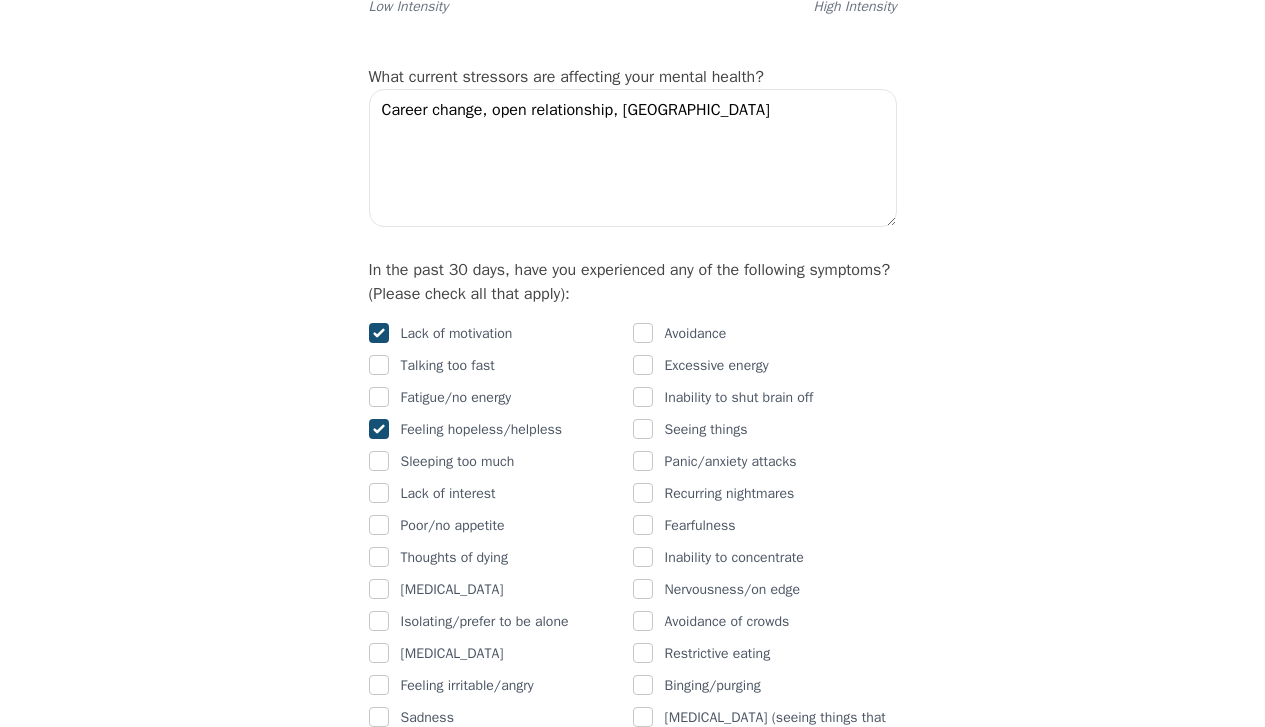 click at bounding box center [379, 494] 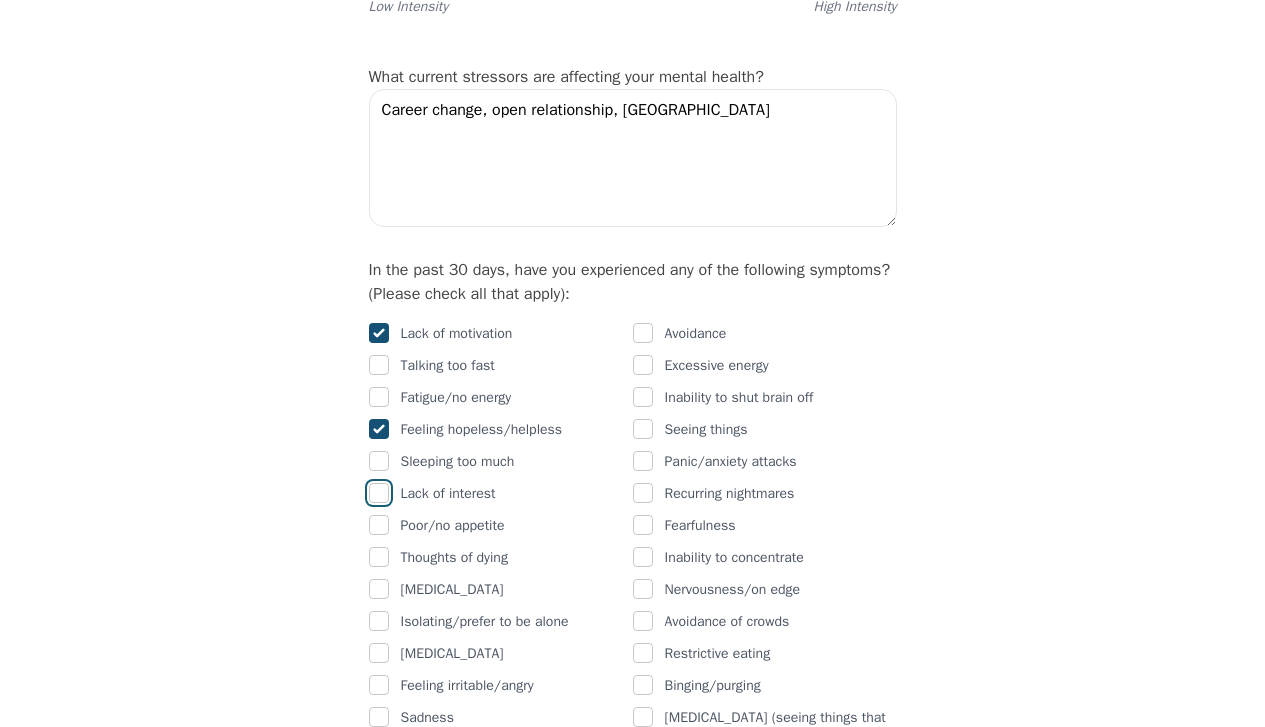 click at bounding box center [379, 493] 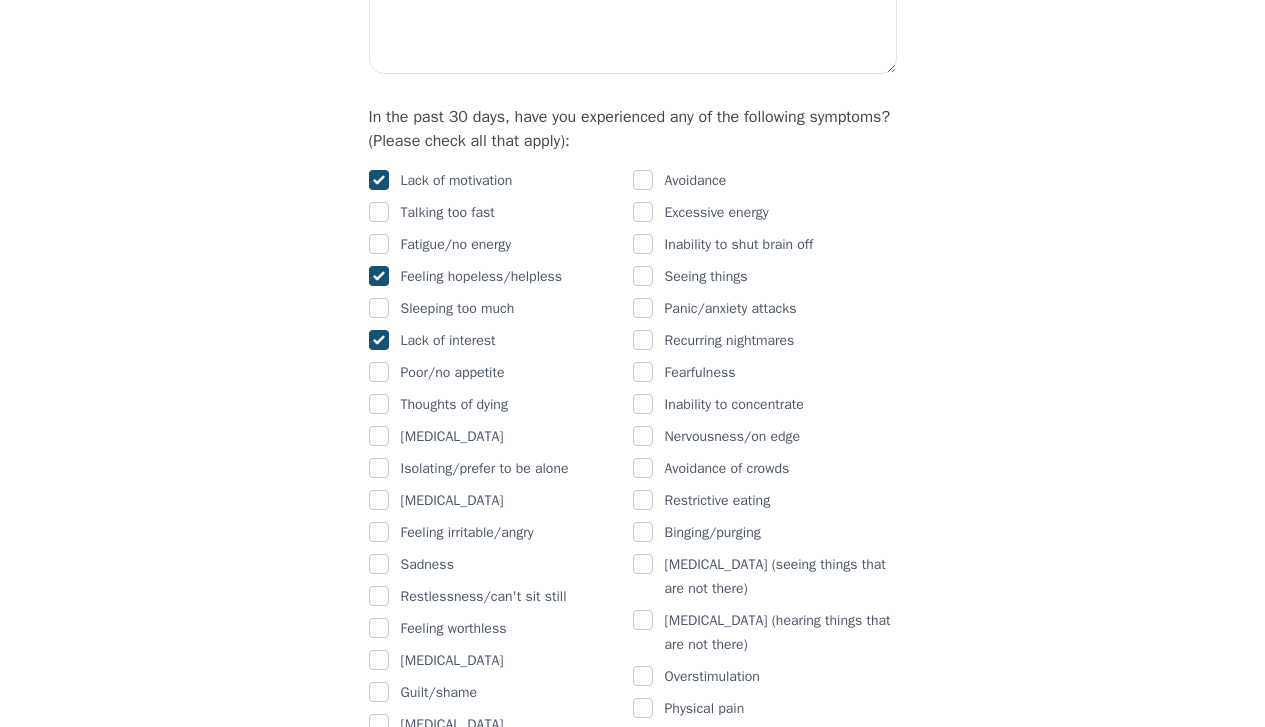 scroll, scrollTop: 1152, scrollLeft: 0, axis: vertical 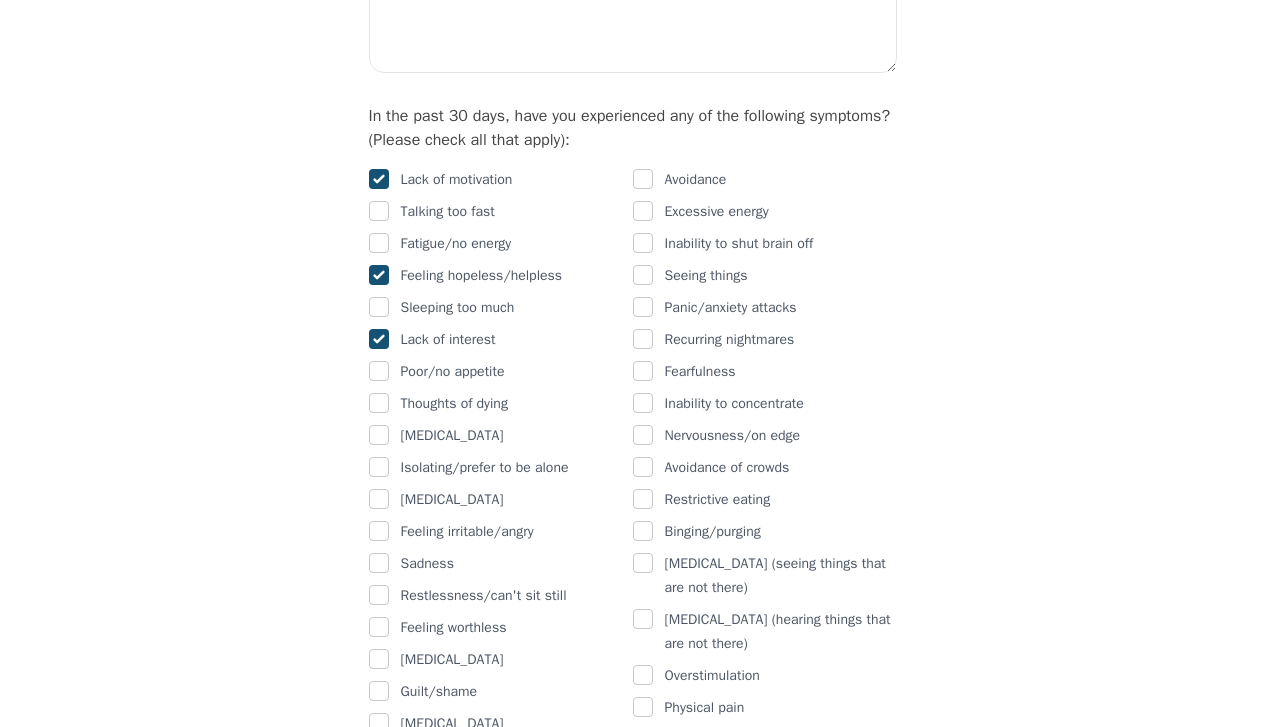 click at bounding box center (379, 532) 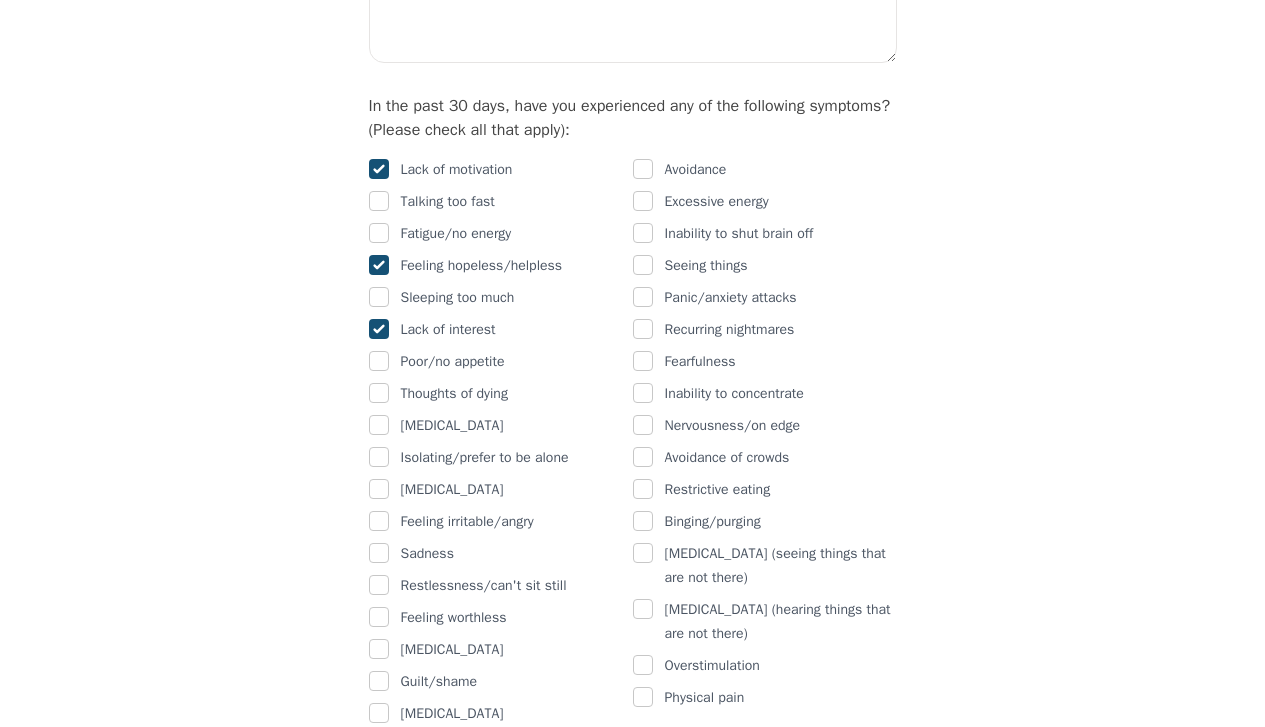 scroll, scrollTop: 1164, scrollLeft: 0, axis: vertical 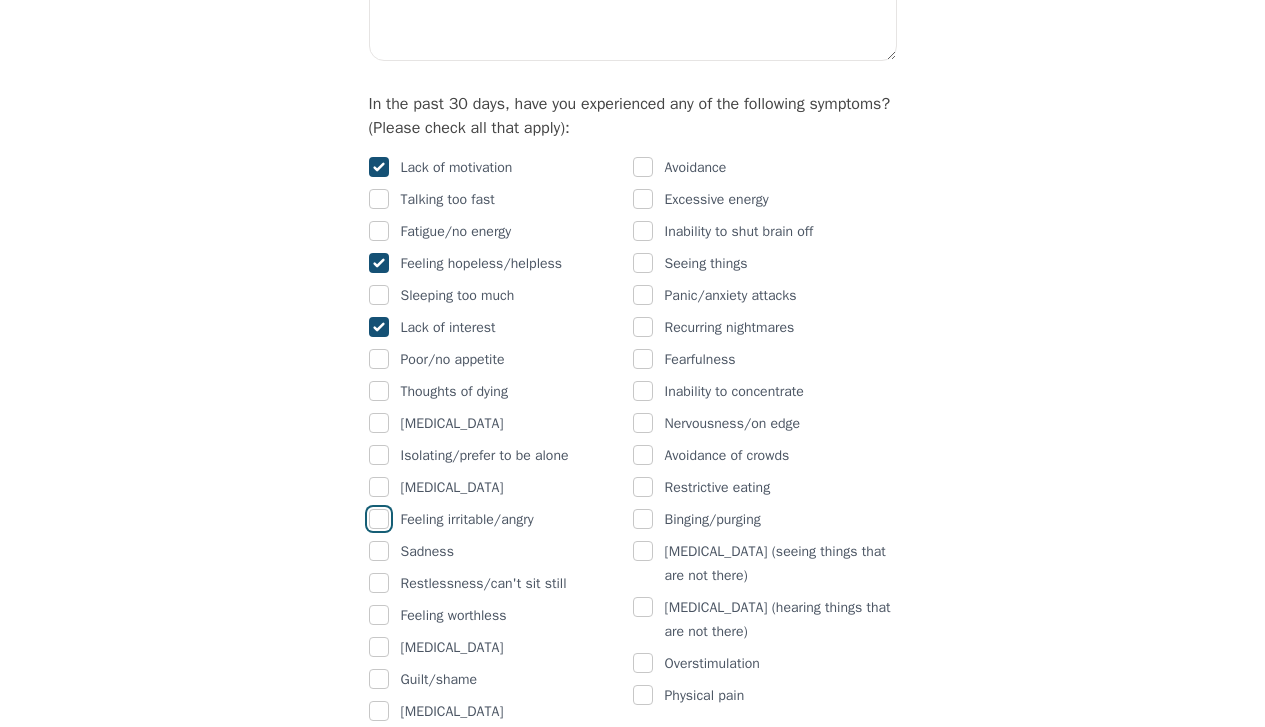 click at bounding box center [379, 519] 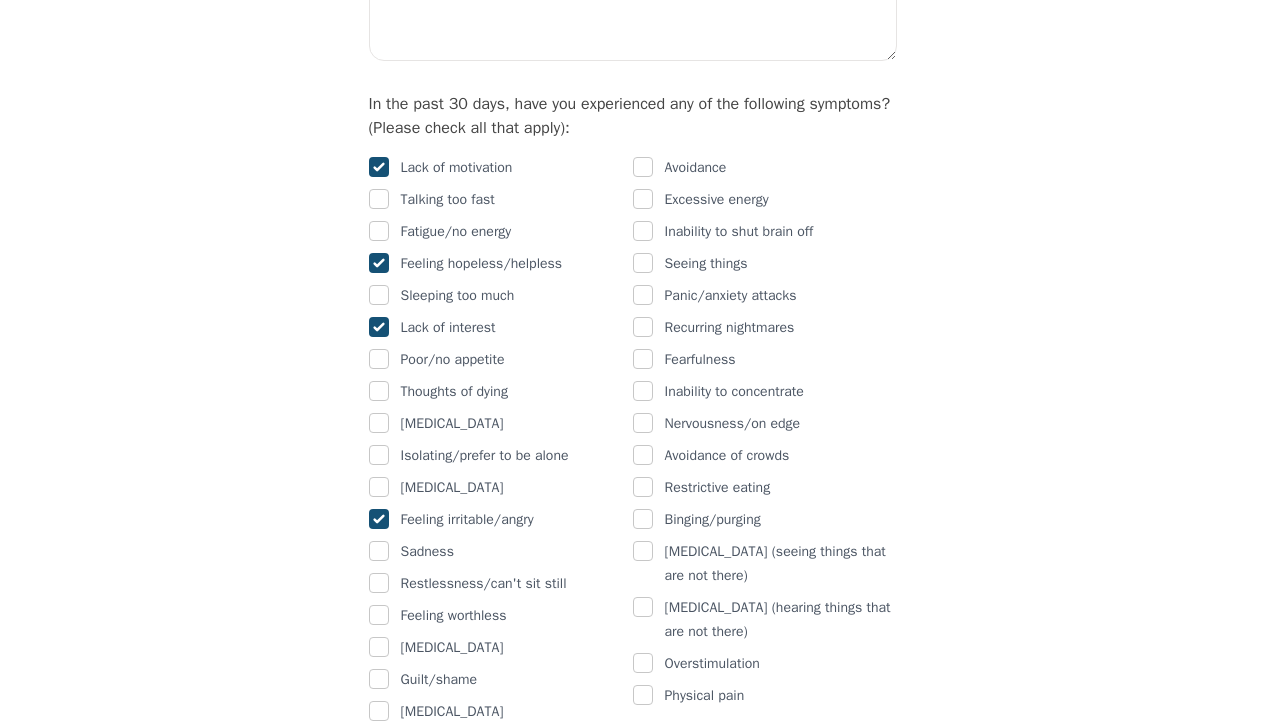 checkbox on "true" 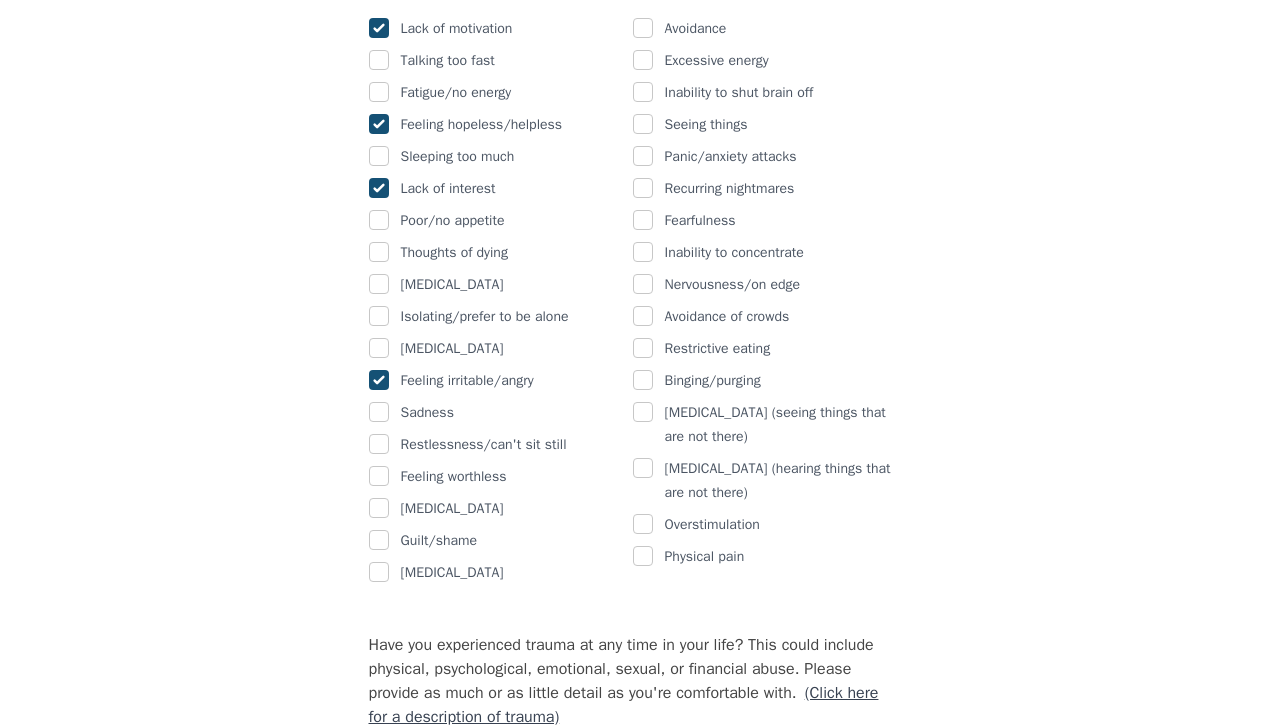 scroll, scrollTop: 1305, scrollLeft: 0, axis: vertical 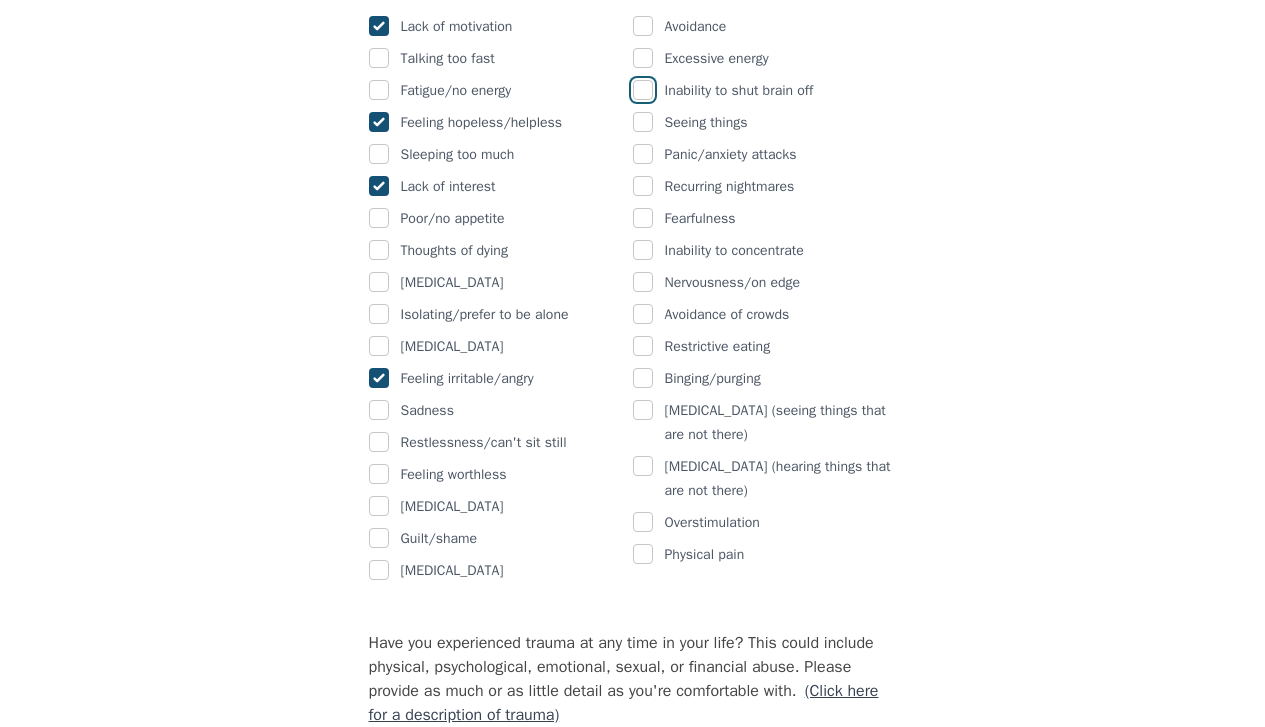 click at bounding box center [643, 90] 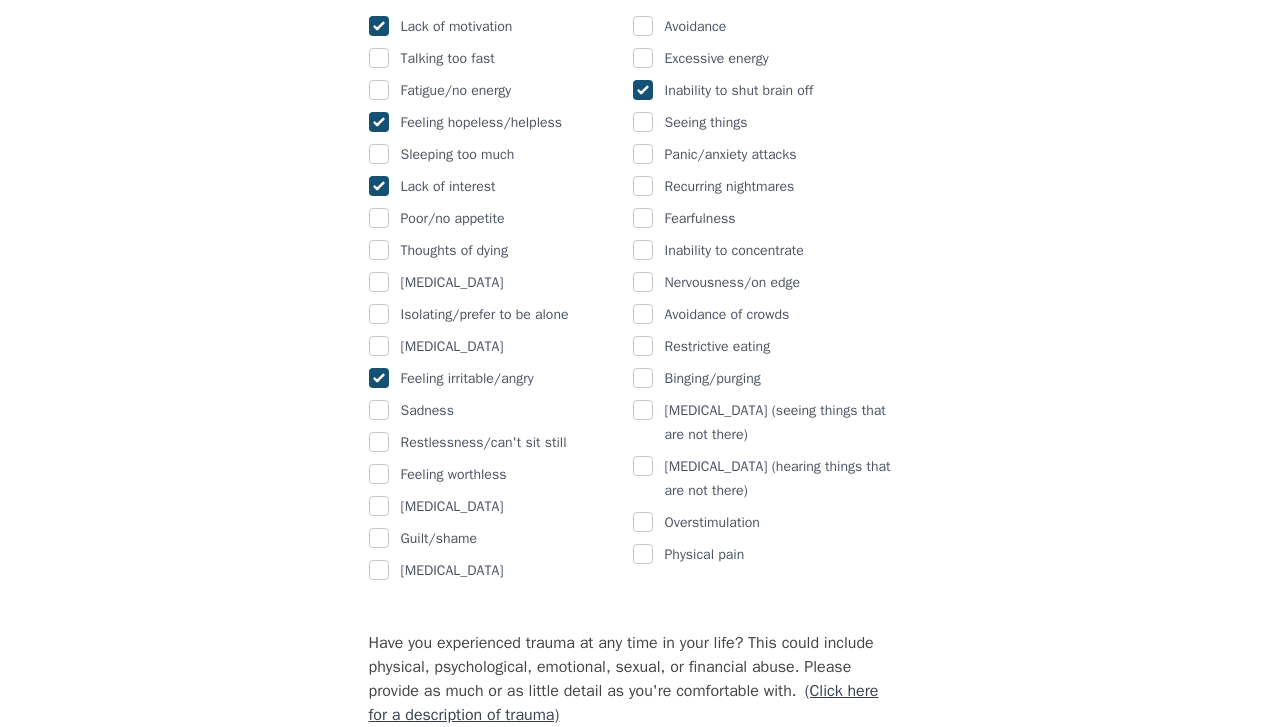 checkbox on "true" 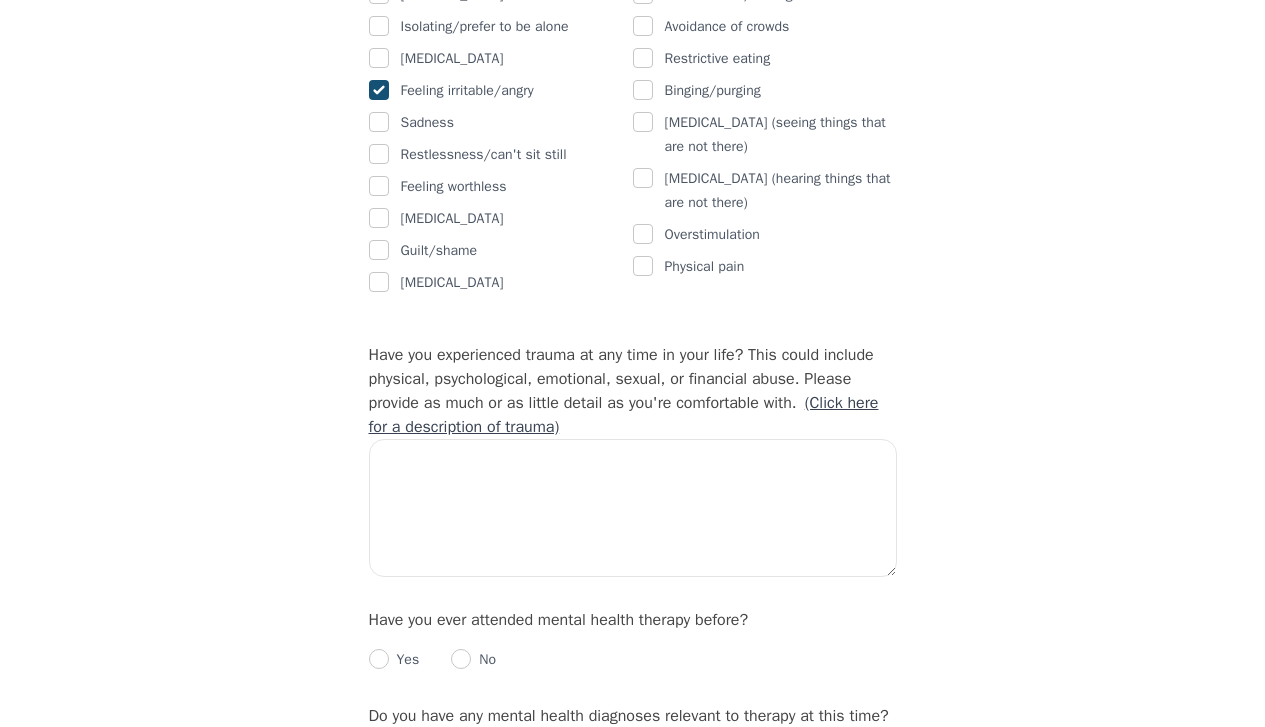 scroll, scrollTop: 1607, scrollLeft: 0, axis: vertical 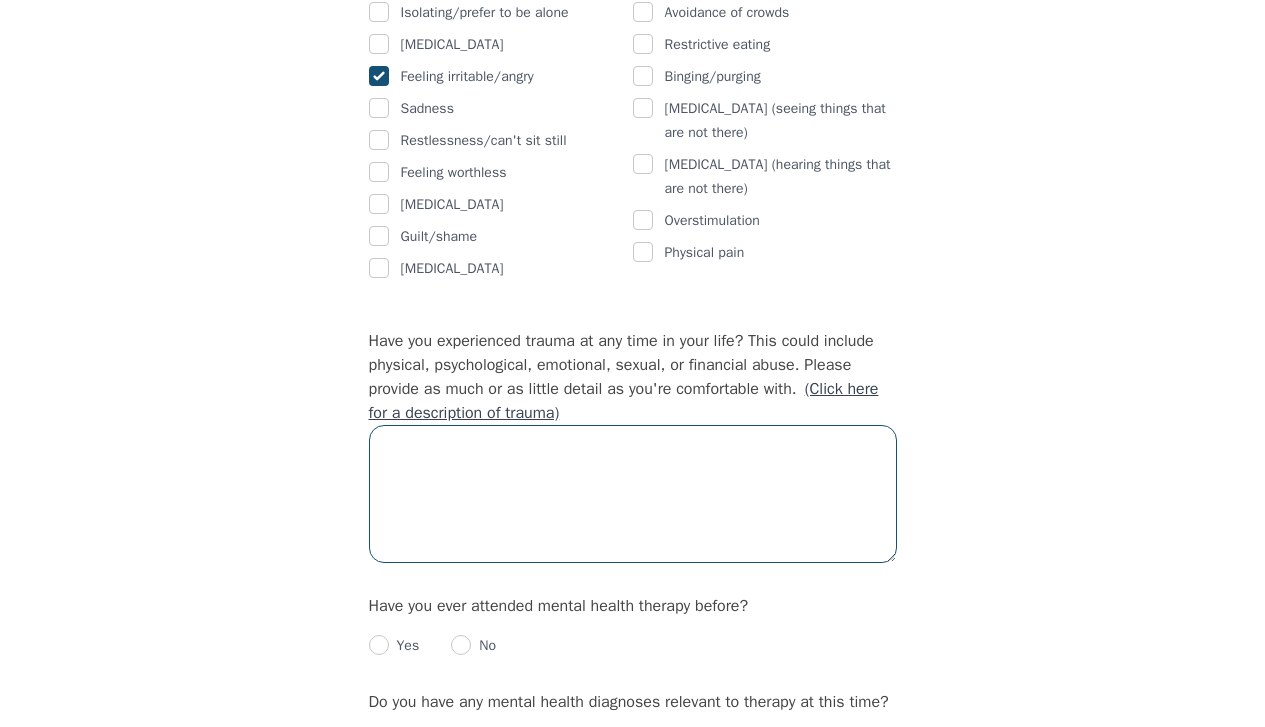 click at bounding box center (633, 494) 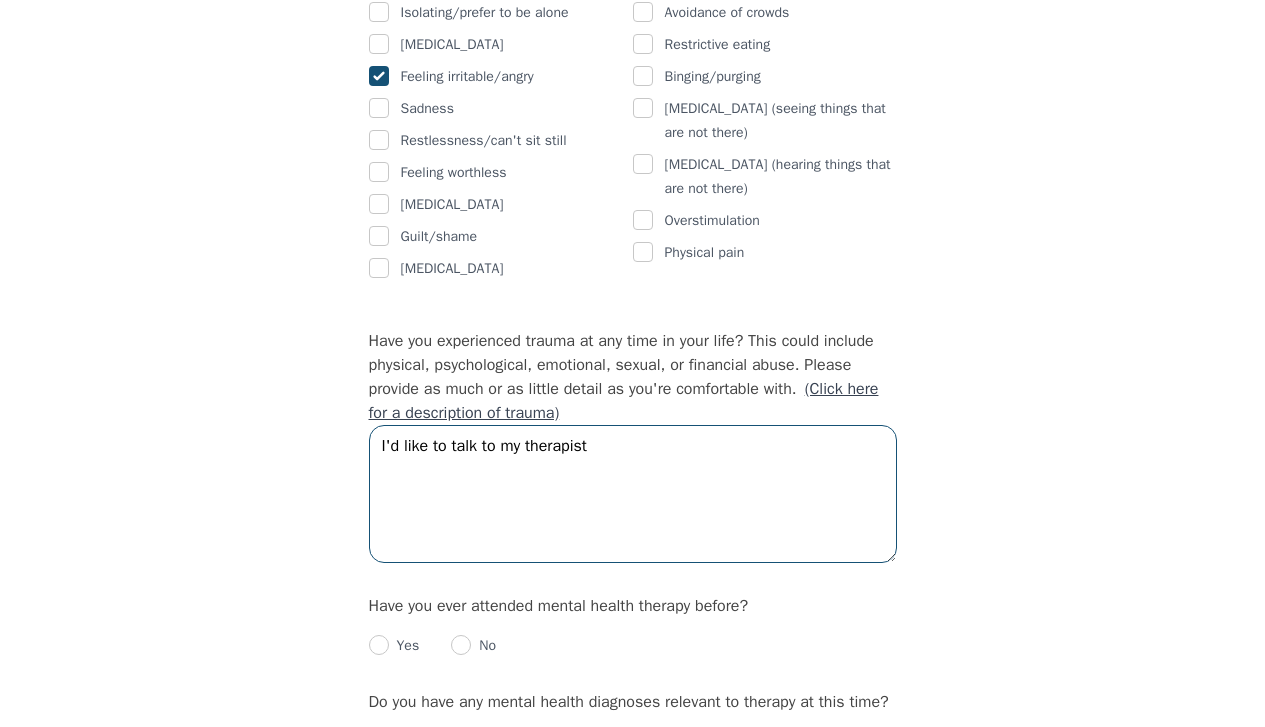 click on "I'd like to talk to my therapist" at bounding box center (633, 494) 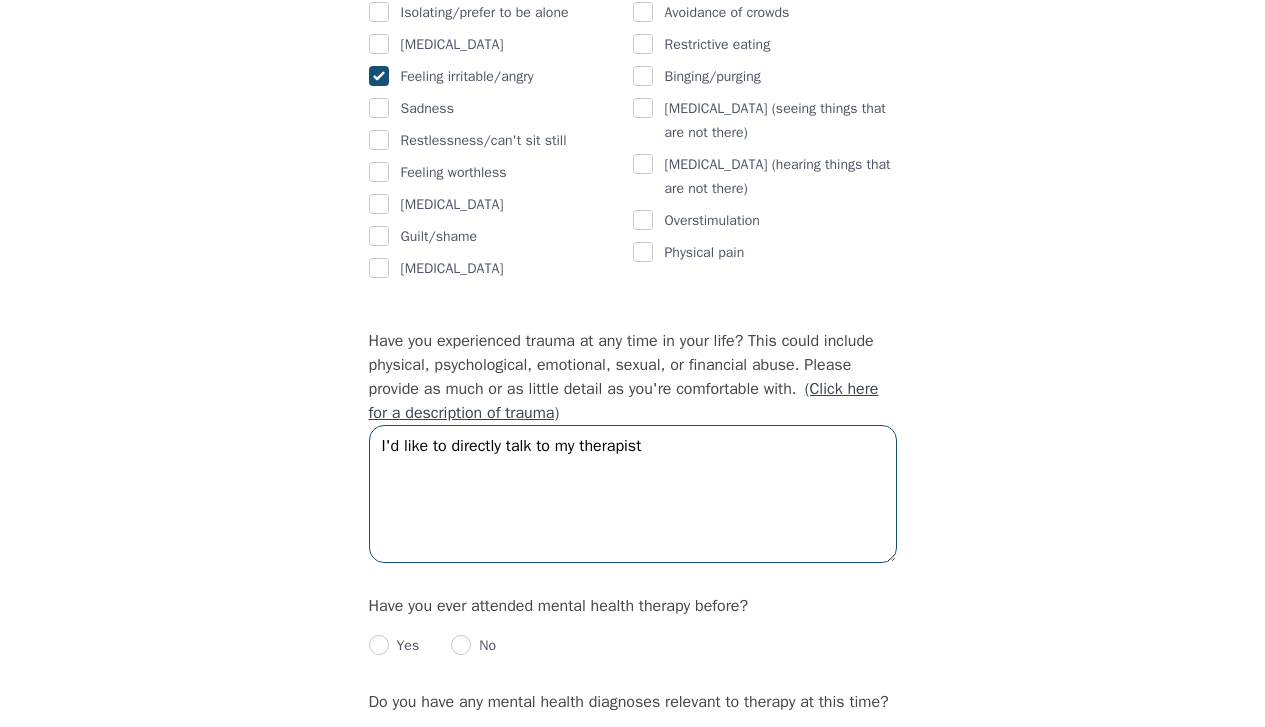 click on "I'd like to directly talk to my therapist" at bounding box center (633, 494) 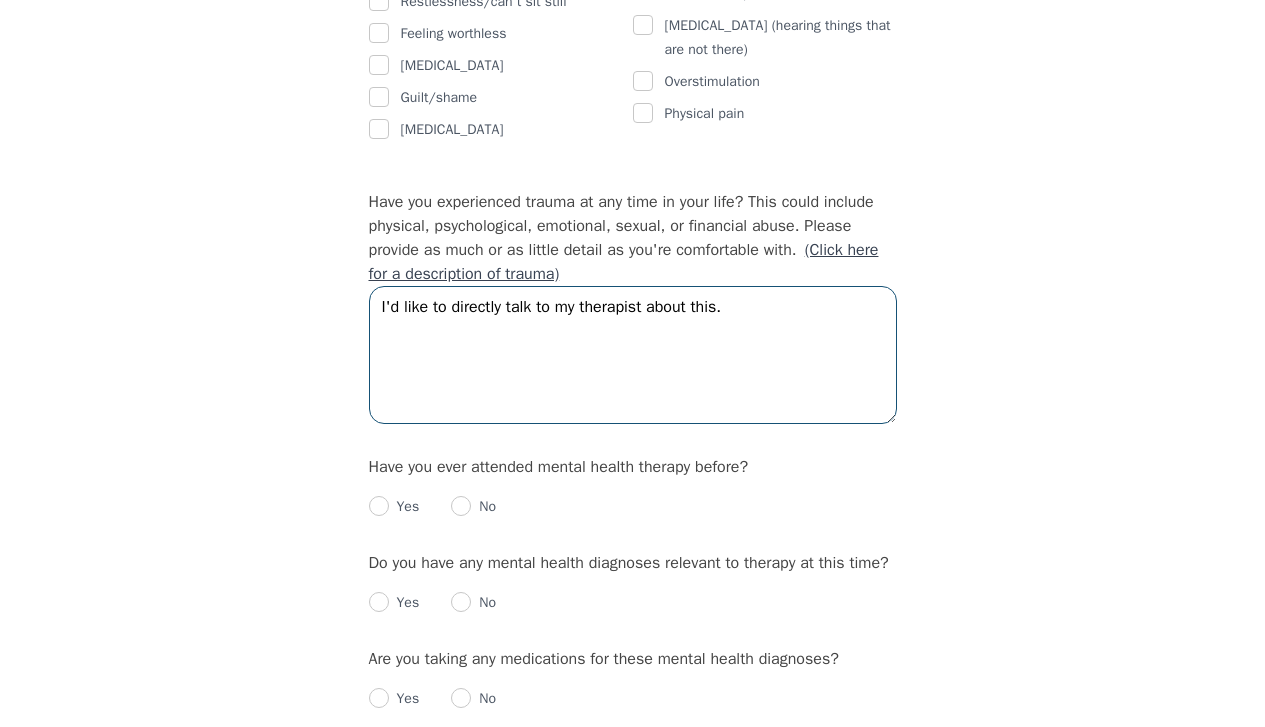 scroll, scrollTop: 1747, scrollLeft: 0, axis: vertical 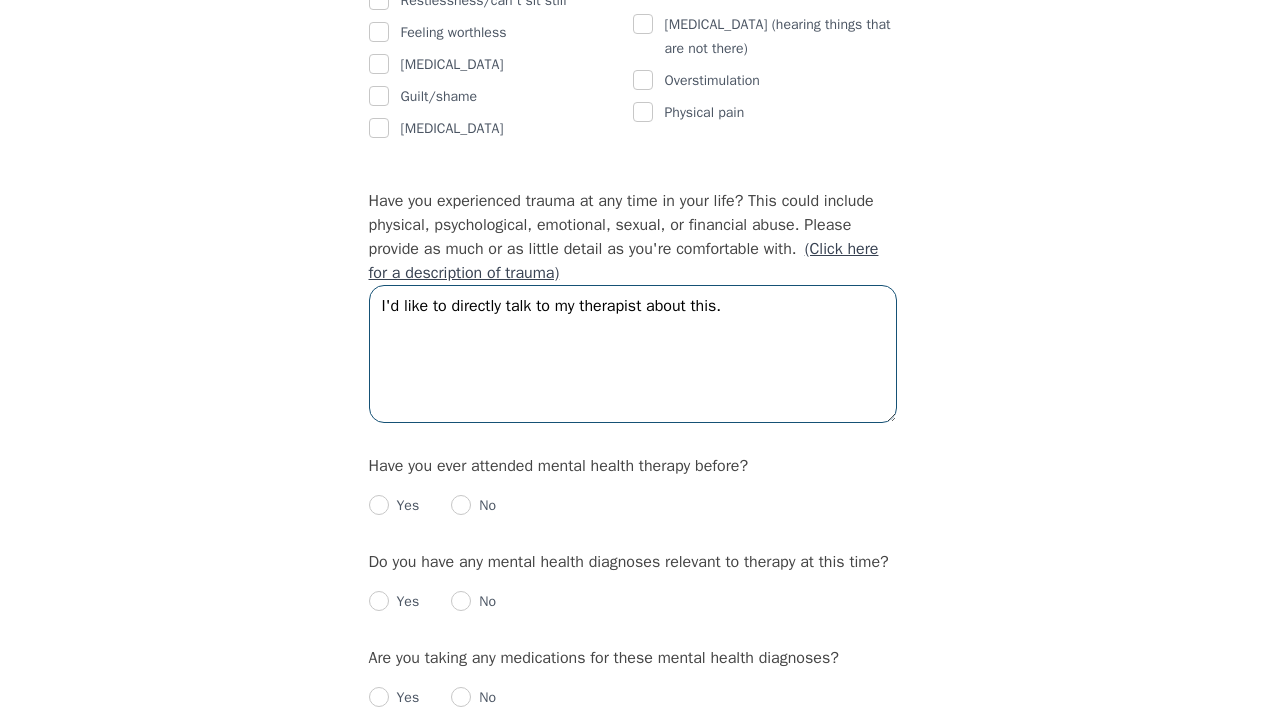 type on "I'd like to directly talk to my therapist about this." 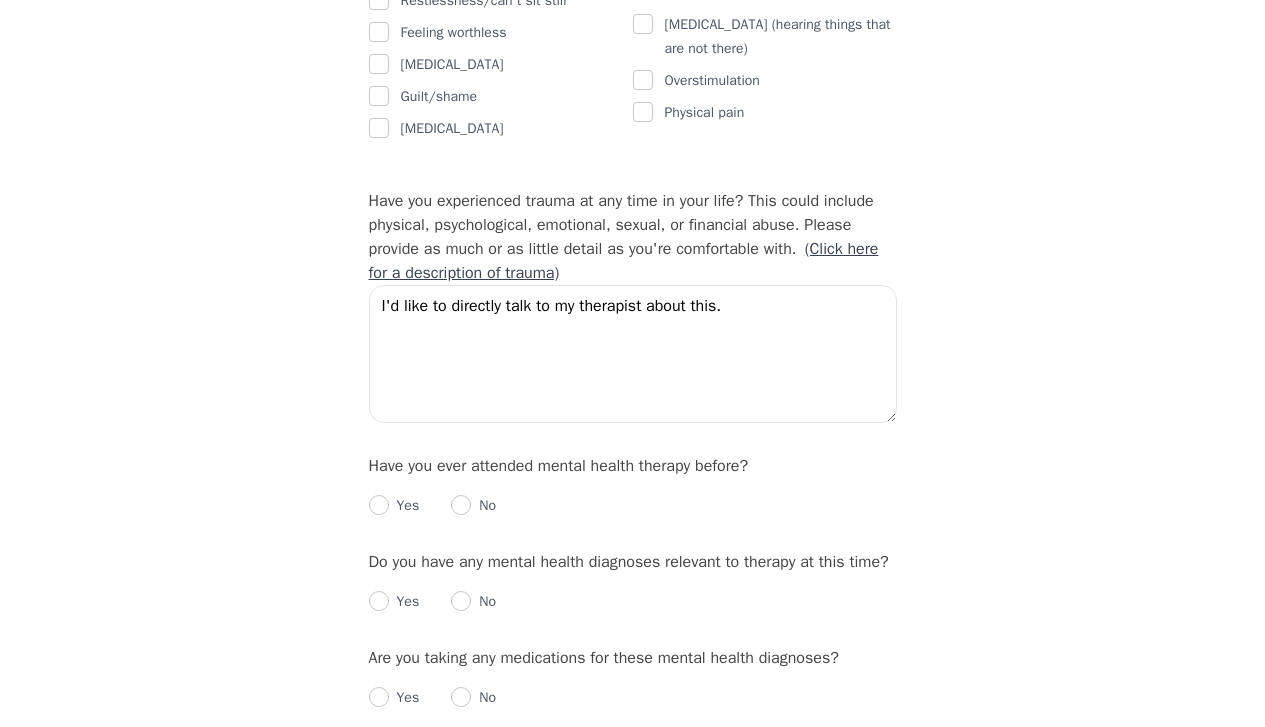 click on "Yes" at bounding box center [404, 506] 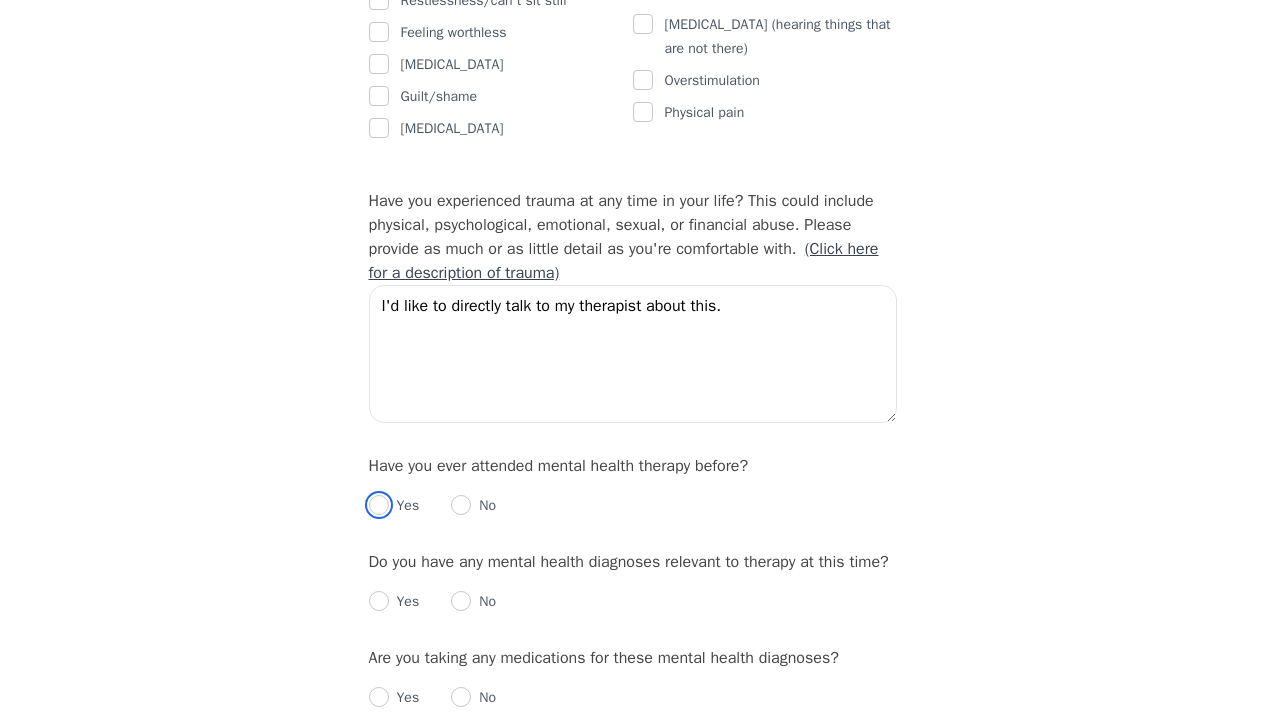 click at bounding box center [379, 505] 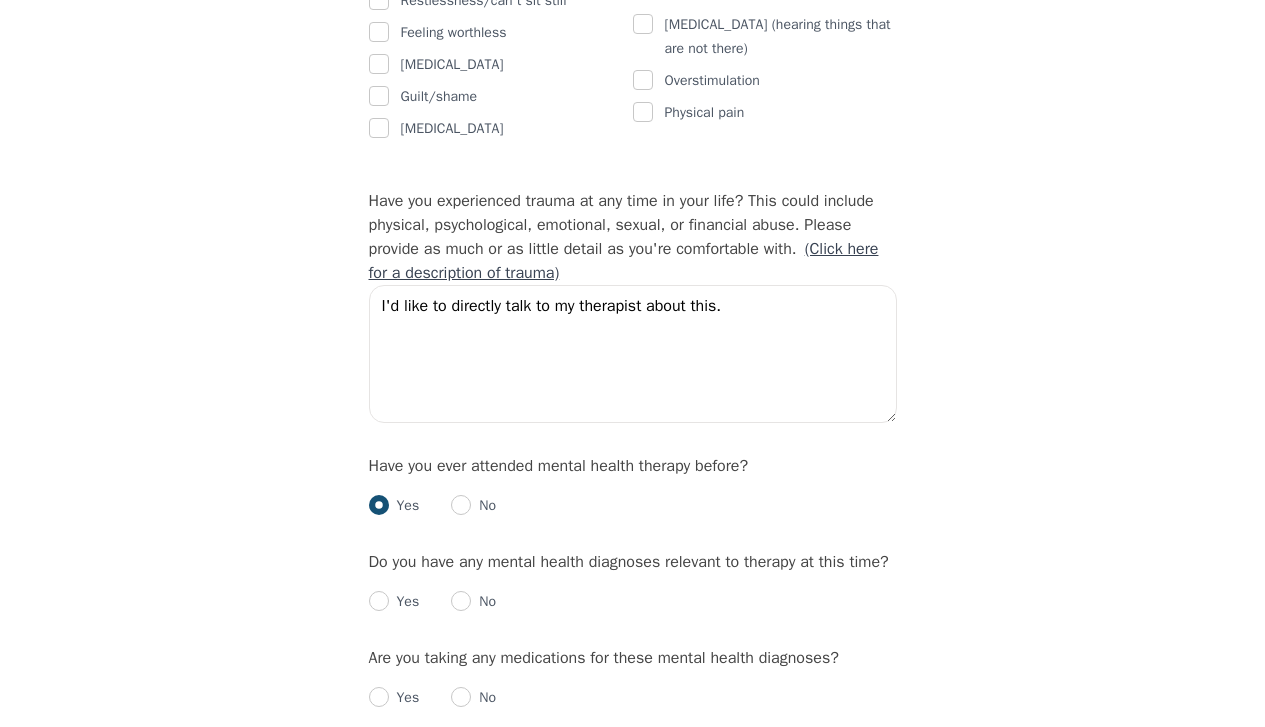 radio on "true" 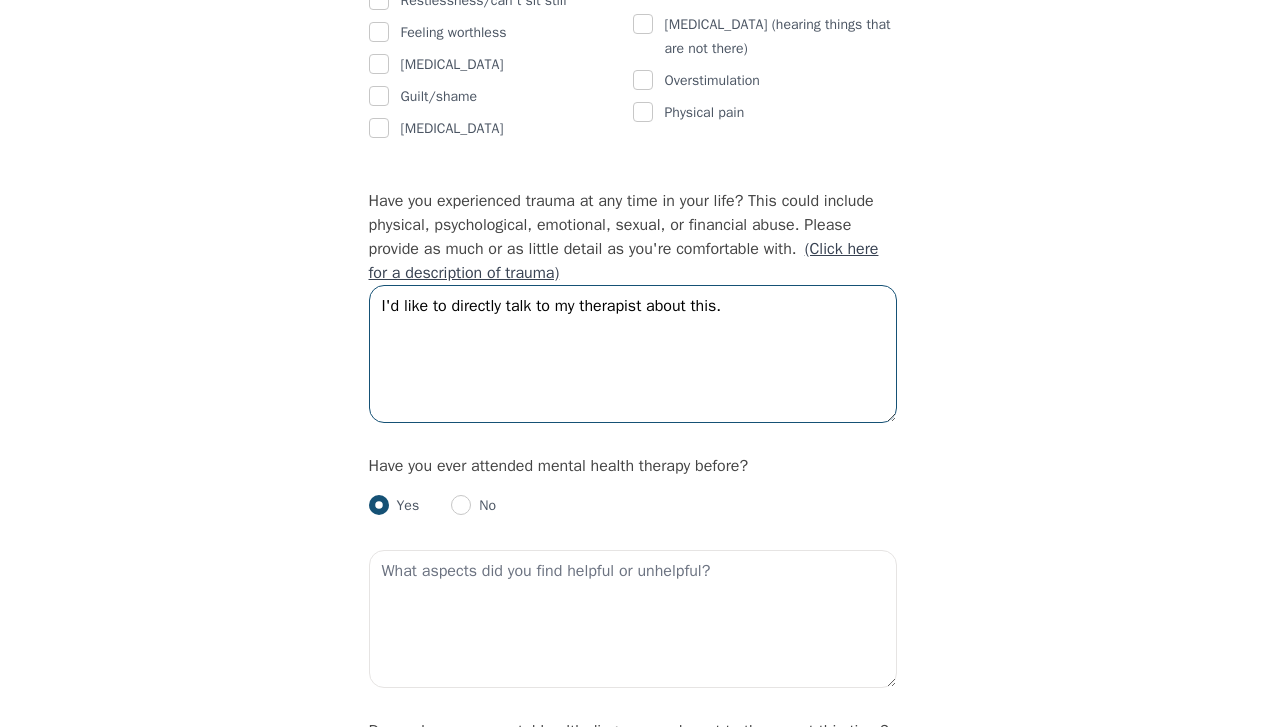 click on "I'd like to directly talk to my therapist about this." at bounding box center [633, 354] 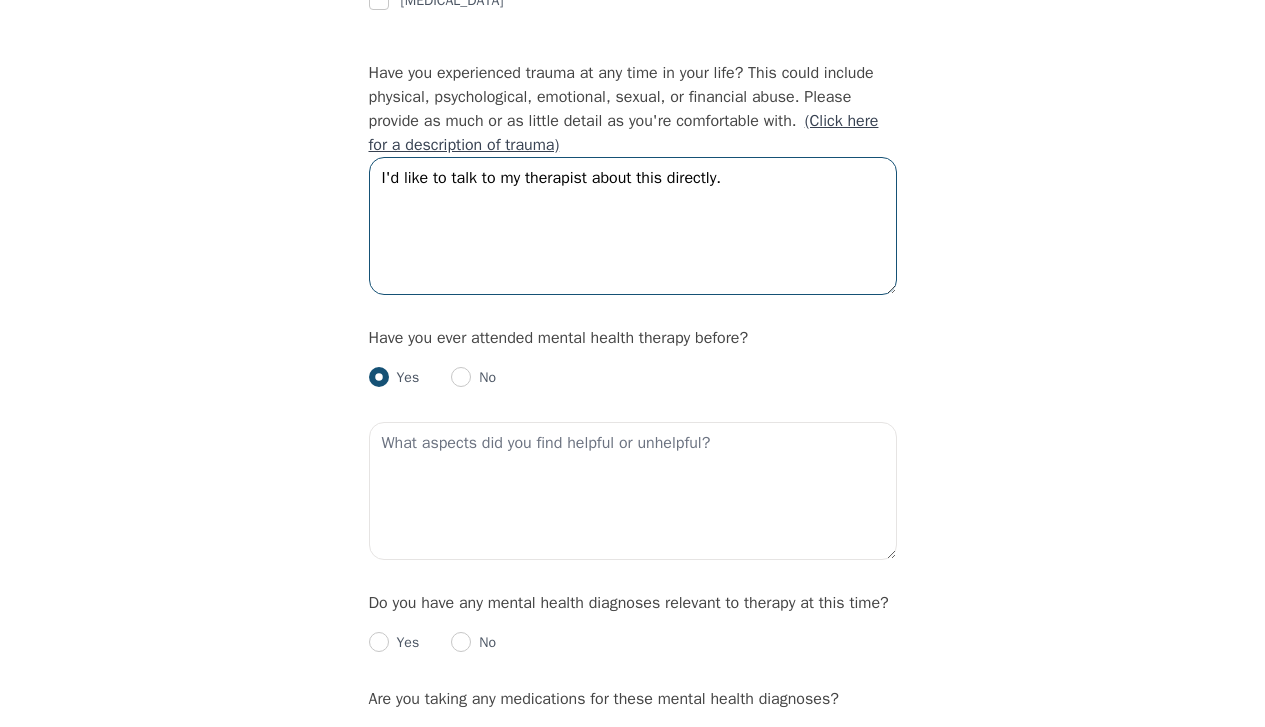 scroll, scrollTop: 1876, scrollLeft: 0, axis: vertical 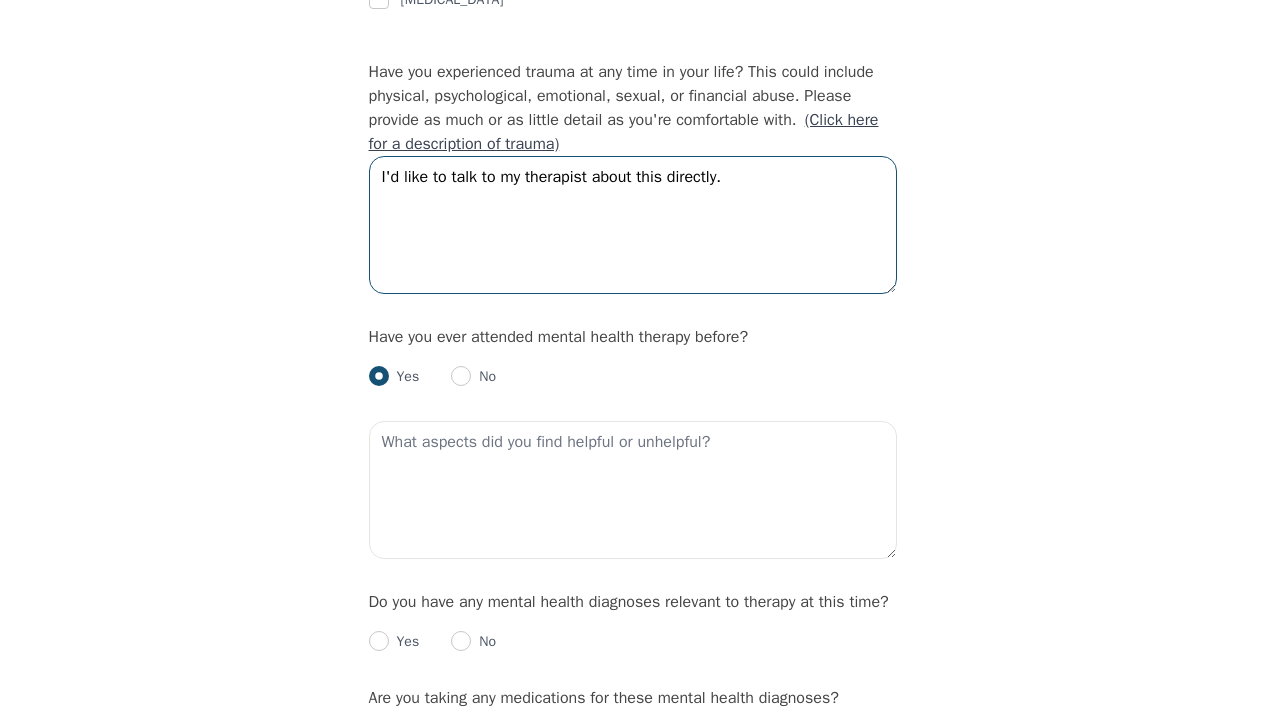type on "I'd like to talk to my therapist about this directly." 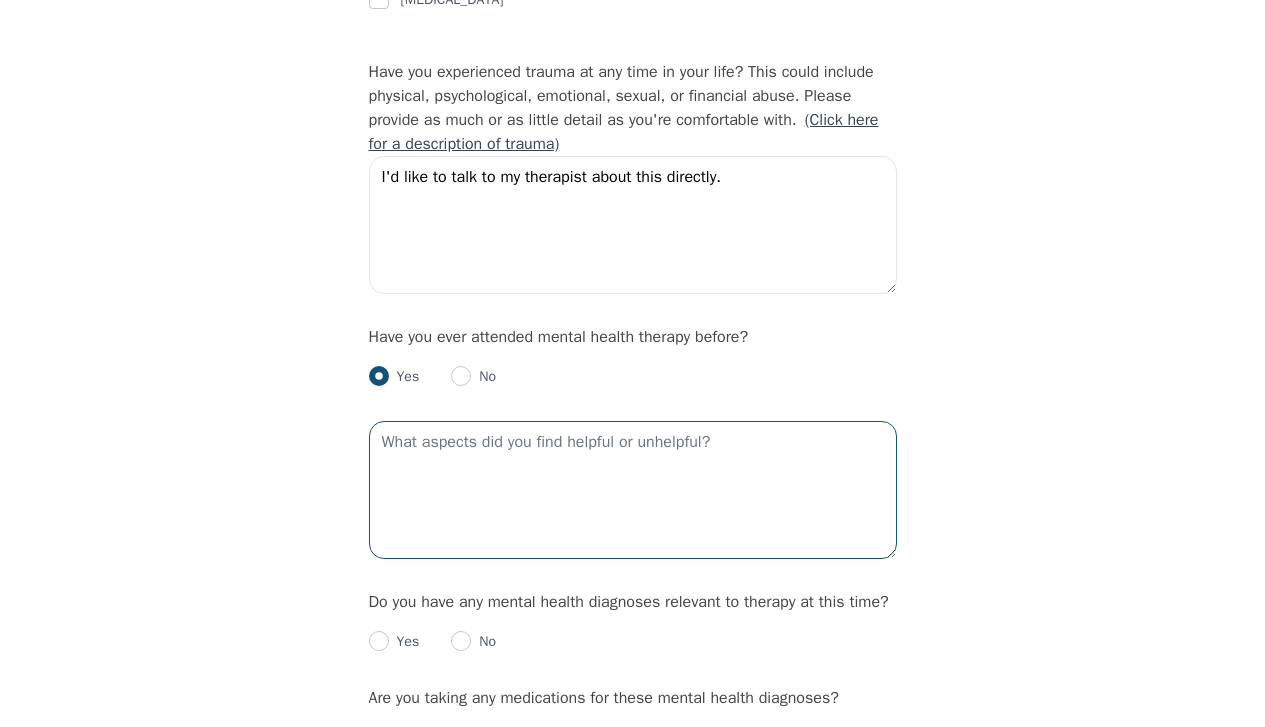 click at bounding box center (633, 490) 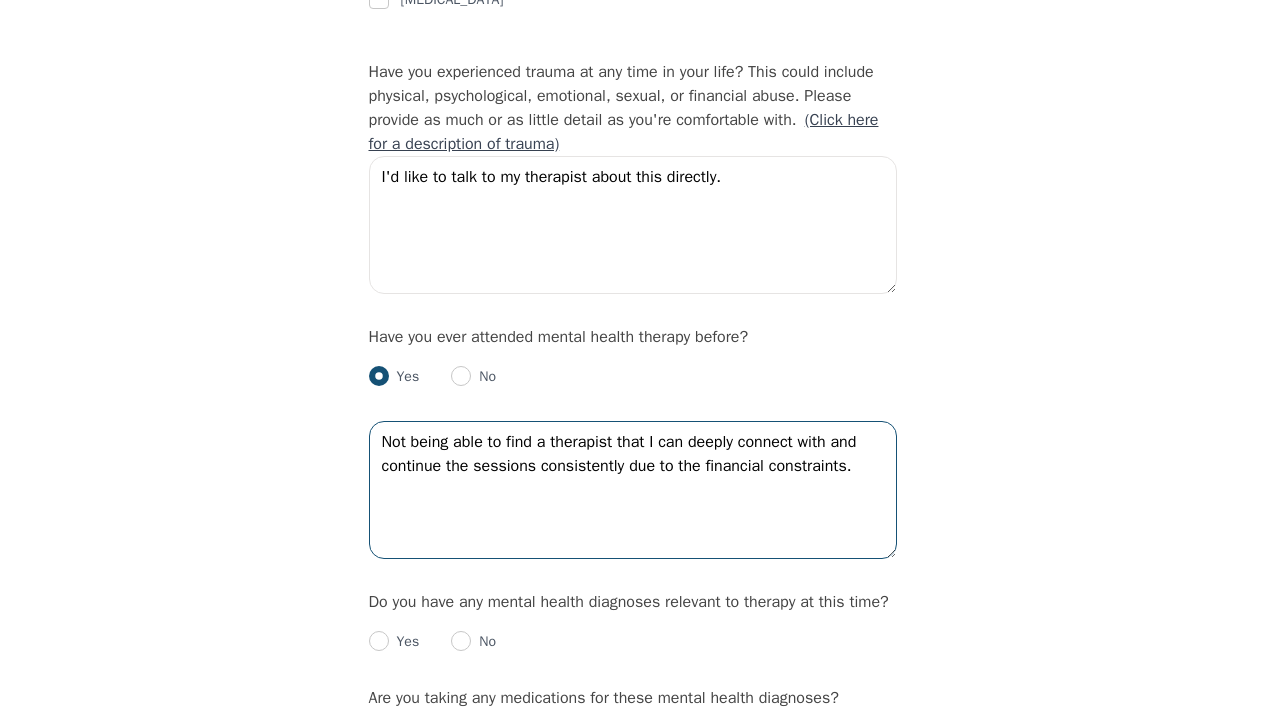 click on "Not being able to find a therapist that I can deeply connect with and continue the sessions consistently due to the financial constraints." at bounding box center (633, 490) 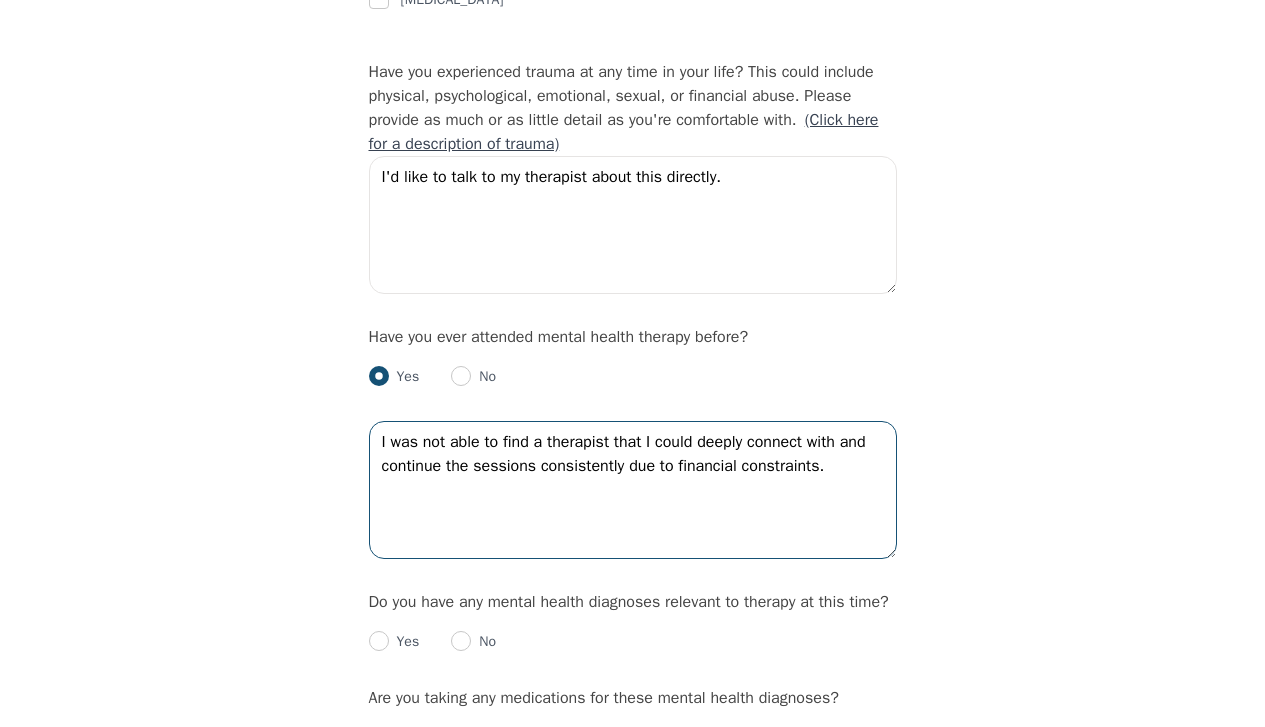 click on "I was not able to find a therapist that I could deeply connect with and continue the sessions consistently due to financial constraints." at bounding box center (633, 490) 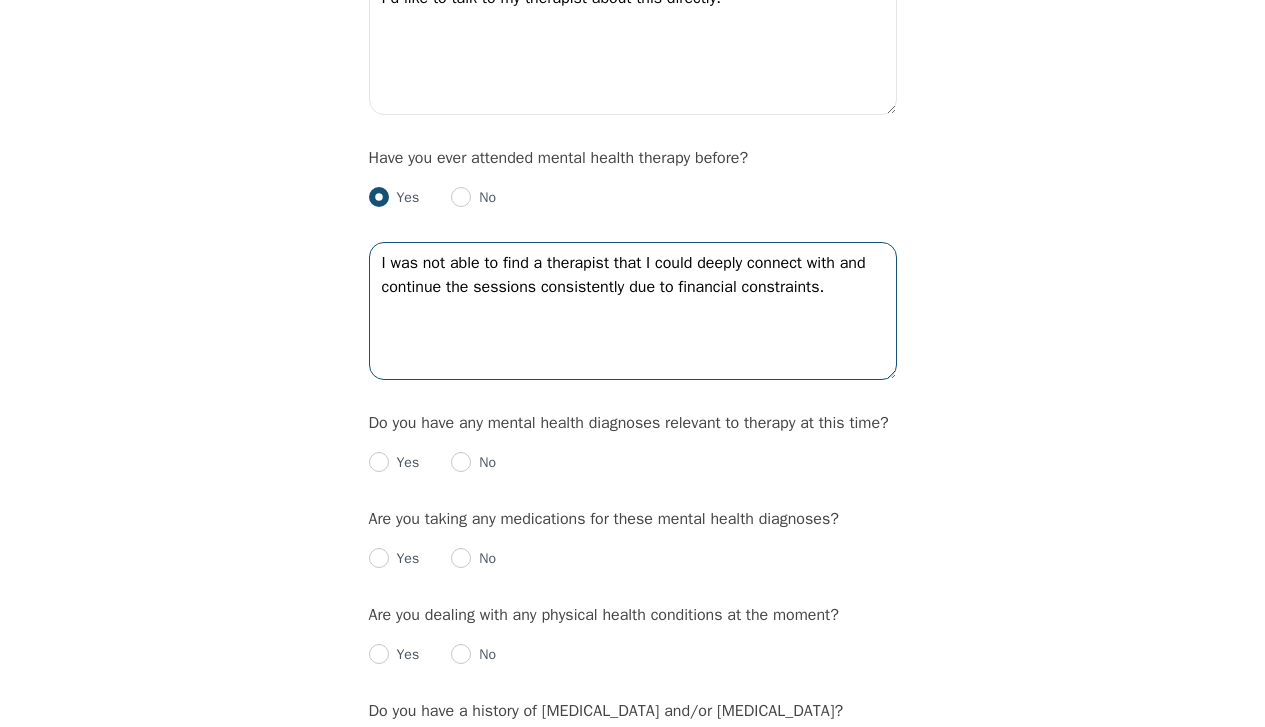 scroll, scrollTop: 2056, scrollLeft: 0, axis: vertical 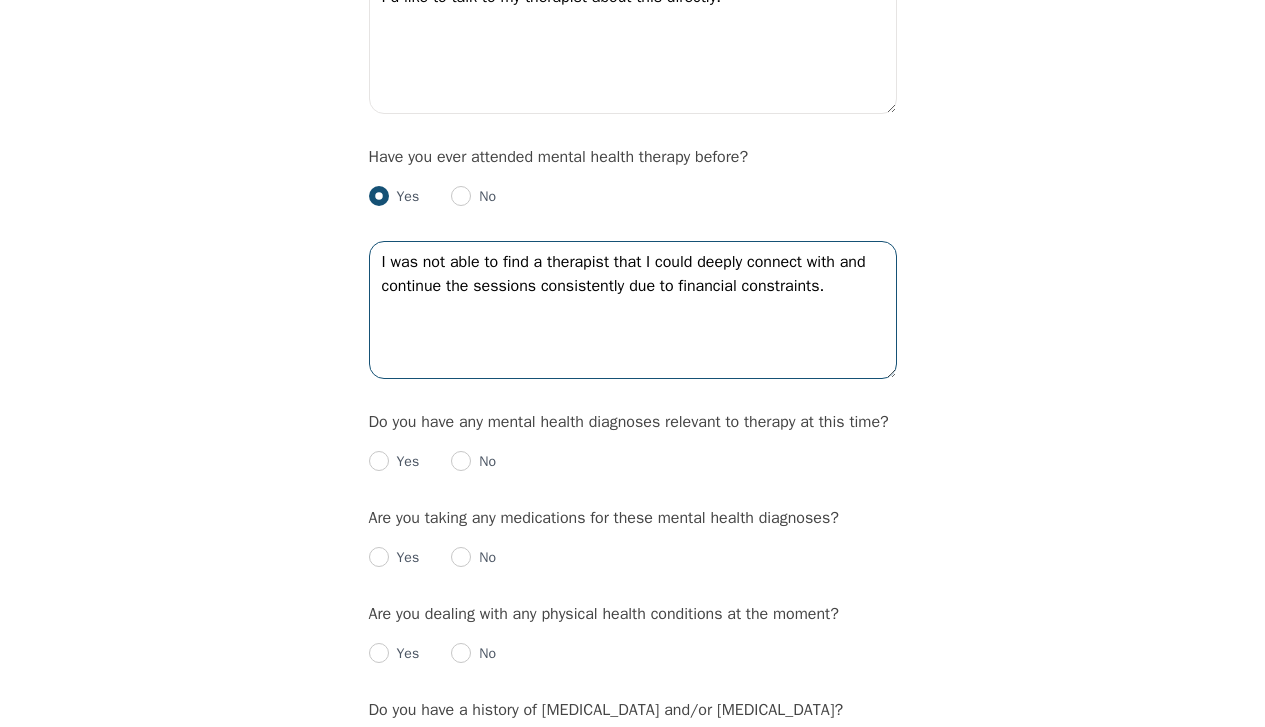 type on "I was not able to find a therapist that I could deeply connect with and continue the sessions consistently due to financial constraints." 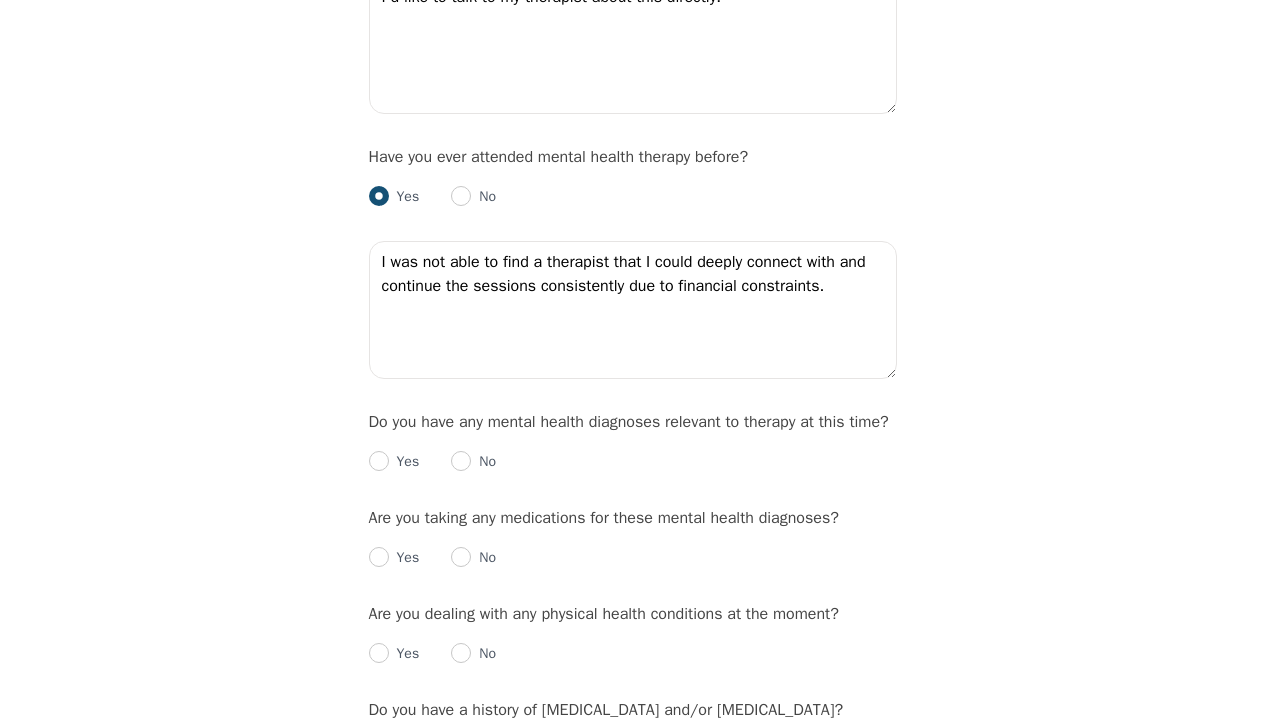 click on "Yes" at bounding box center (394, 462) 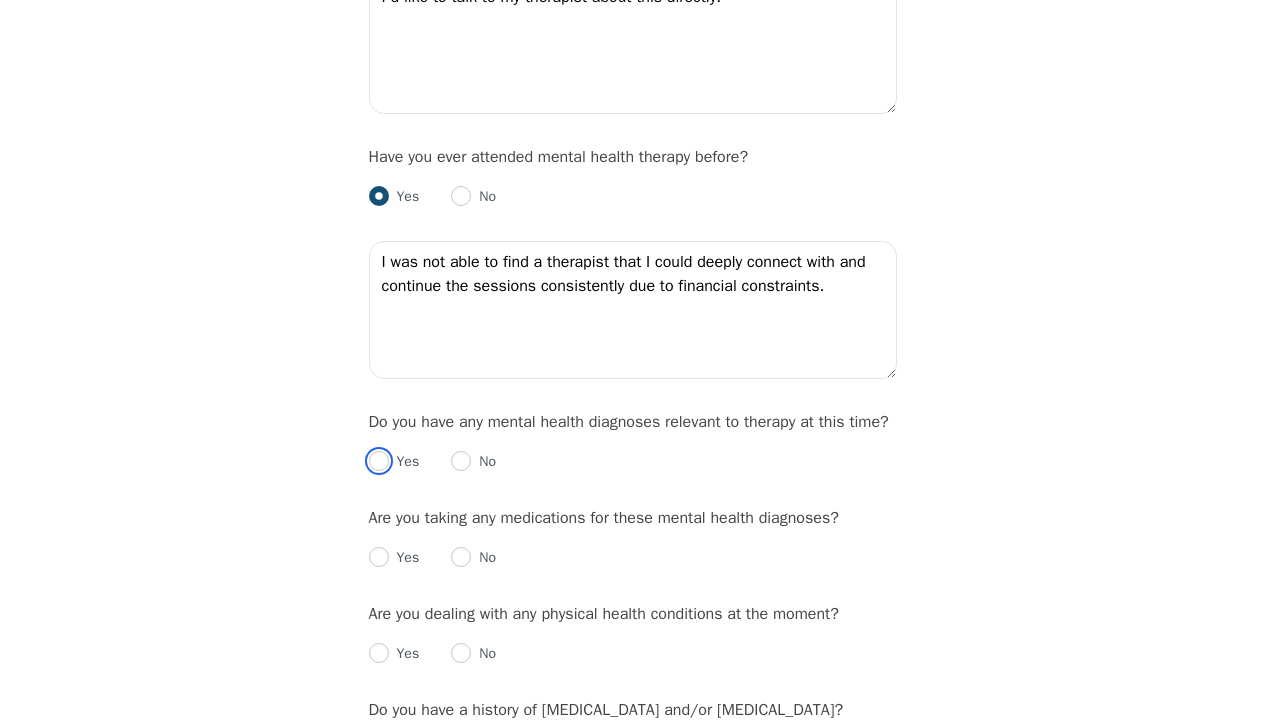 click at bounding box center (379, 461) 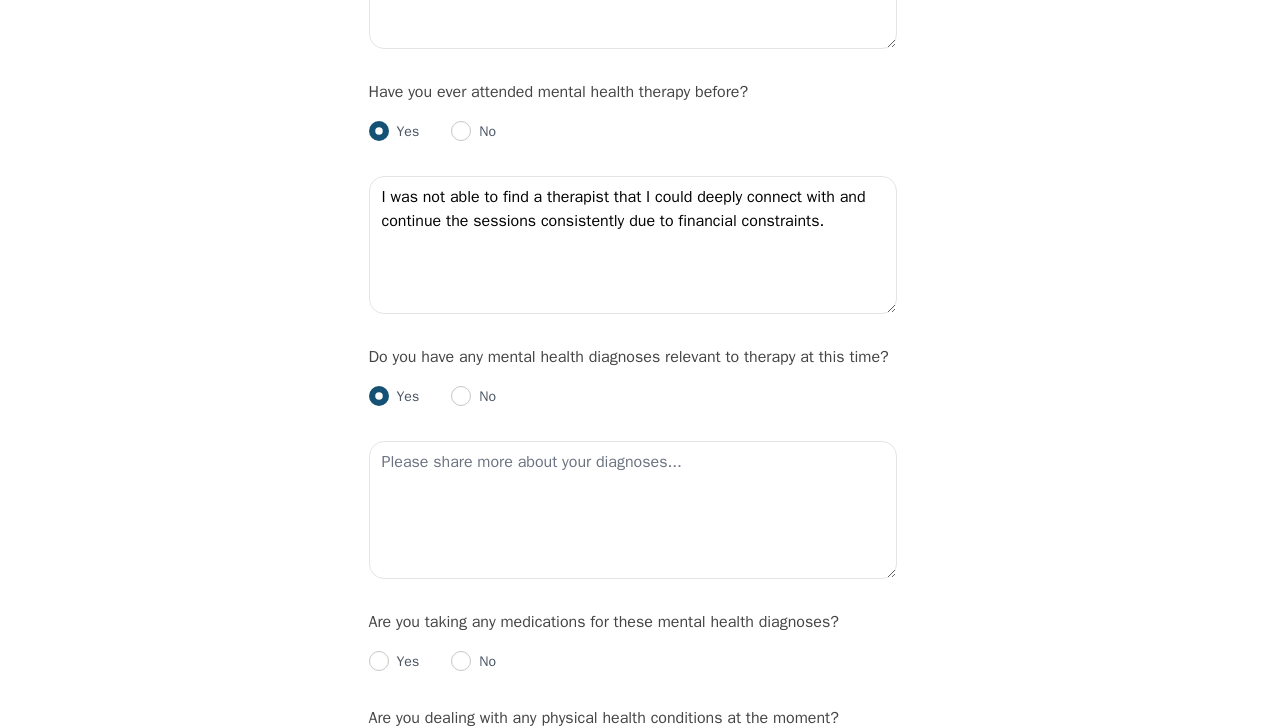 scroll, scrollTop: 2126, scrollLeft: 0, axis: vertical 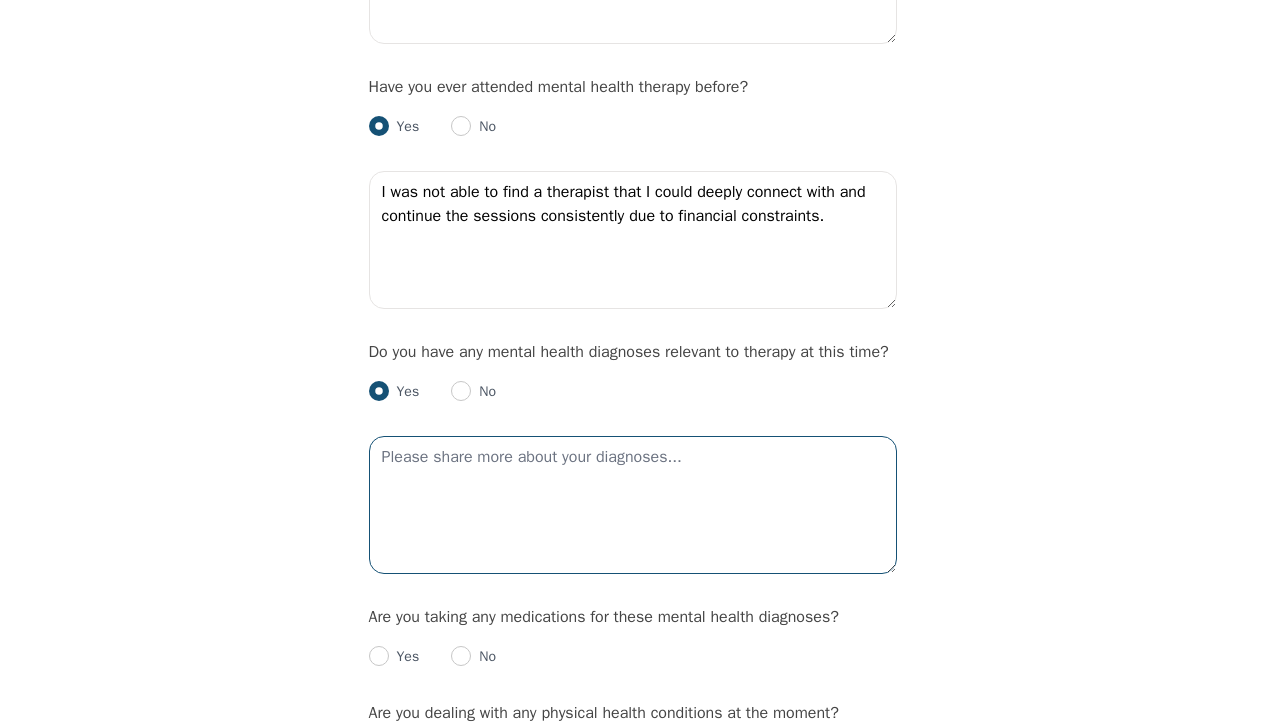click at bounding box center (633, 505) 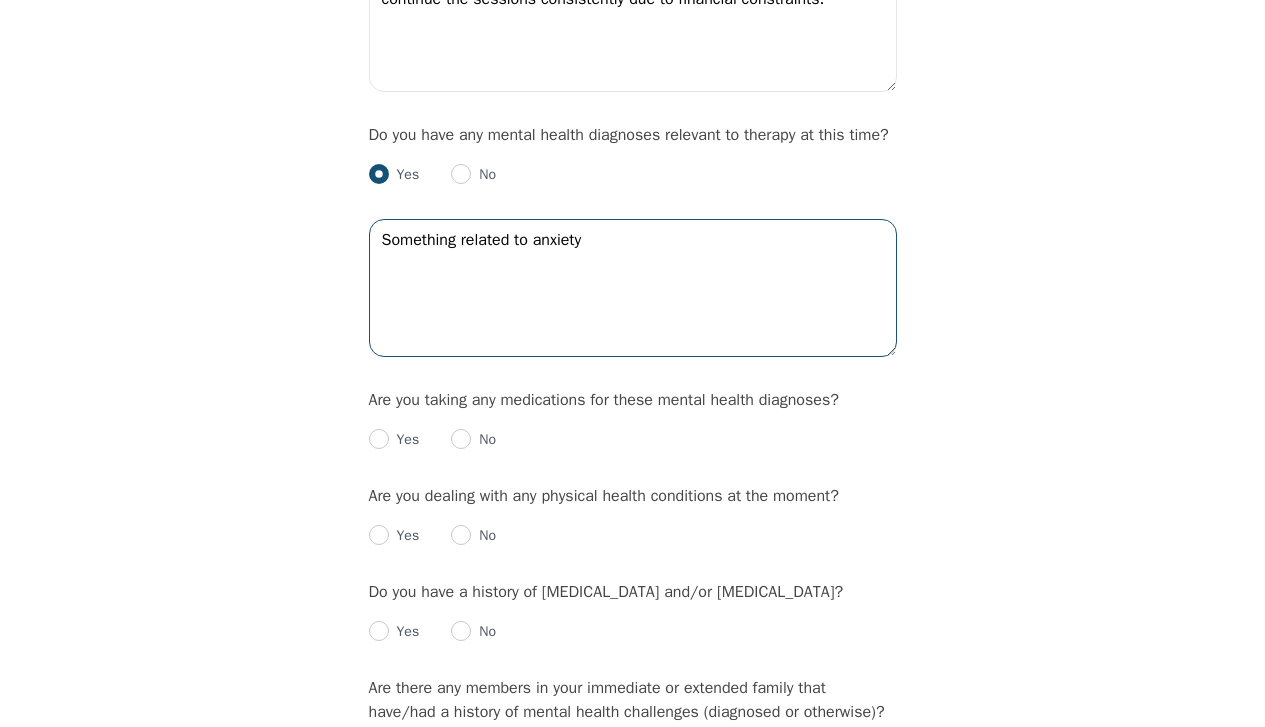 scroll, scrollTop: 2353, scrollLeft: 0, axis: vertical 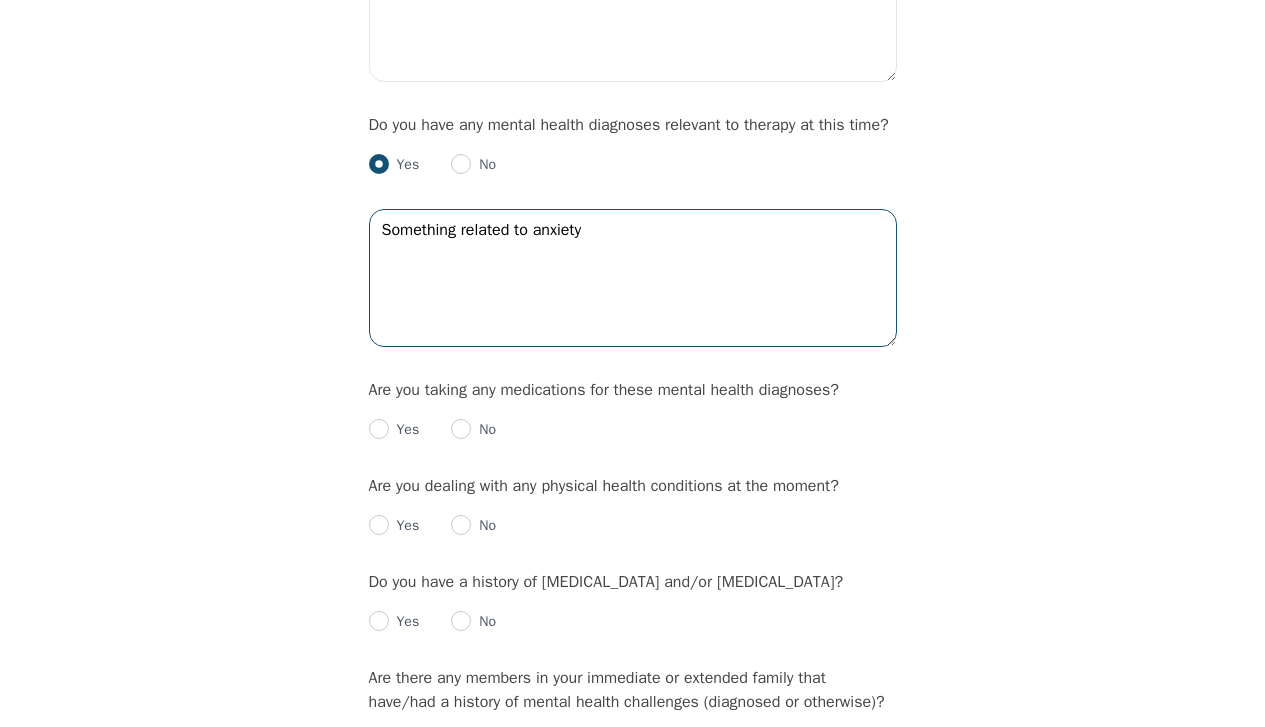 type on "Something related to anxiety" 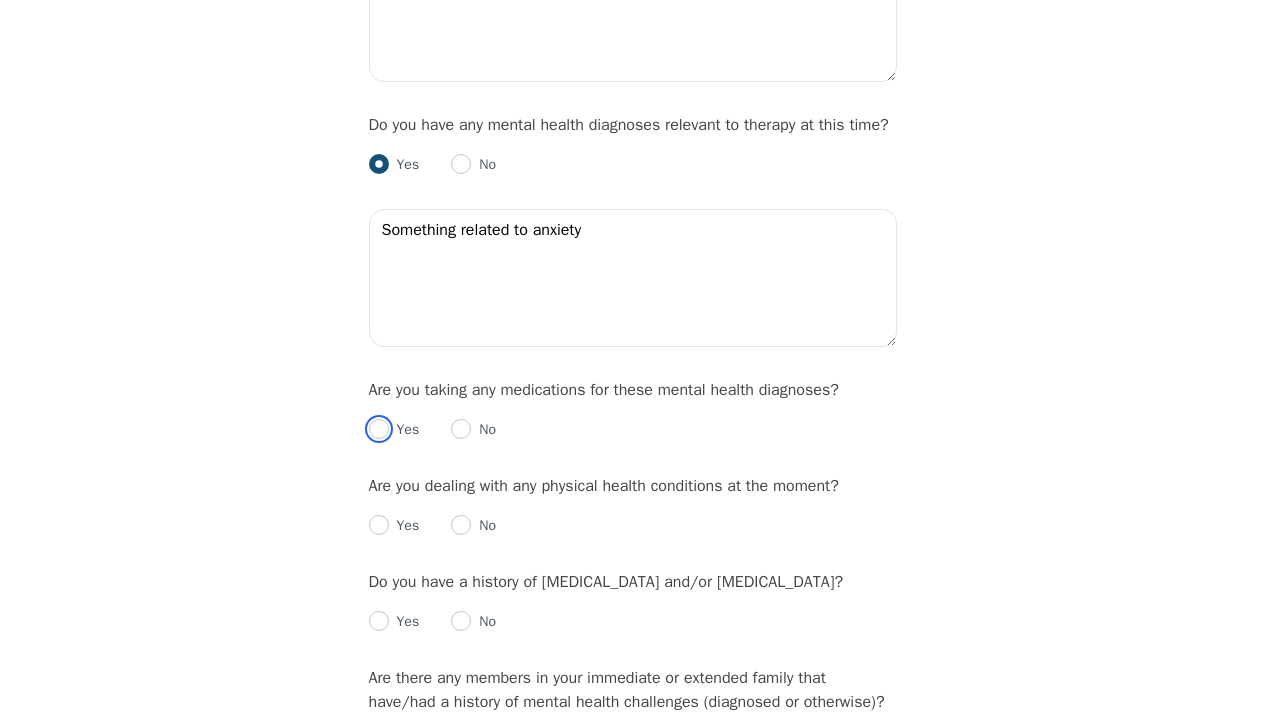 click at bounding box center [379, 429] 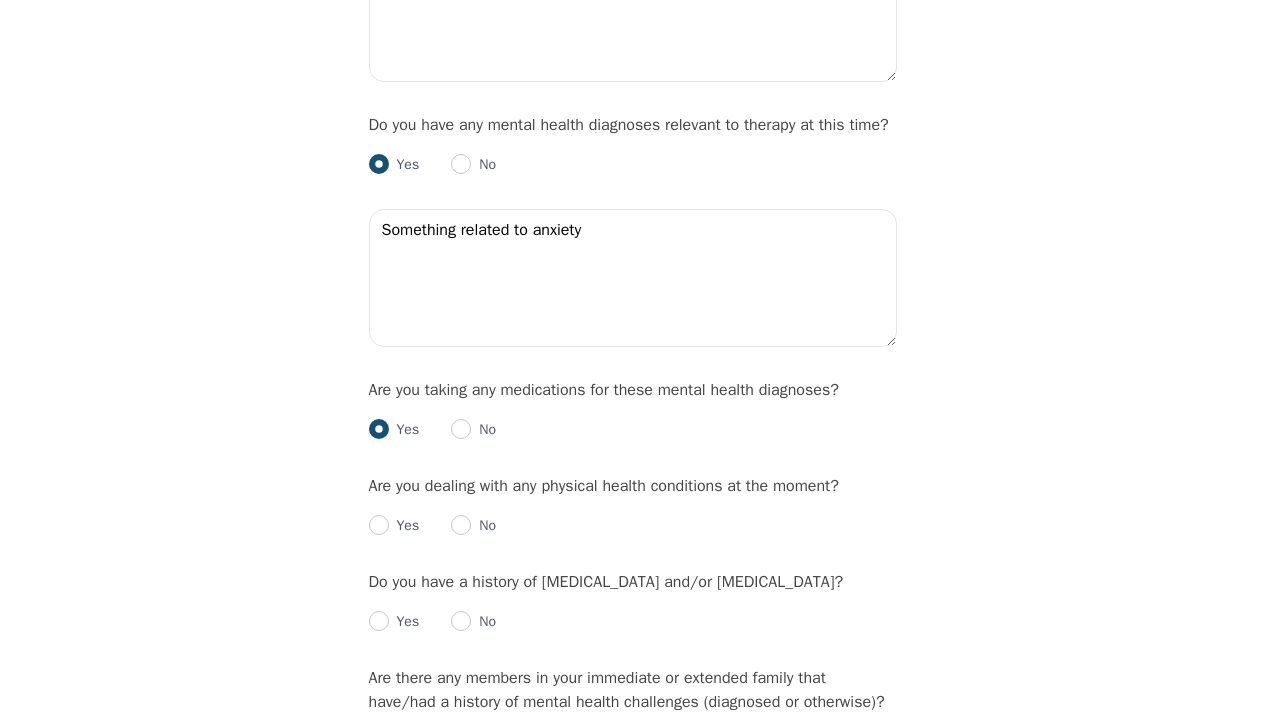 radio on "true" 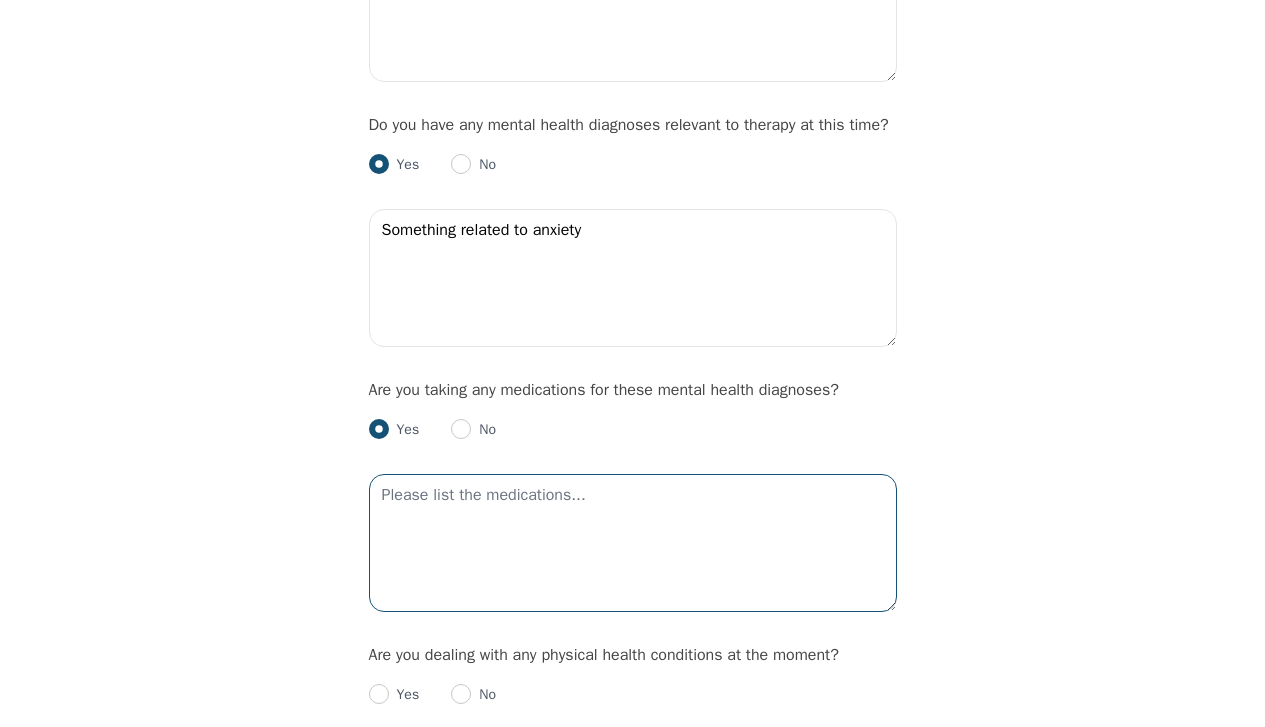 click at bounding box center (633, 543) 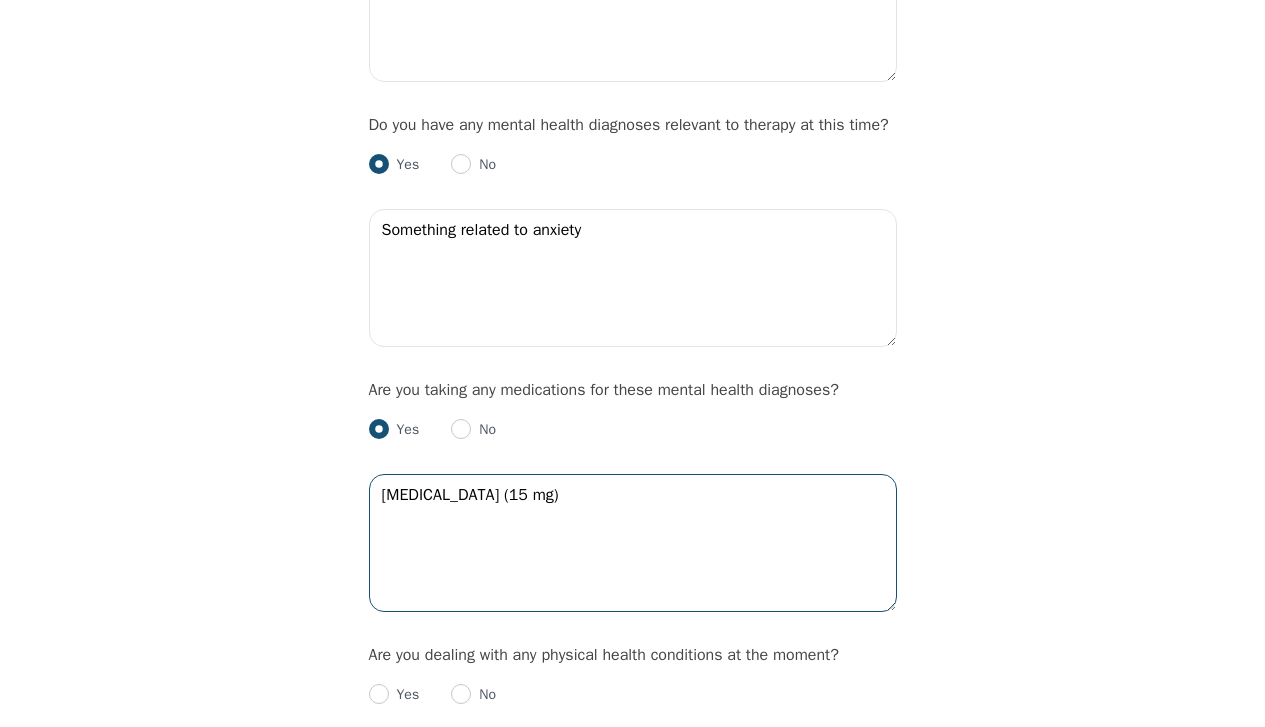 click on "[MEDICAL_DATA] (15 mg)" at bounding box center [633, 543] 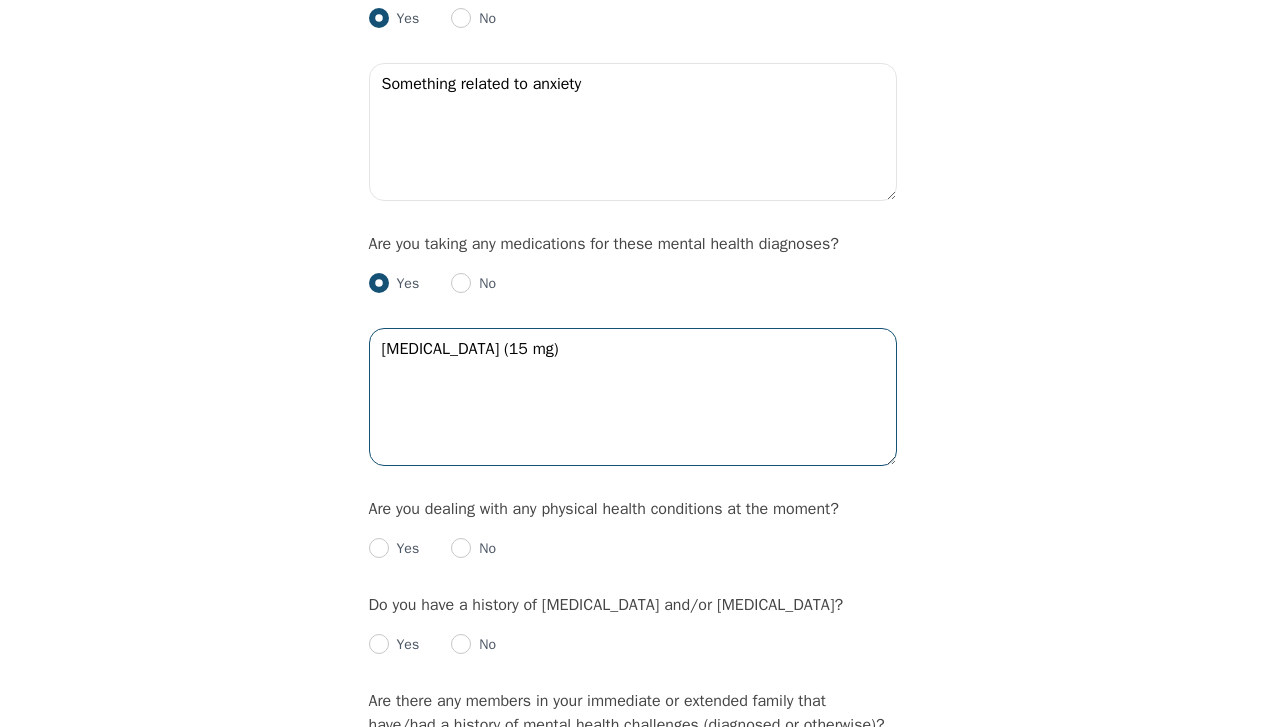 scroll, scrollTop: 2505, scrollLeft: 0, axis: vertical 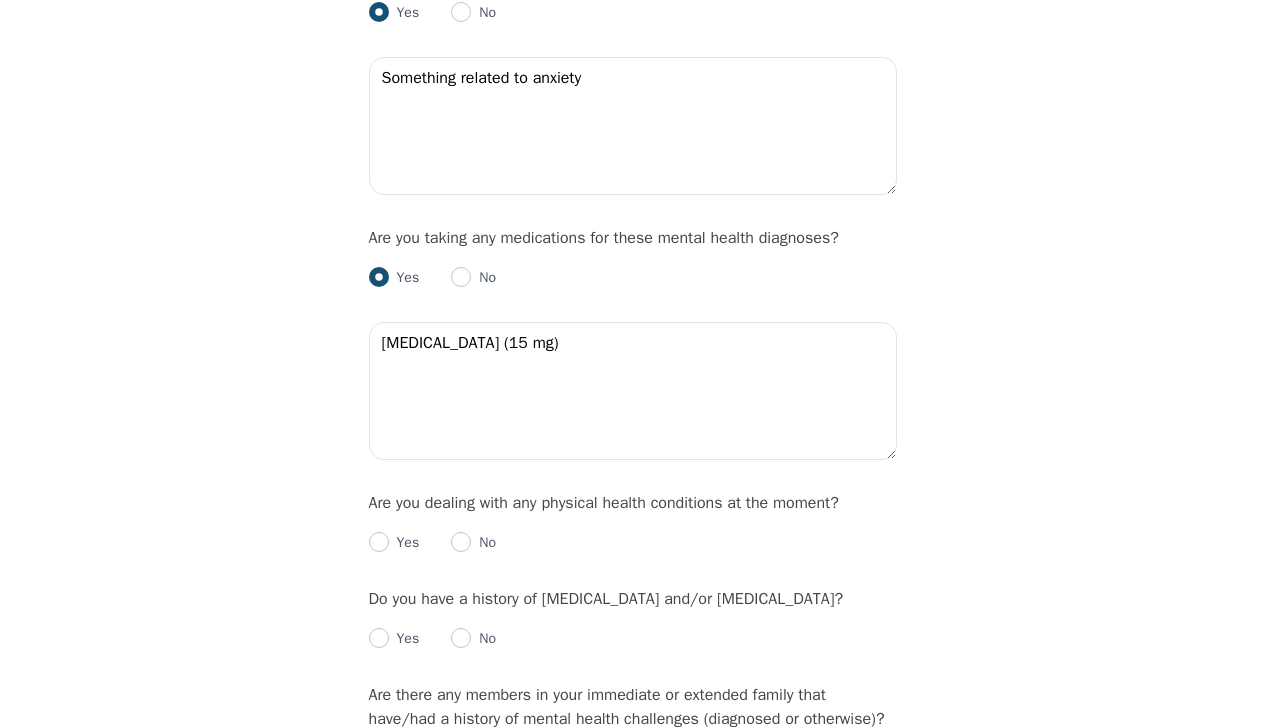 drag, startPoint x: 490, startPoint y: 543, endPoint x: 492, endPoint y: 556, distance: 13.152946 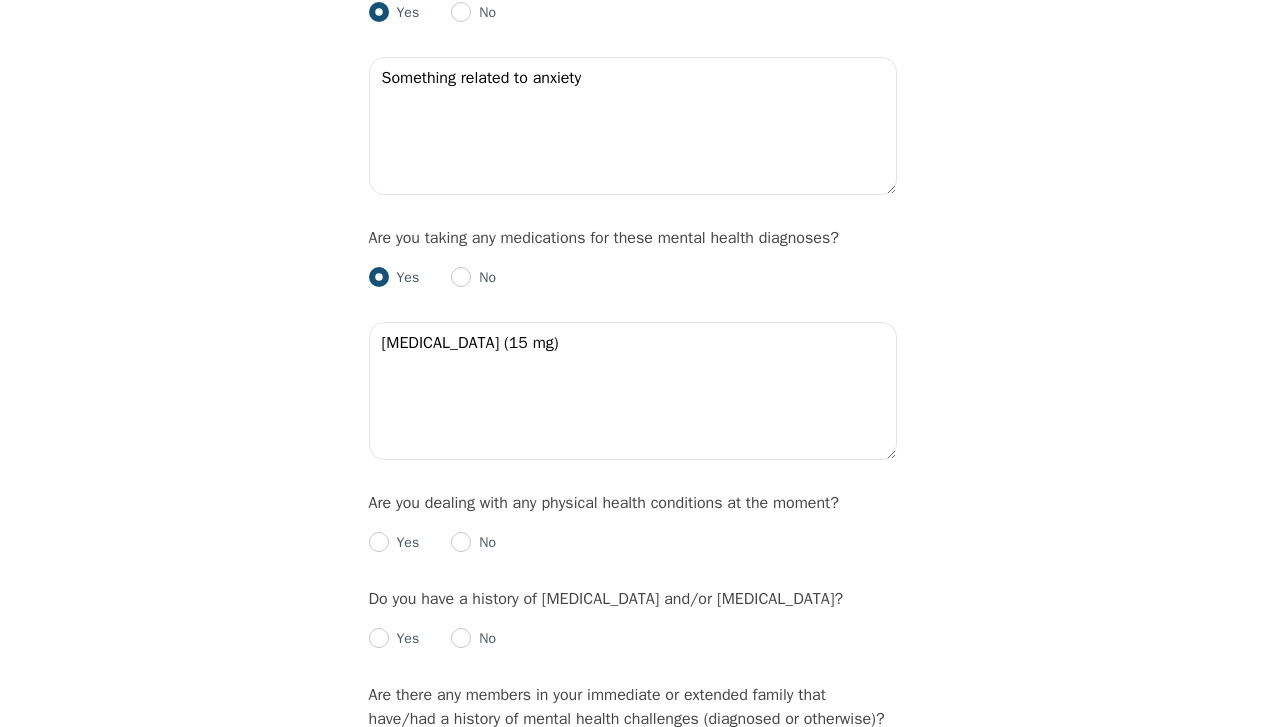 click on "Yes No" at bounding box center (633, 535) 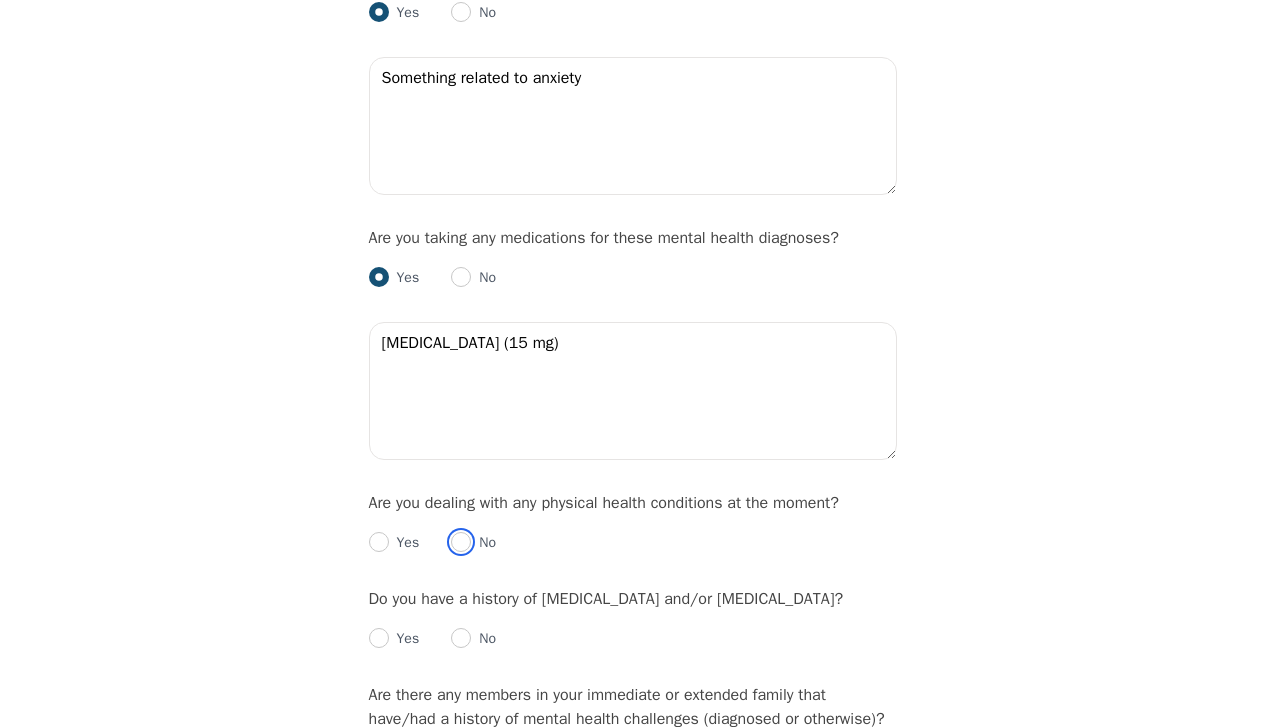 click at bounding box center [461, 542] 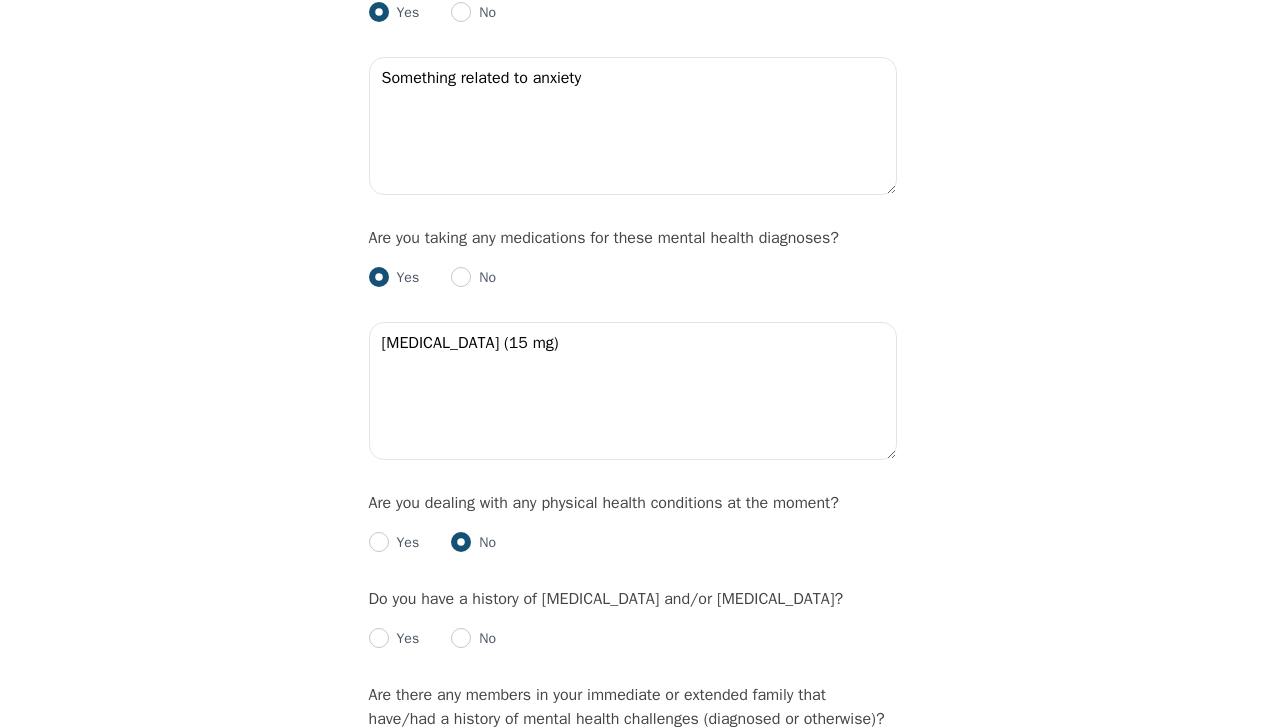 radio on "true" 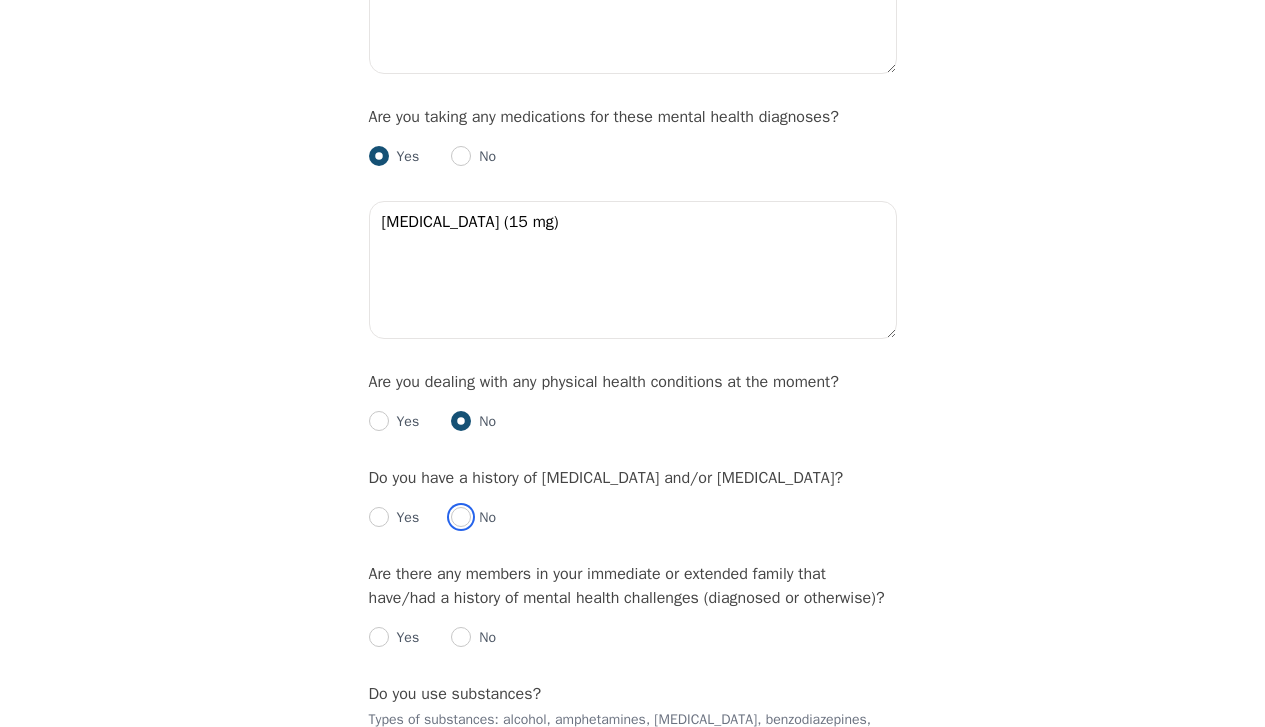 click at bounding box center (461, 517) 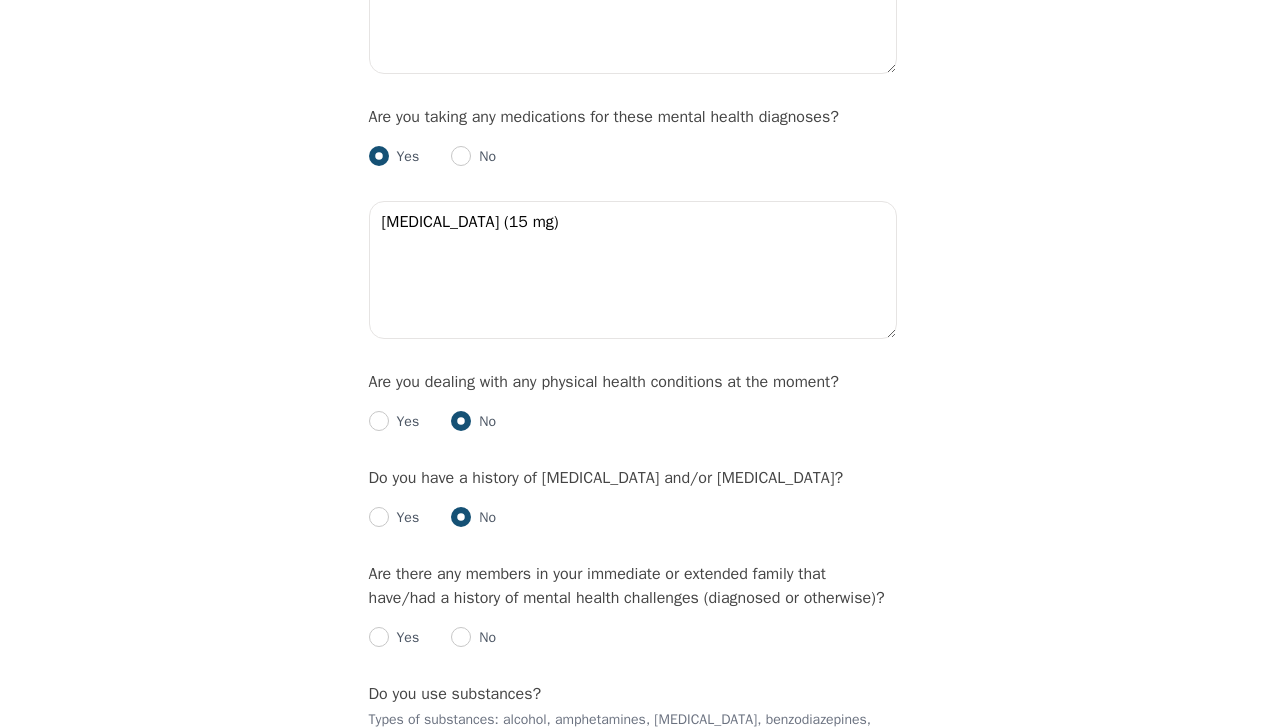 radio on "true" 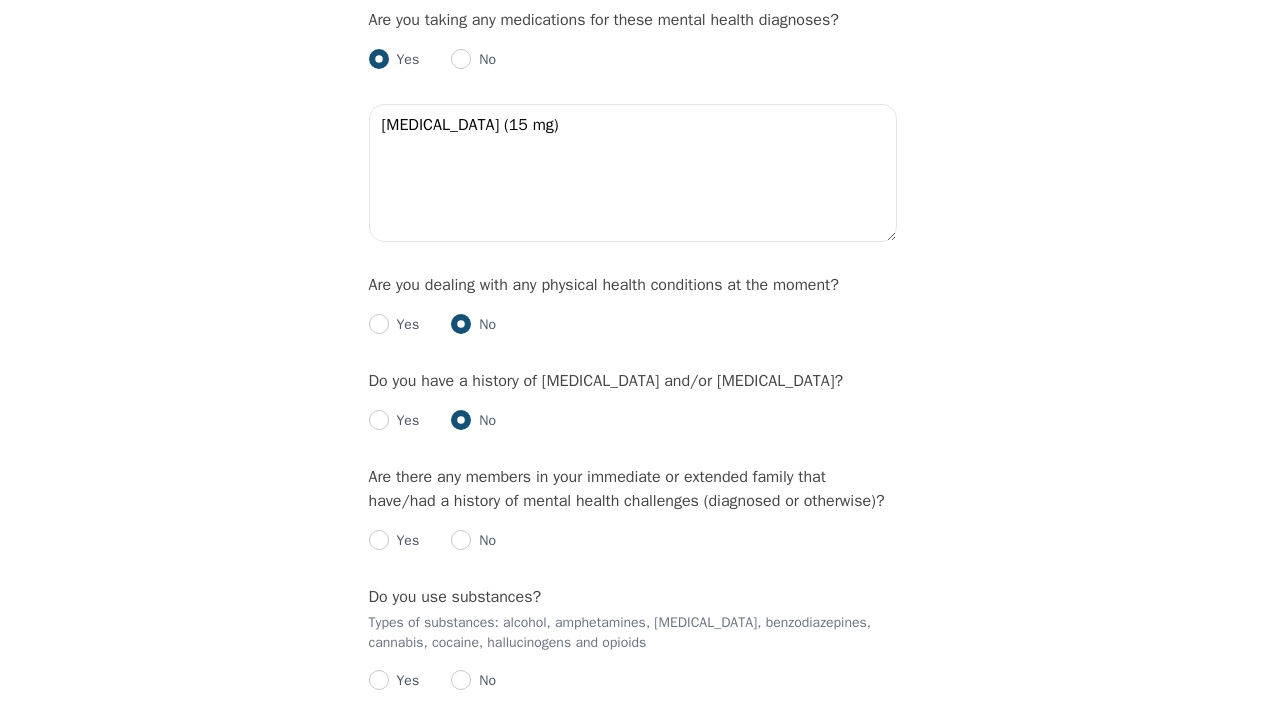 scroll, scrollTop: 2730, scrollLeft: 0, axis: vertical 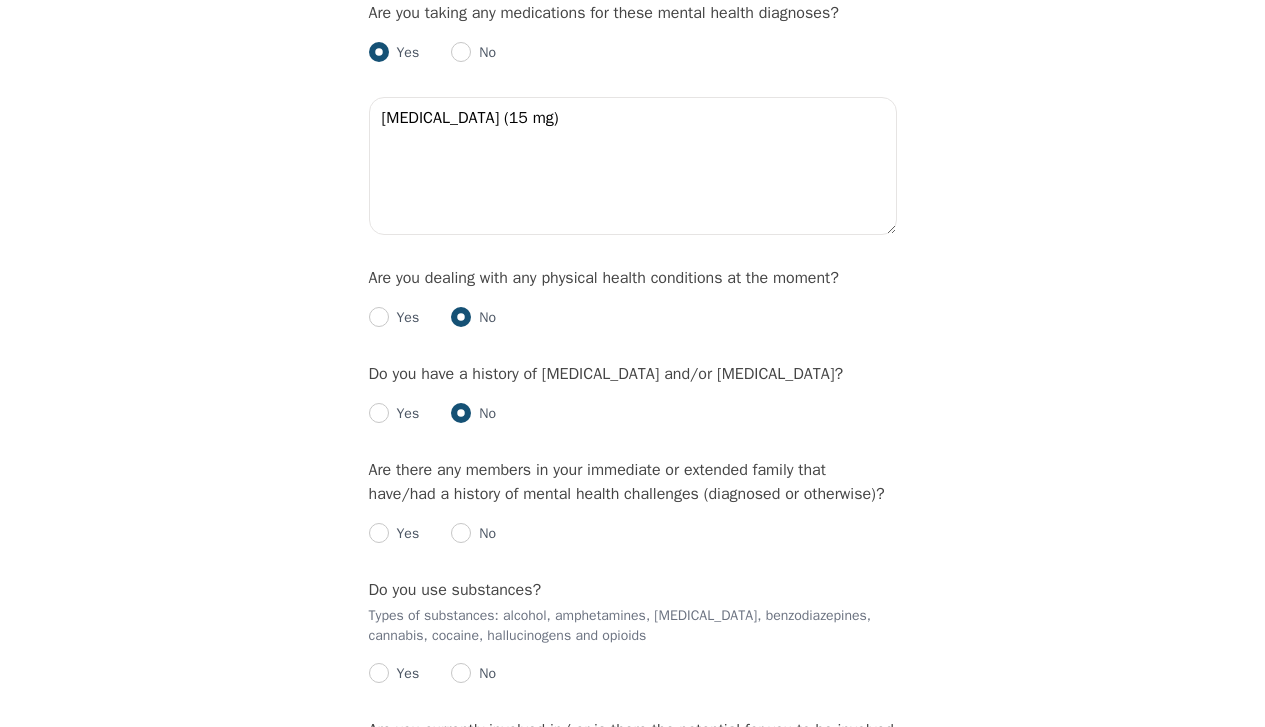 click on "Yes" at bounding box center (404, 534) 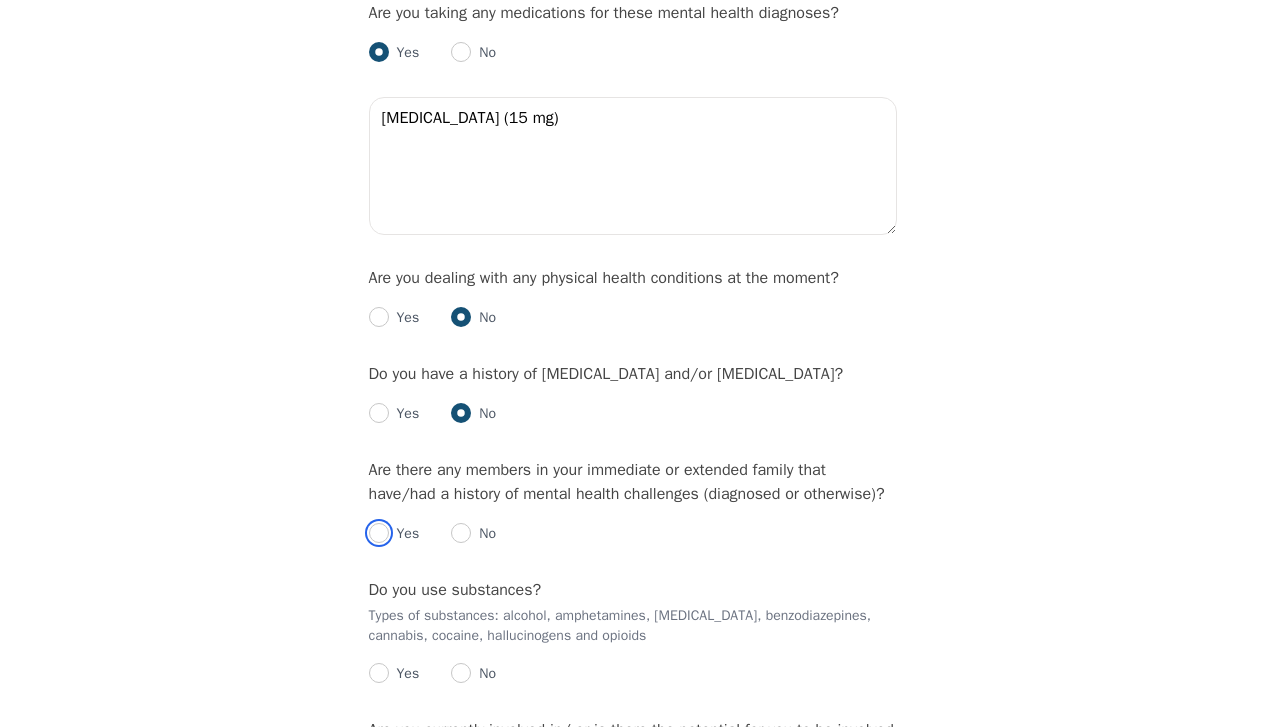 click at bounding box center (379, 533) 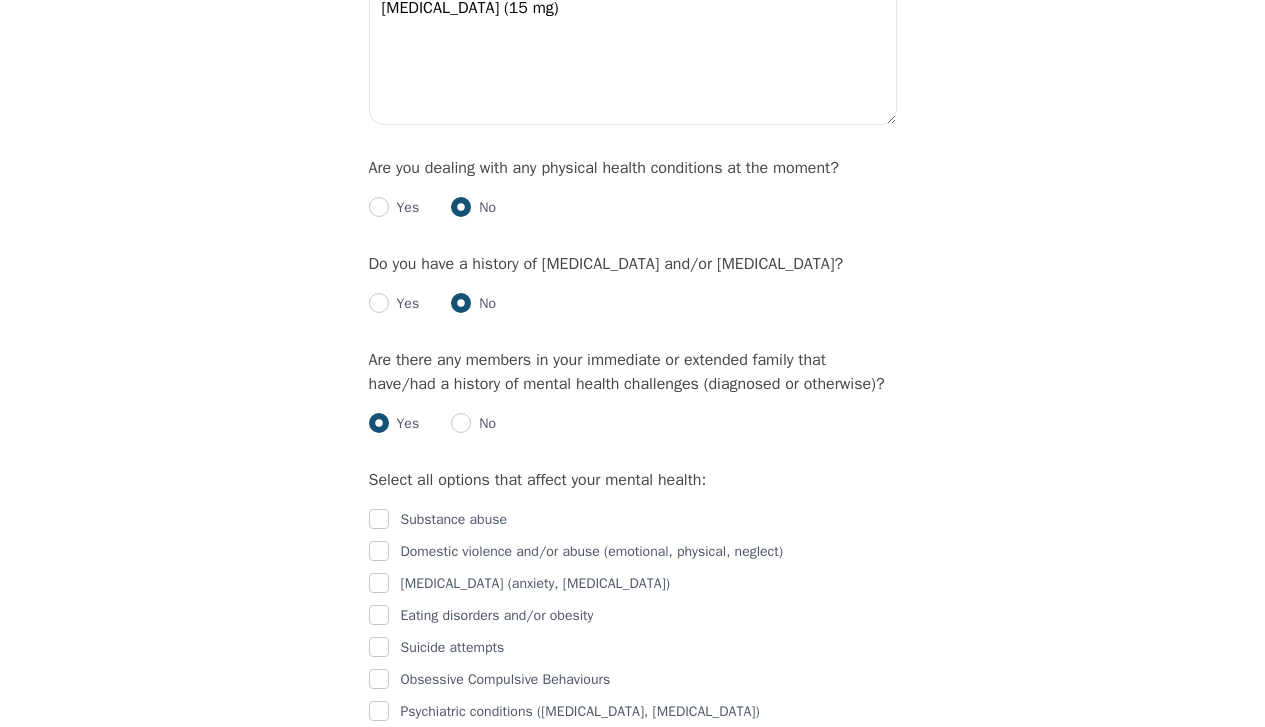 scroll, scrollTop: 2927, scrollLeft: 0, axis: vertical 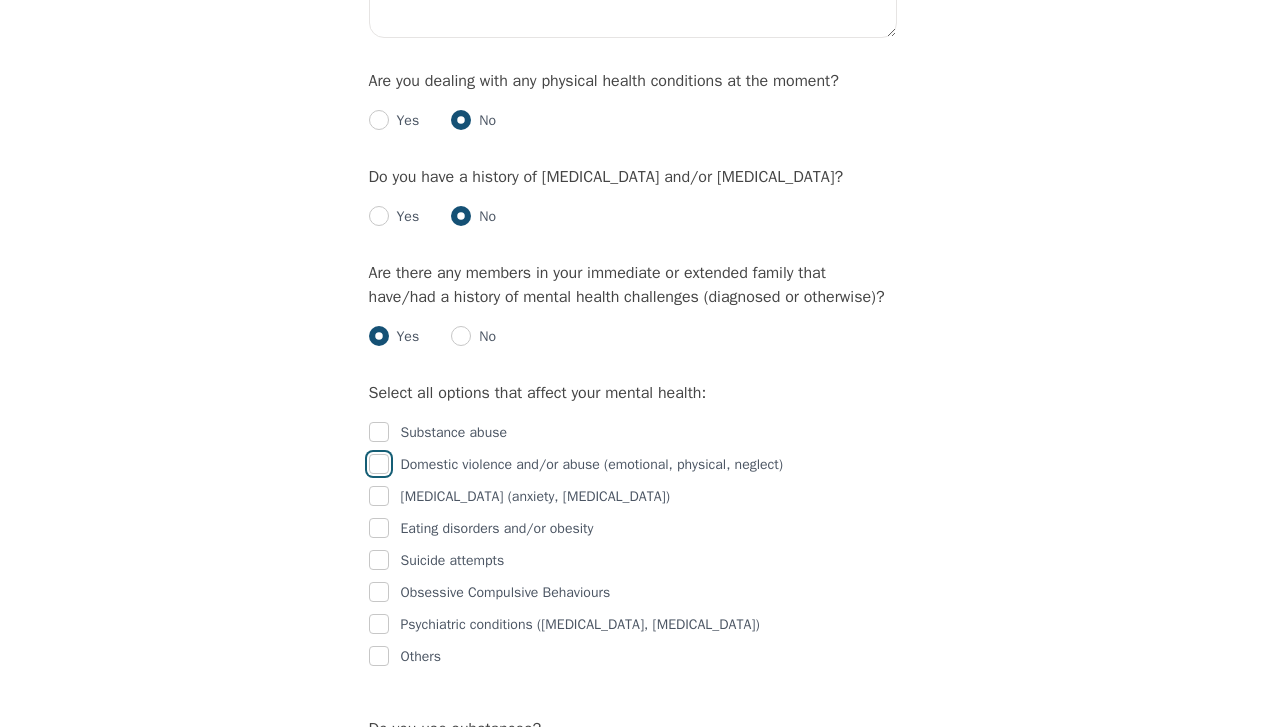 click at bounding box center [379, 464] 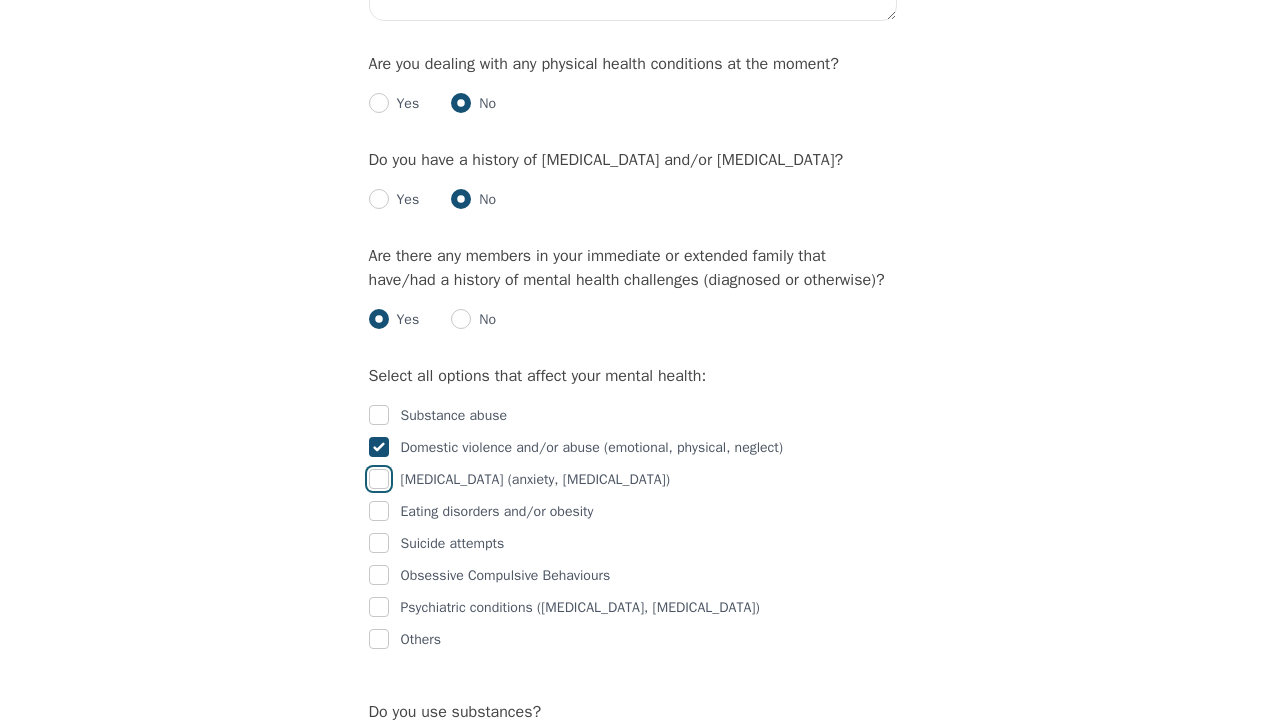click at bounding box center [379, 479] 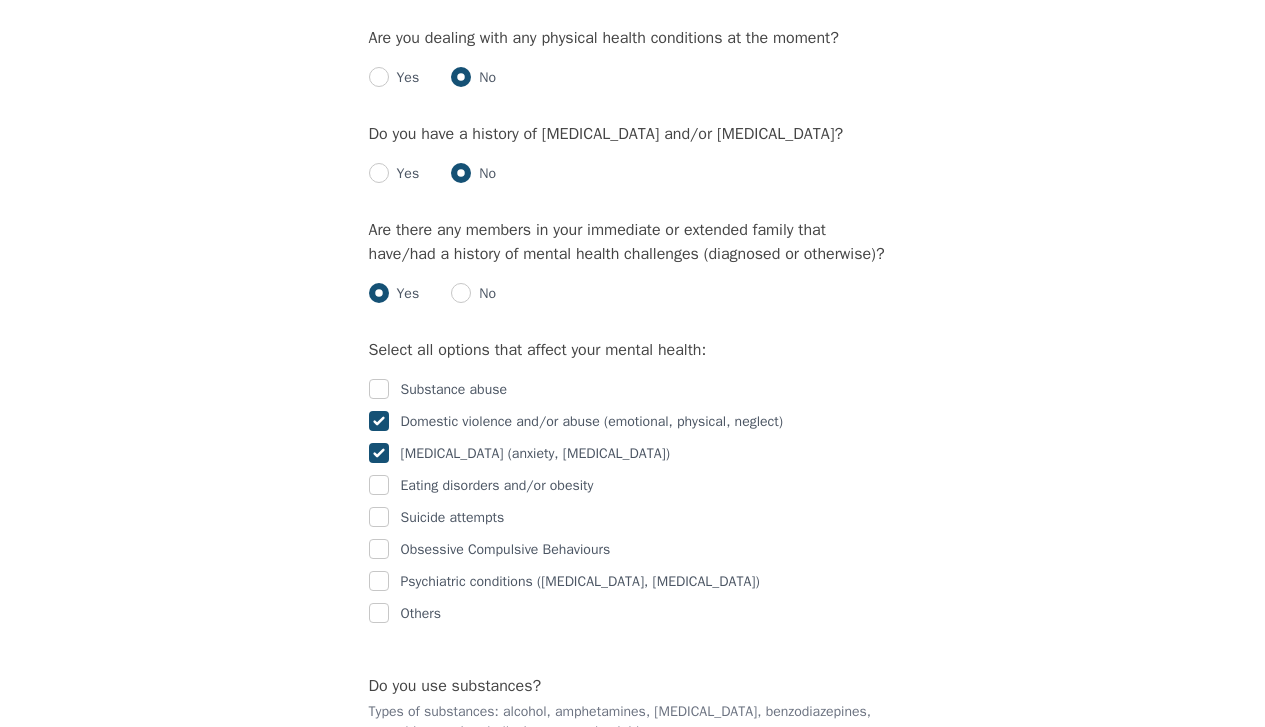 scroll, scrollTop: 2971, scrollLeft: 0, axis: vertical 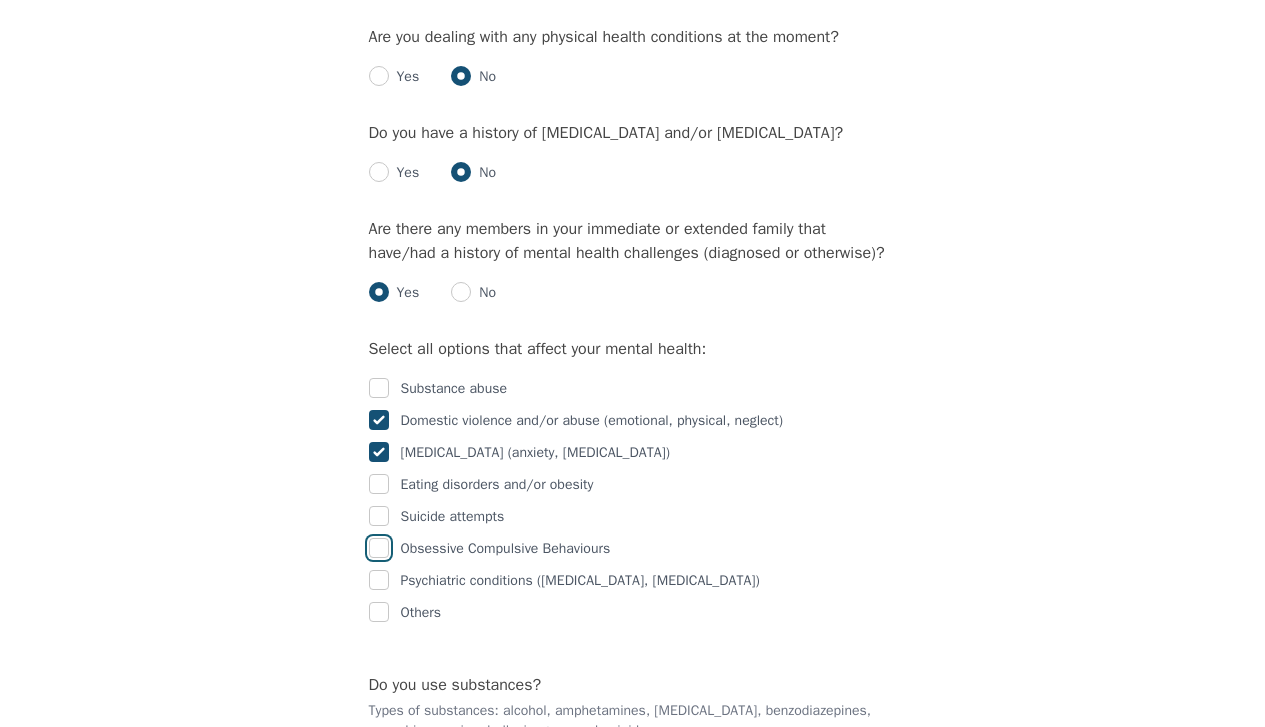 click at bounding box center (379, 548) 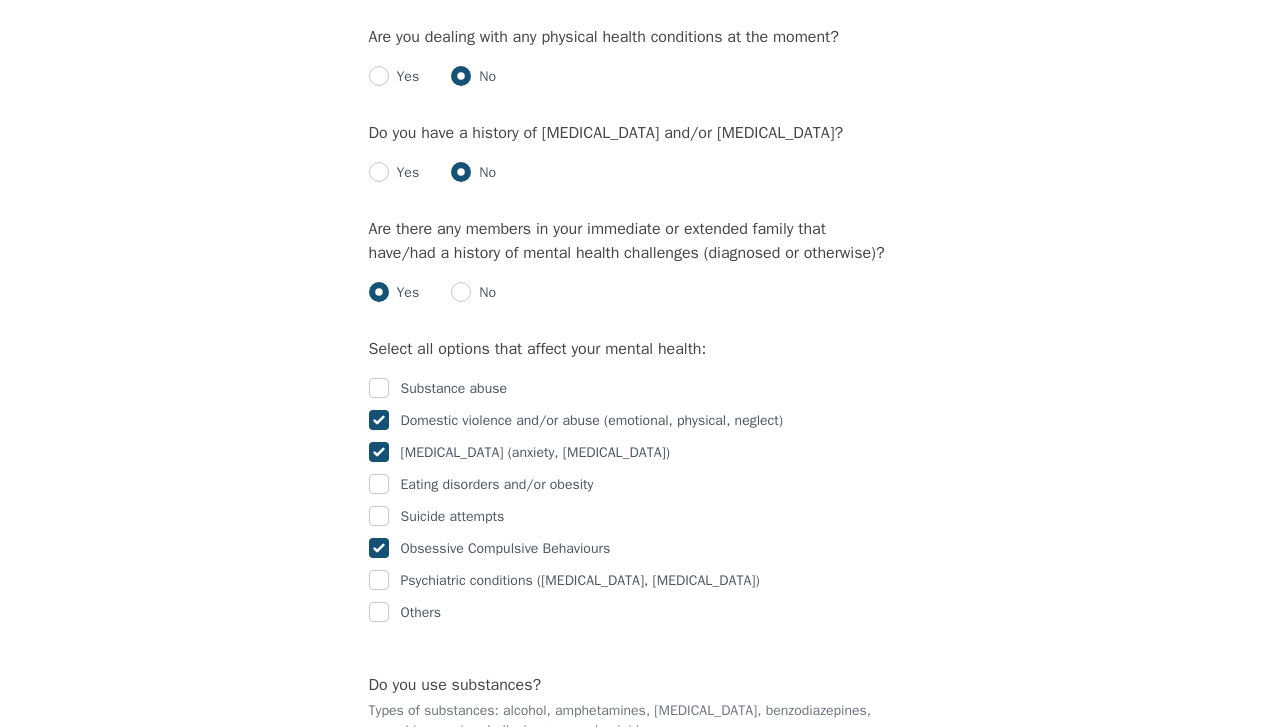 checkbox on "true" 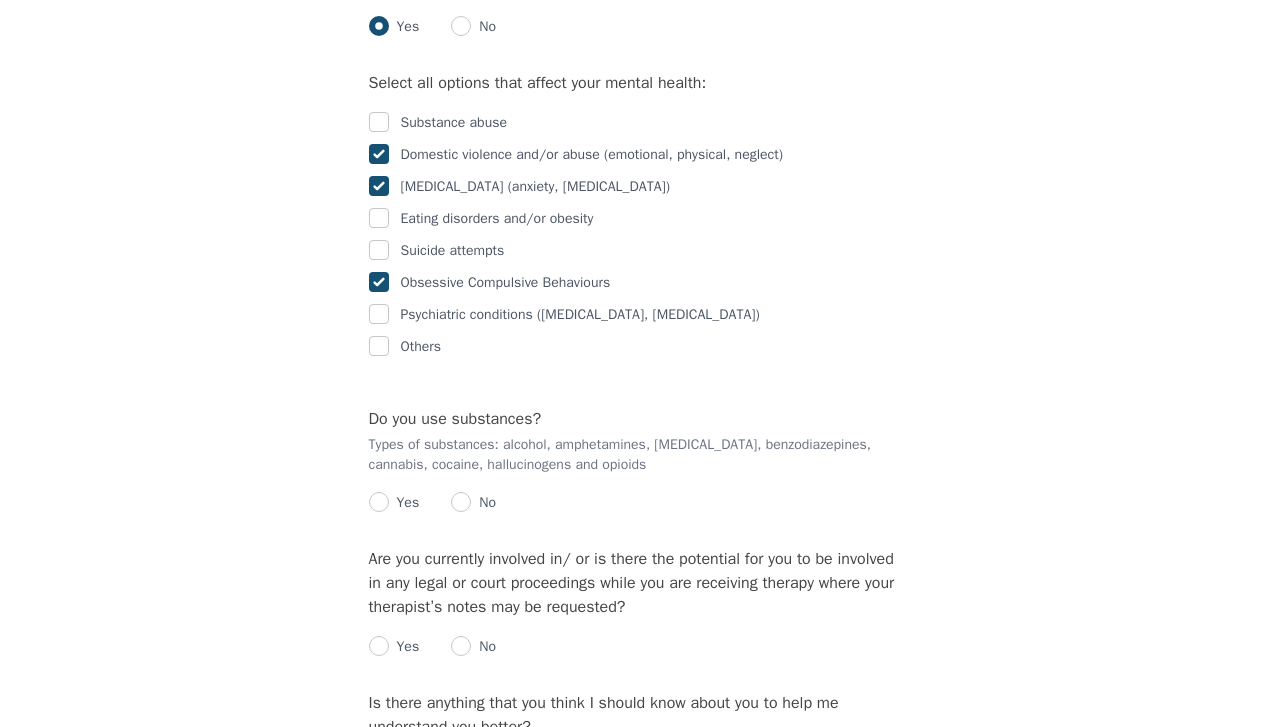scroll, scrollTop: 3242, scrollLeft: 0, axis: vertical 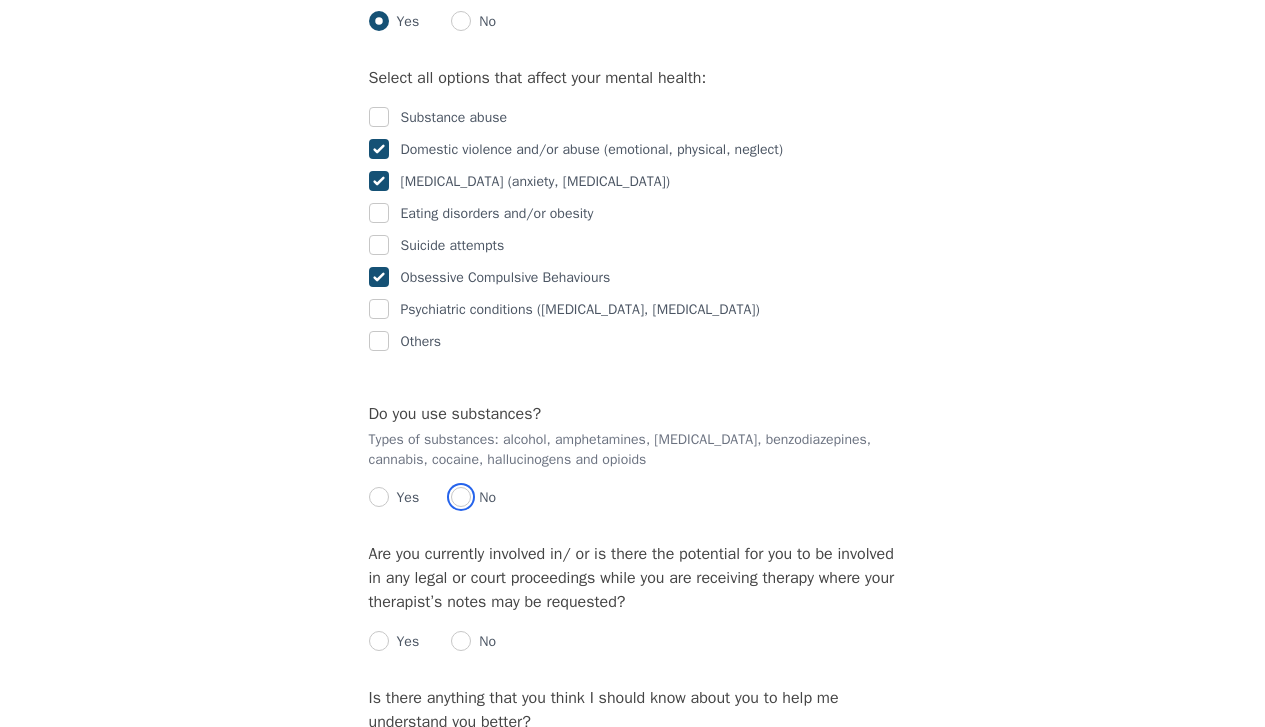 click at bounding box center [461, 497] 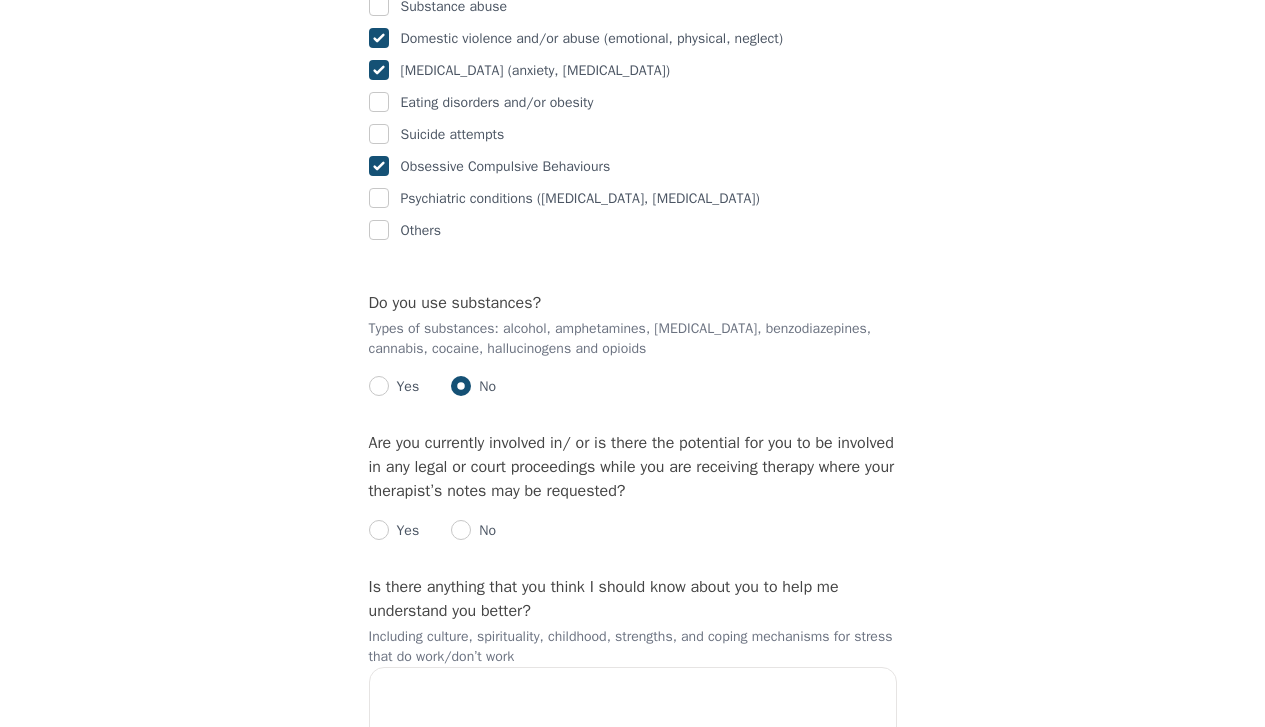 scroll, scrollTop: 3354, scrollLeft: 0, axis: vertical 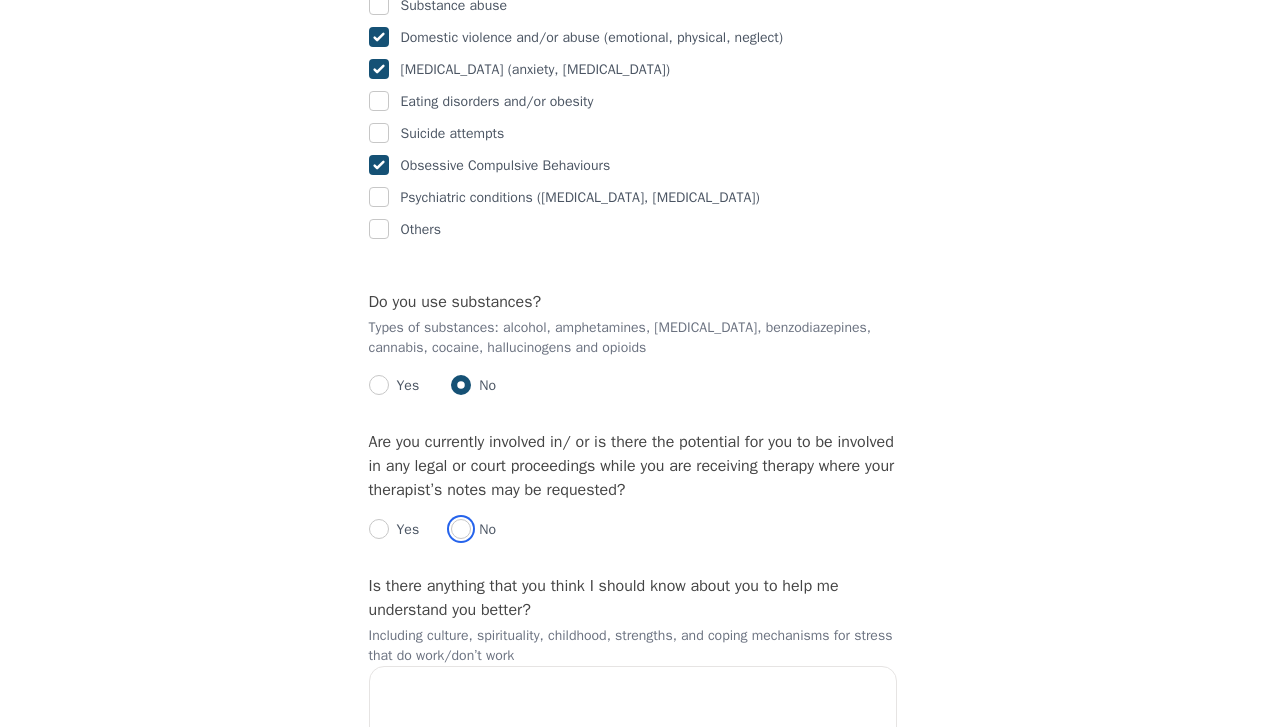 drag, startPoint x: 466, startPoint y: 588, endPoint x: 451, endPoint y: 585, distance: 15.297058 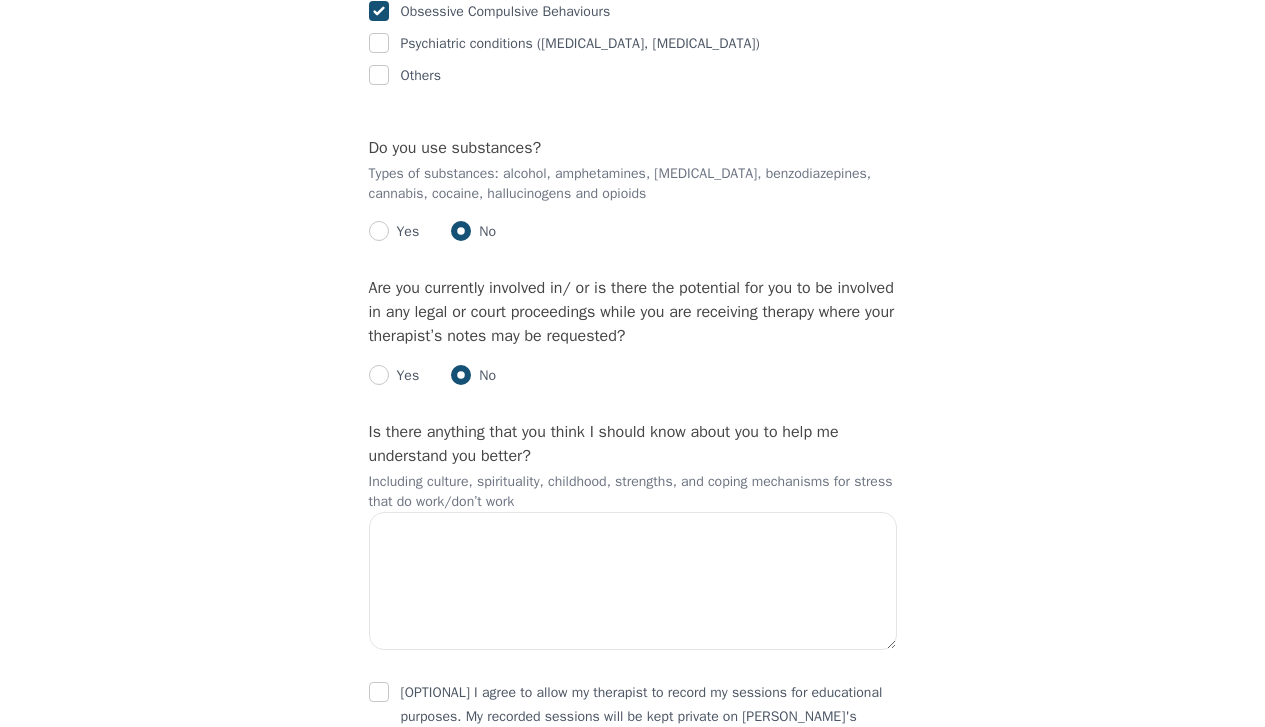 scroll, scrollTop: 3601, scrollLeft: 0, axis: vertical 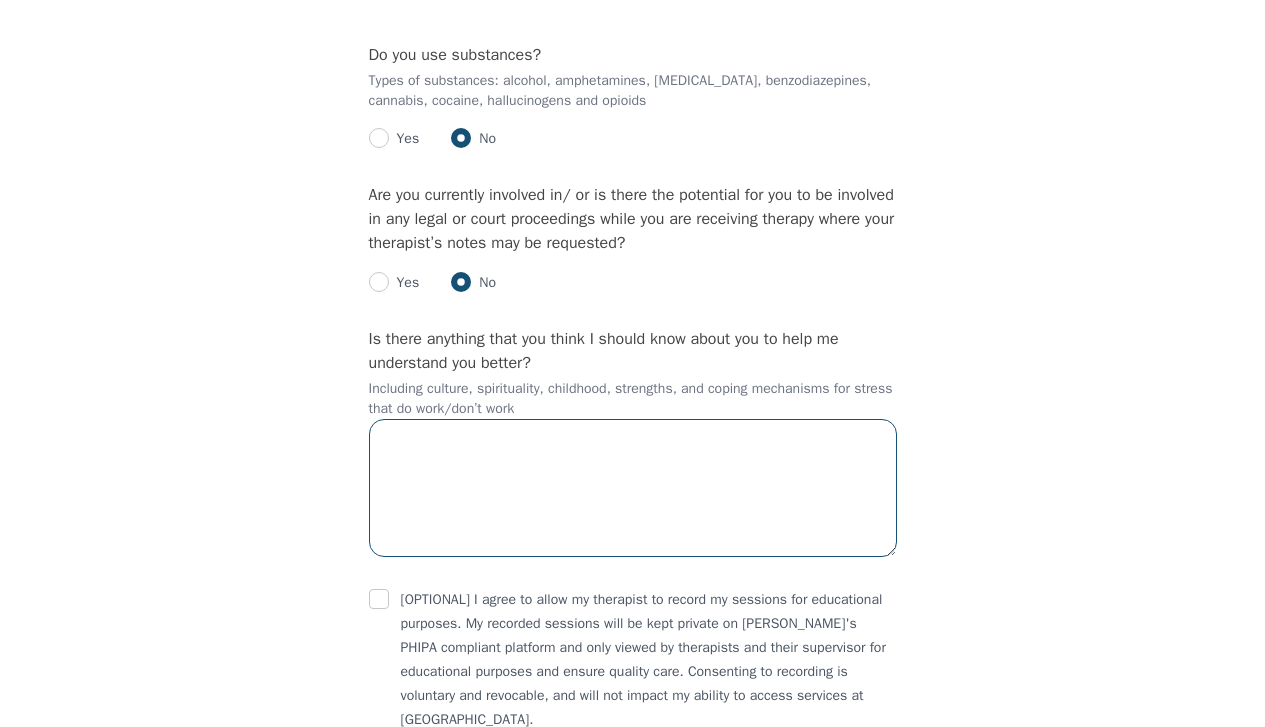 click at bounding box center (633, 488) 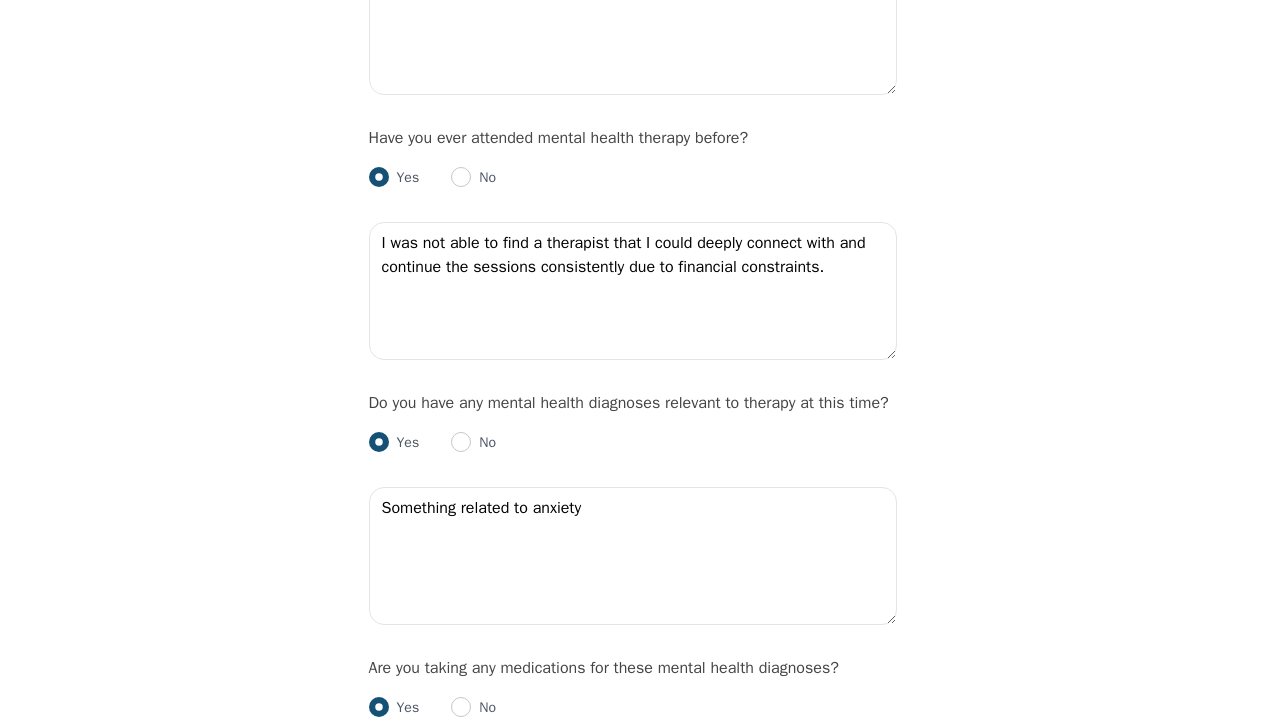 scroll, scrollTop: 1892, scrollLeft: 0, axis: vertical 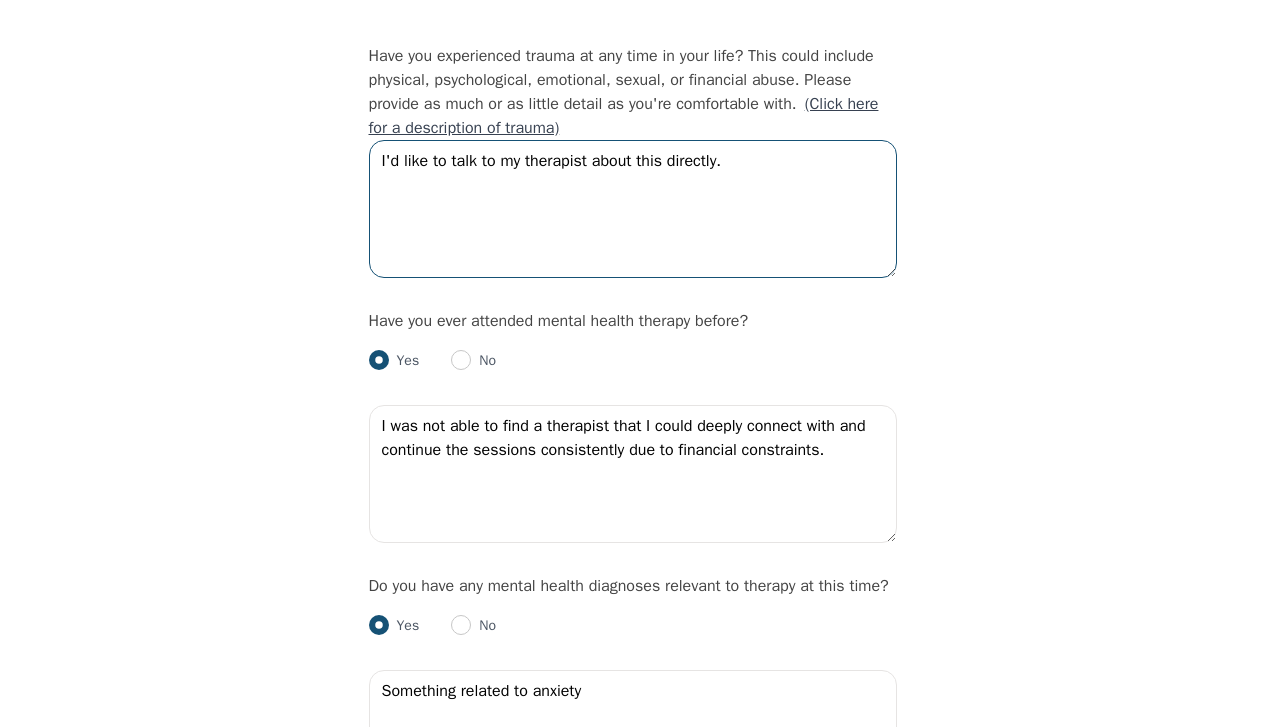 drag, startPoint x: 740, startPoint y: 185, endPoint x: 322, endPoint y: 186, distance: 418.0012 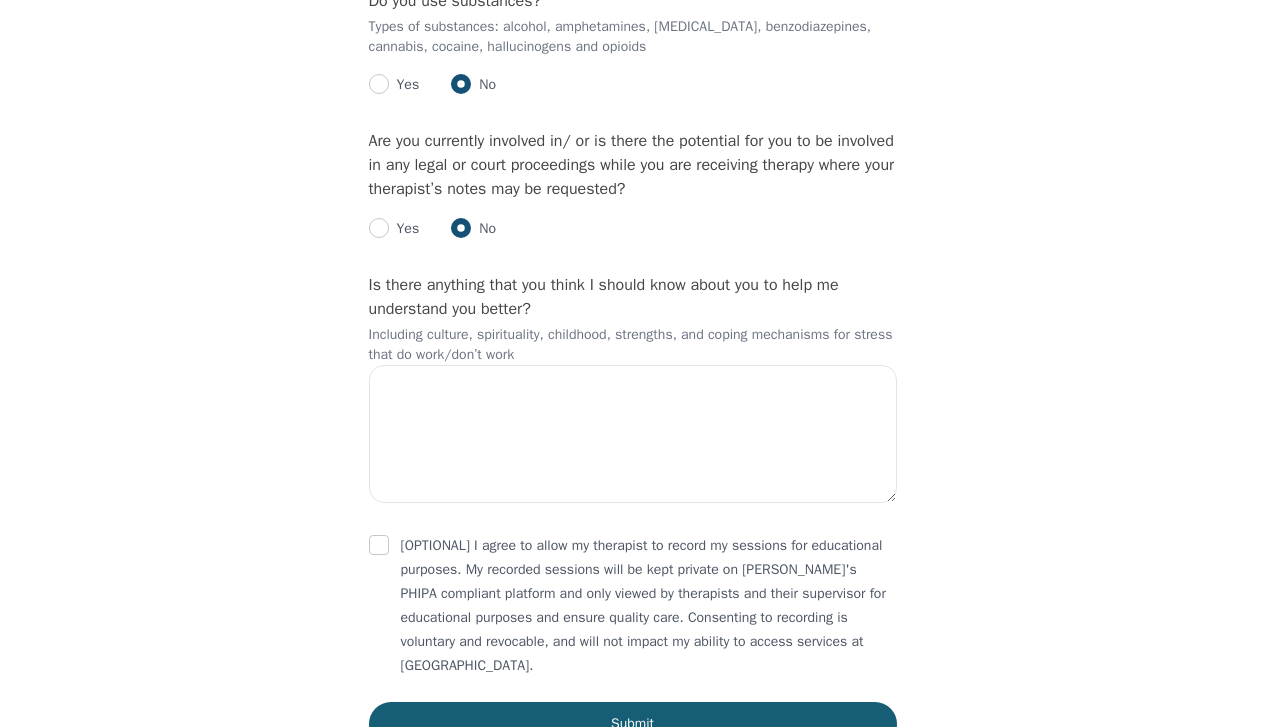 scroll, scrollTop: 3654, scrollLeft: 0, axis: vertical 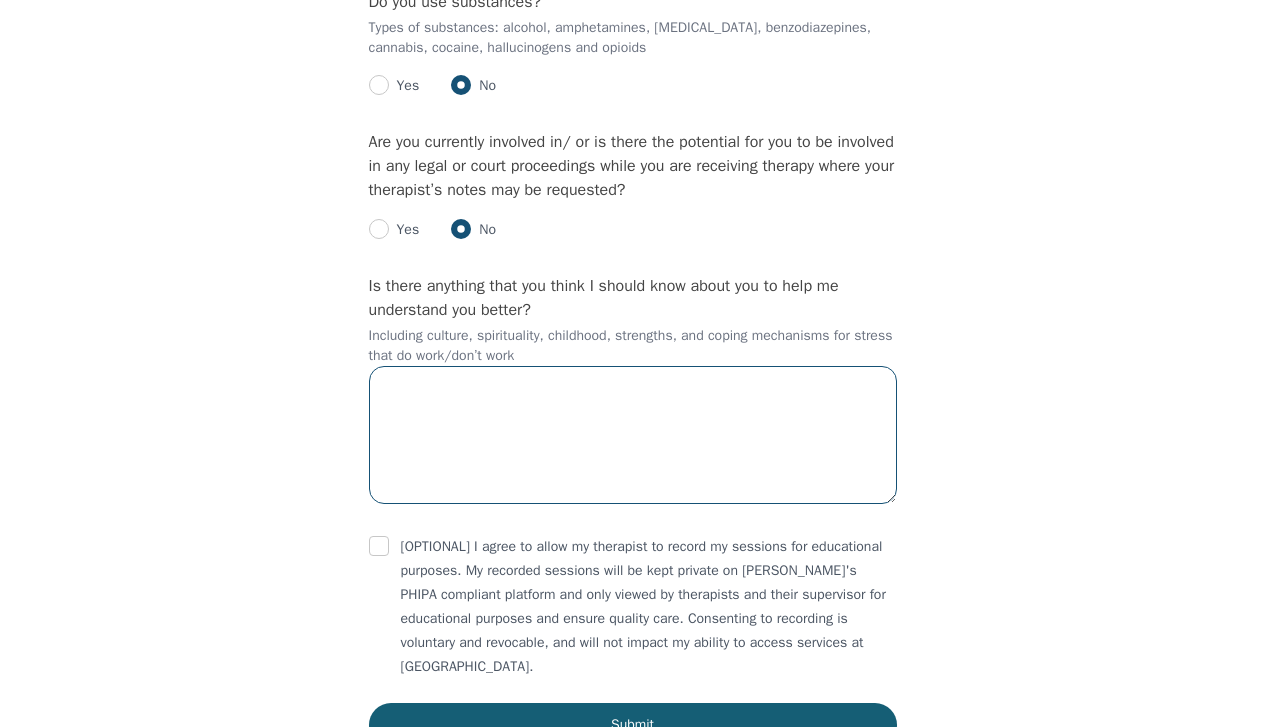 click at bounding box center (633, 435) 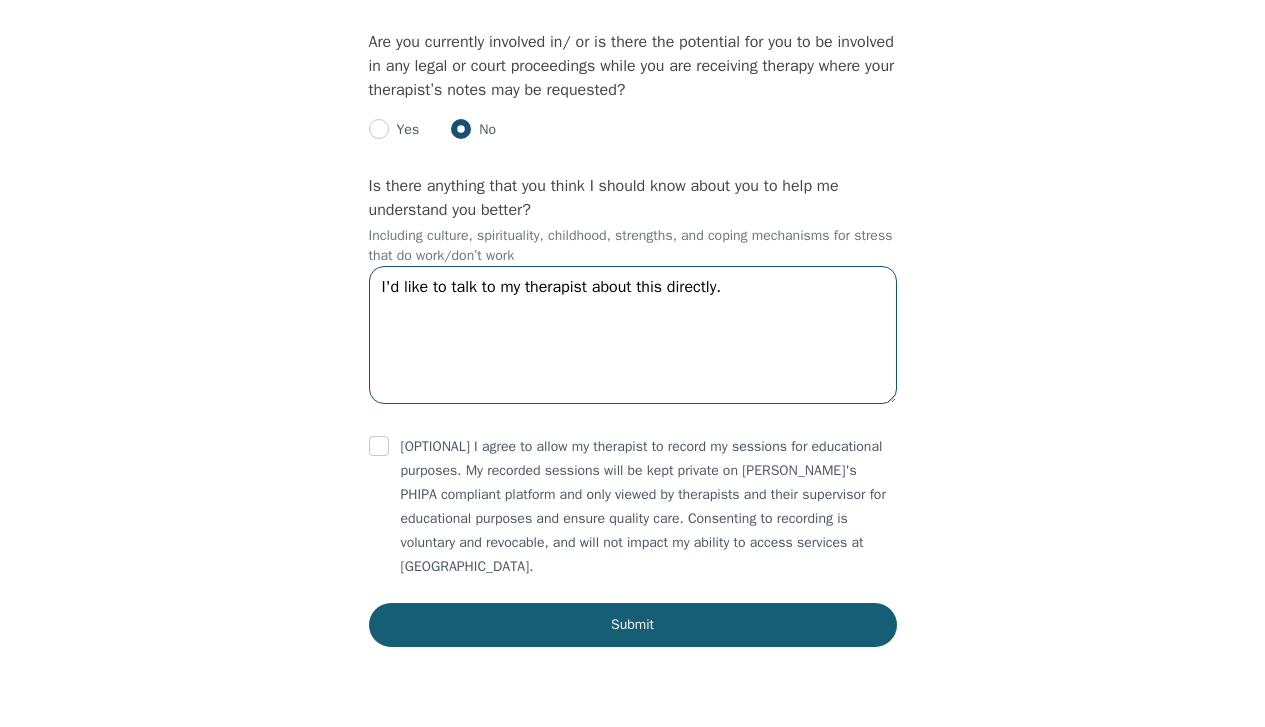 scroll, scrollTop: 3817, scrollLeft: 0, axis: vertical 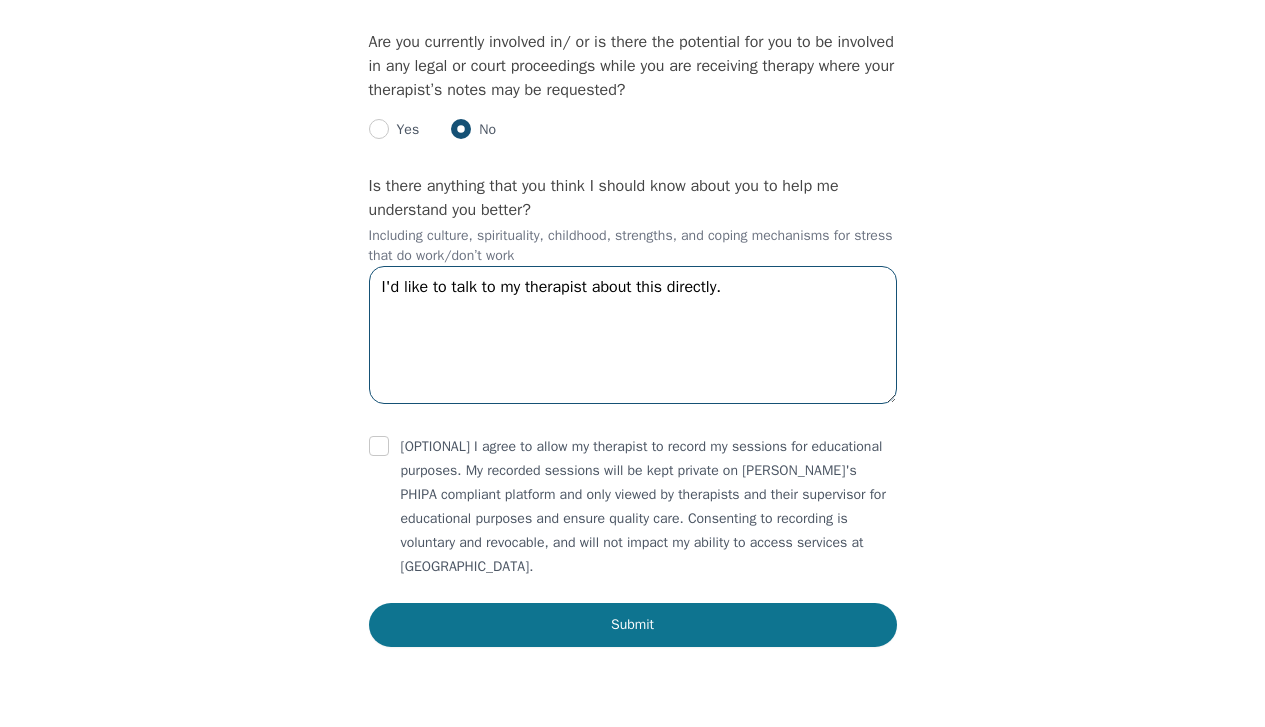 type on "I'd like to talk to my therapist about this directly." 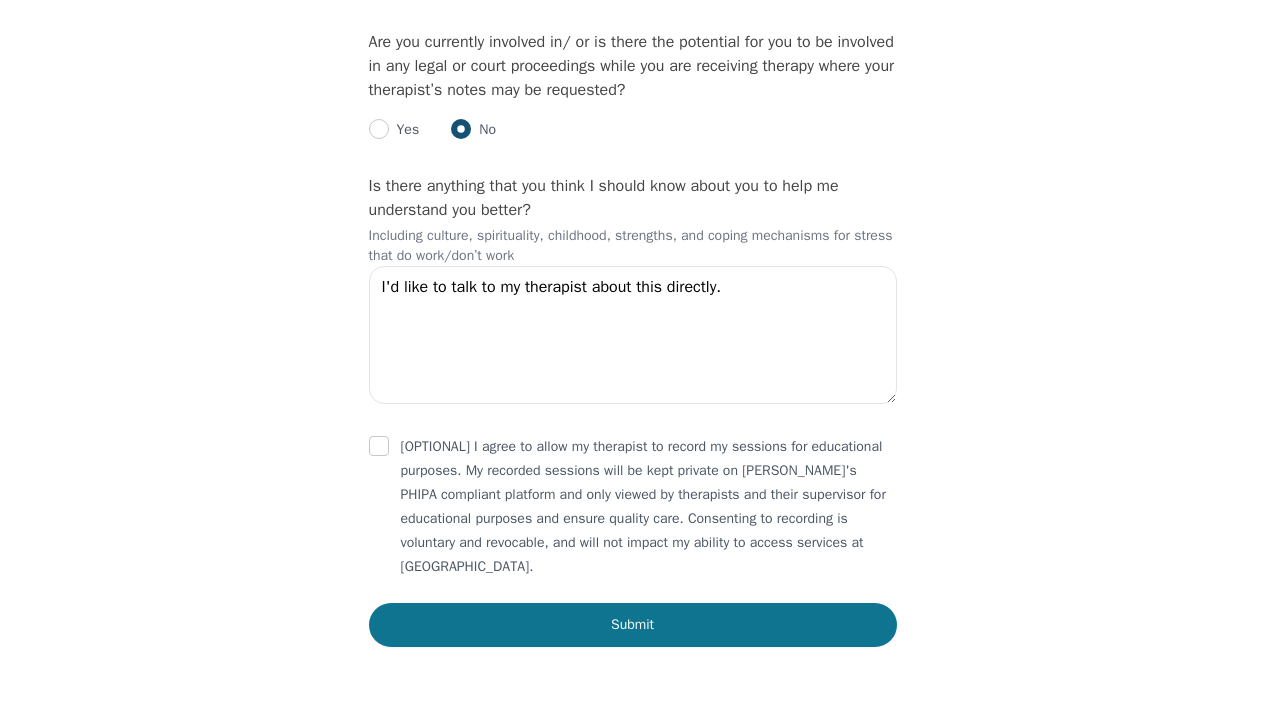 click on "Submit" at bounding box center (633, 625) 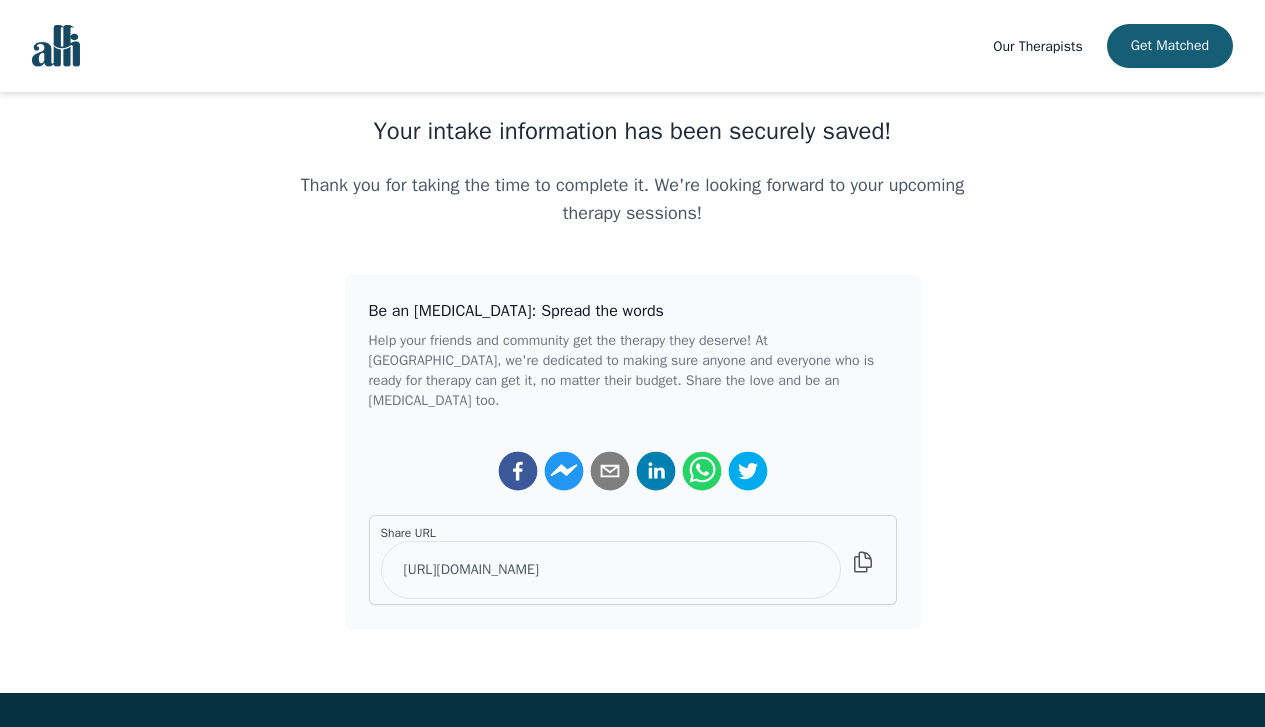 scroll, scrollTop: 0, scrollLeft: 0, axis: both 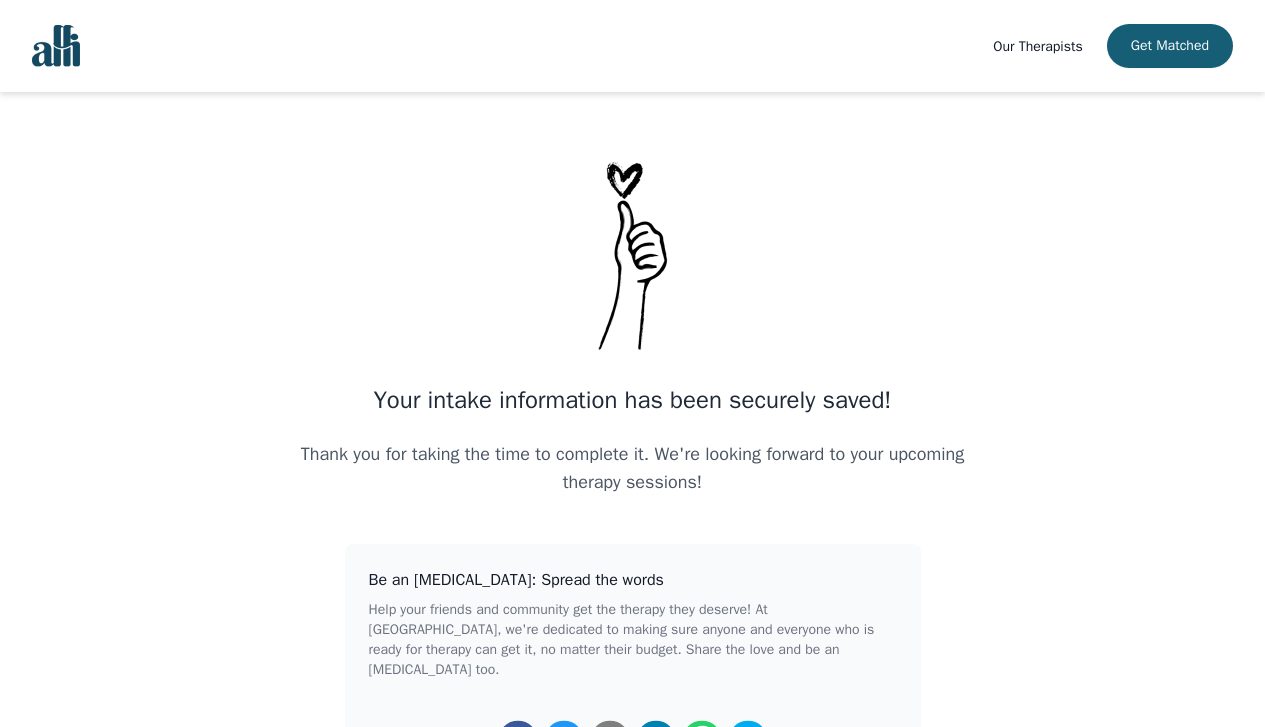 click at bounding box center (56, 46) 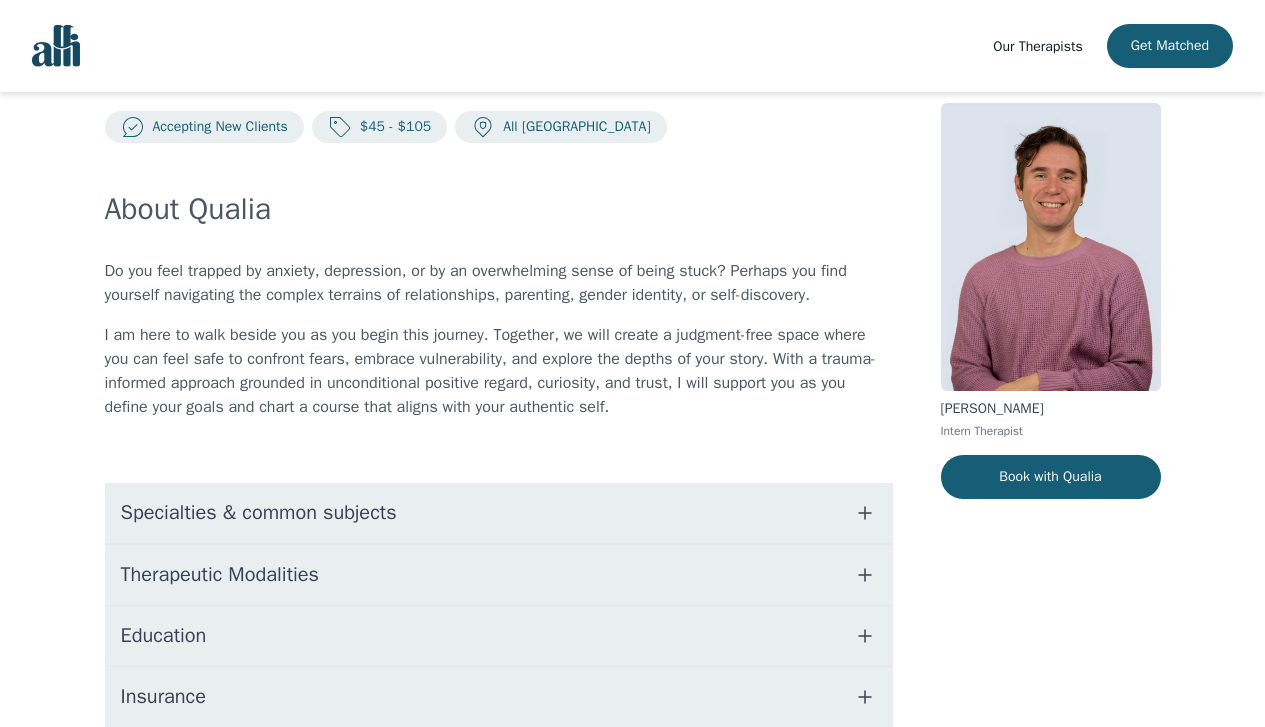 scroll, scrollTop: 255, scrollLeft: 0, axis: vertical 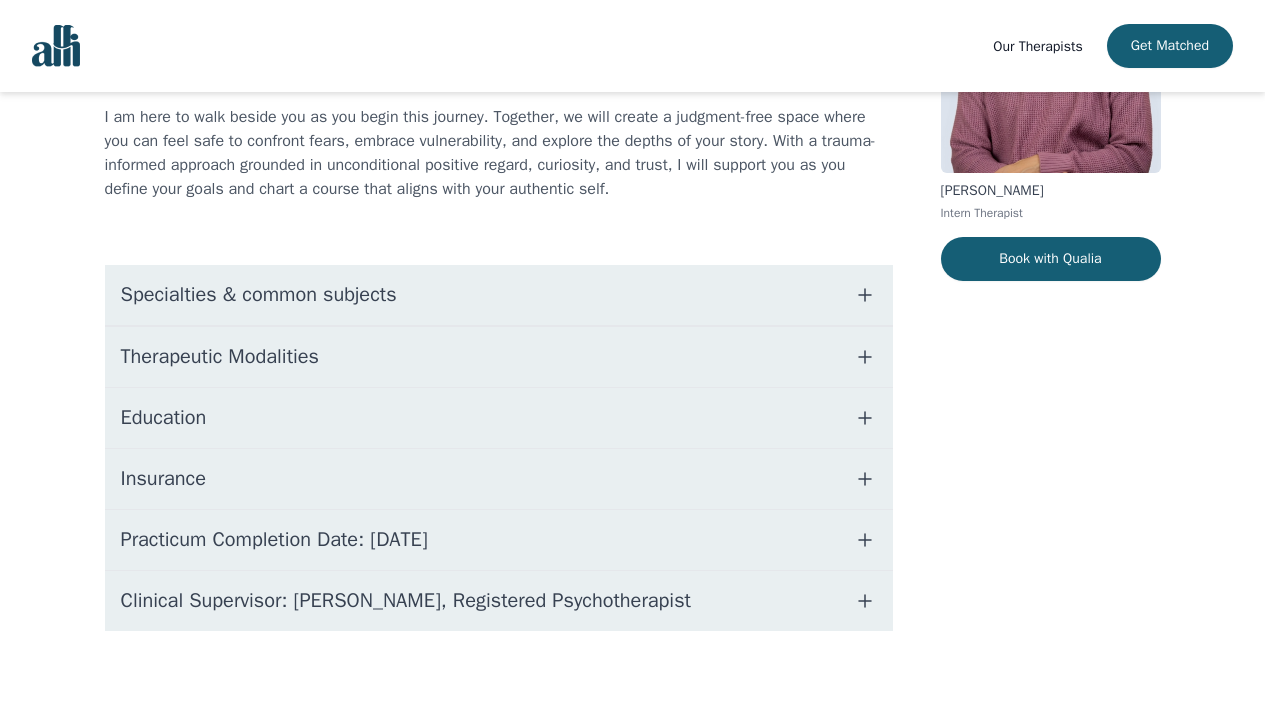 click on "Education" at bounding box center (499, 418) 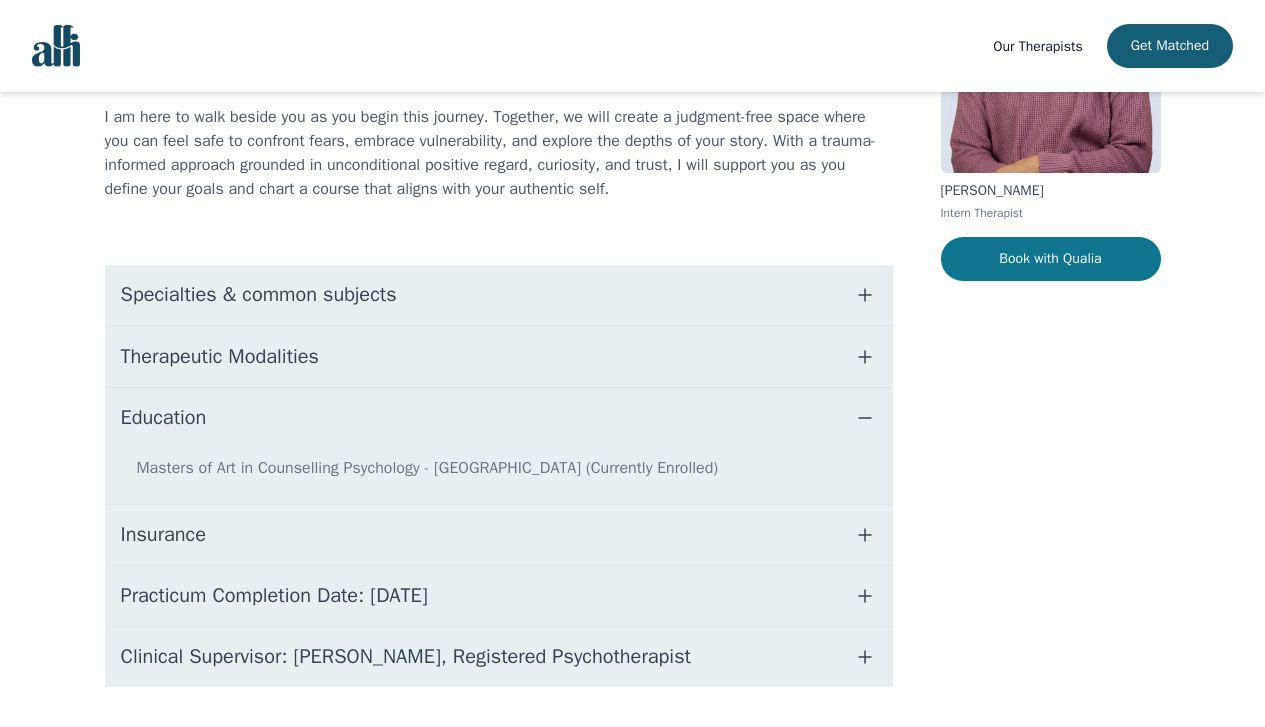 click on "Book with Qualia" at bounding box center (1051, 259) 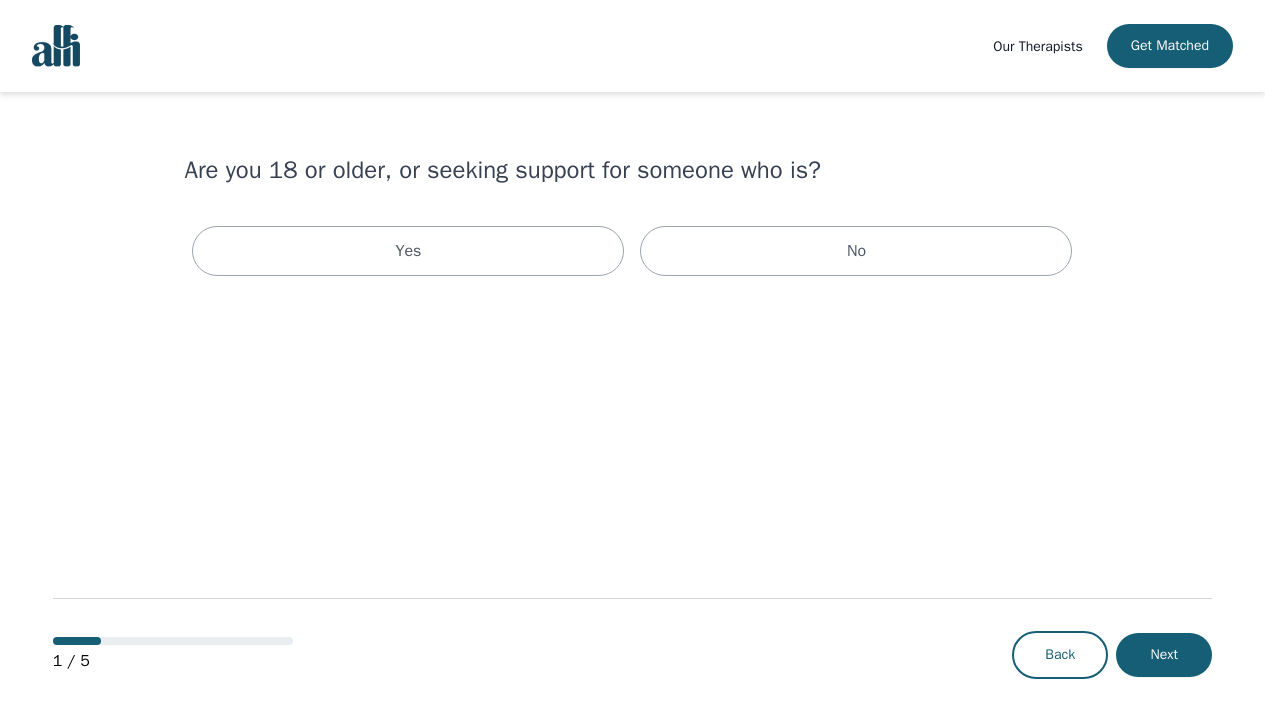 scroll, scrollTop: 0, scrollLeft: 0, axis: both 